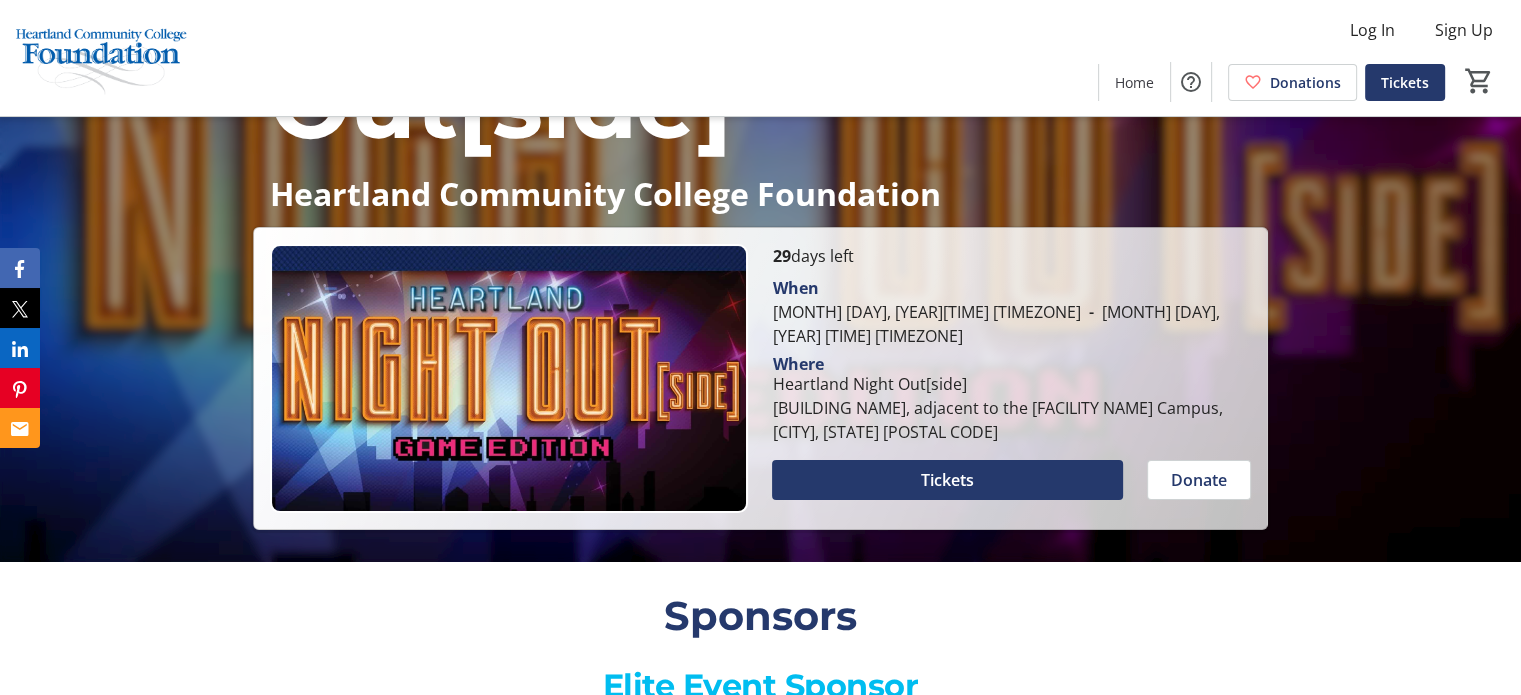 scroll, scrollTop: 300, scrollLeft: 0, axis: vertical 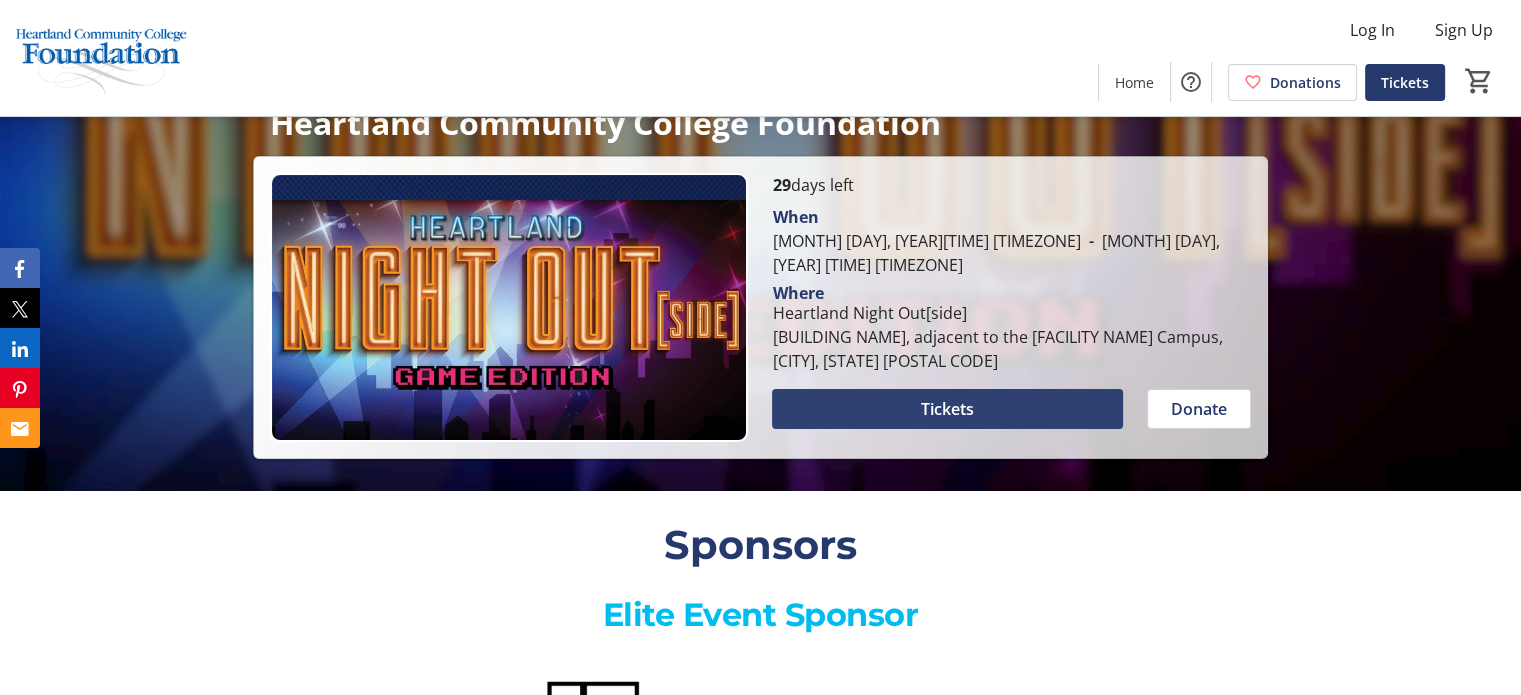 click at bounding box center [947, 409] 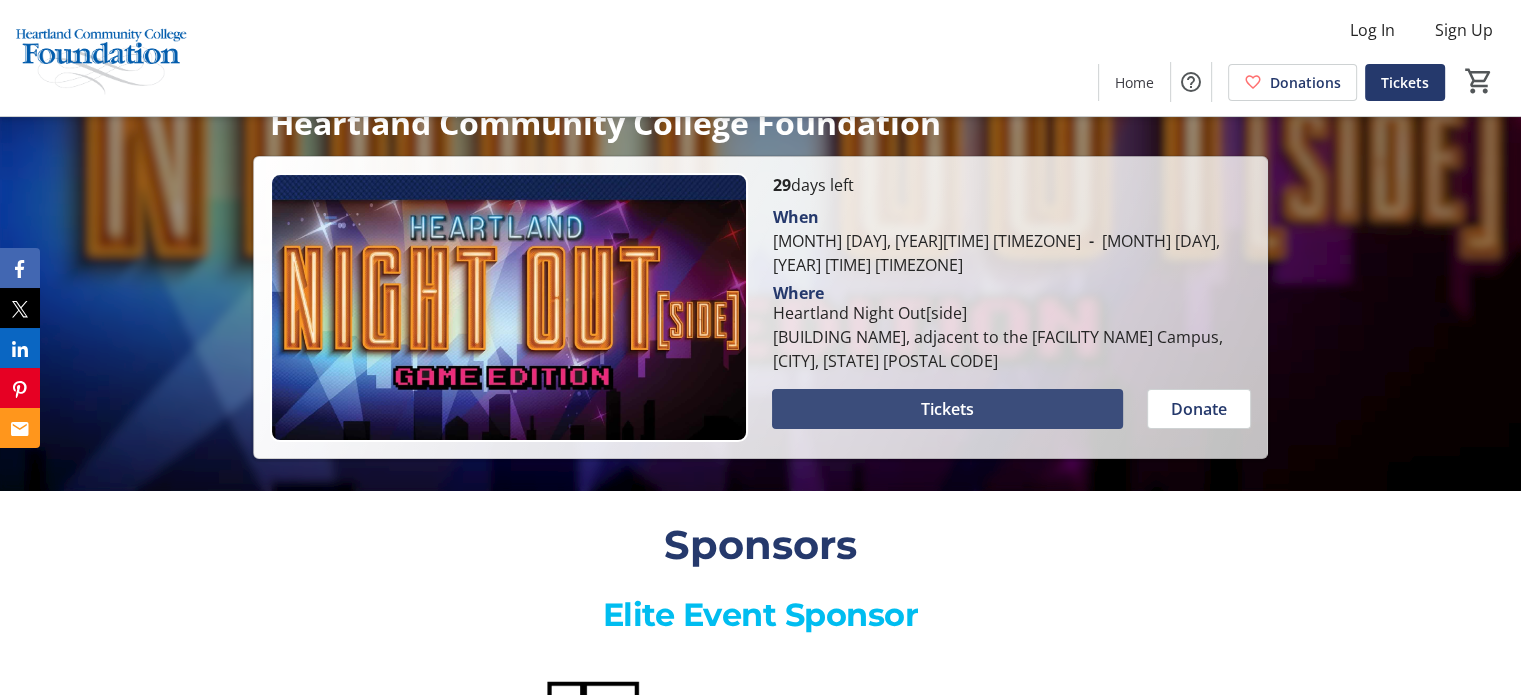 scroll, scrollTop: 0, scrollLeft: 0, axis: both 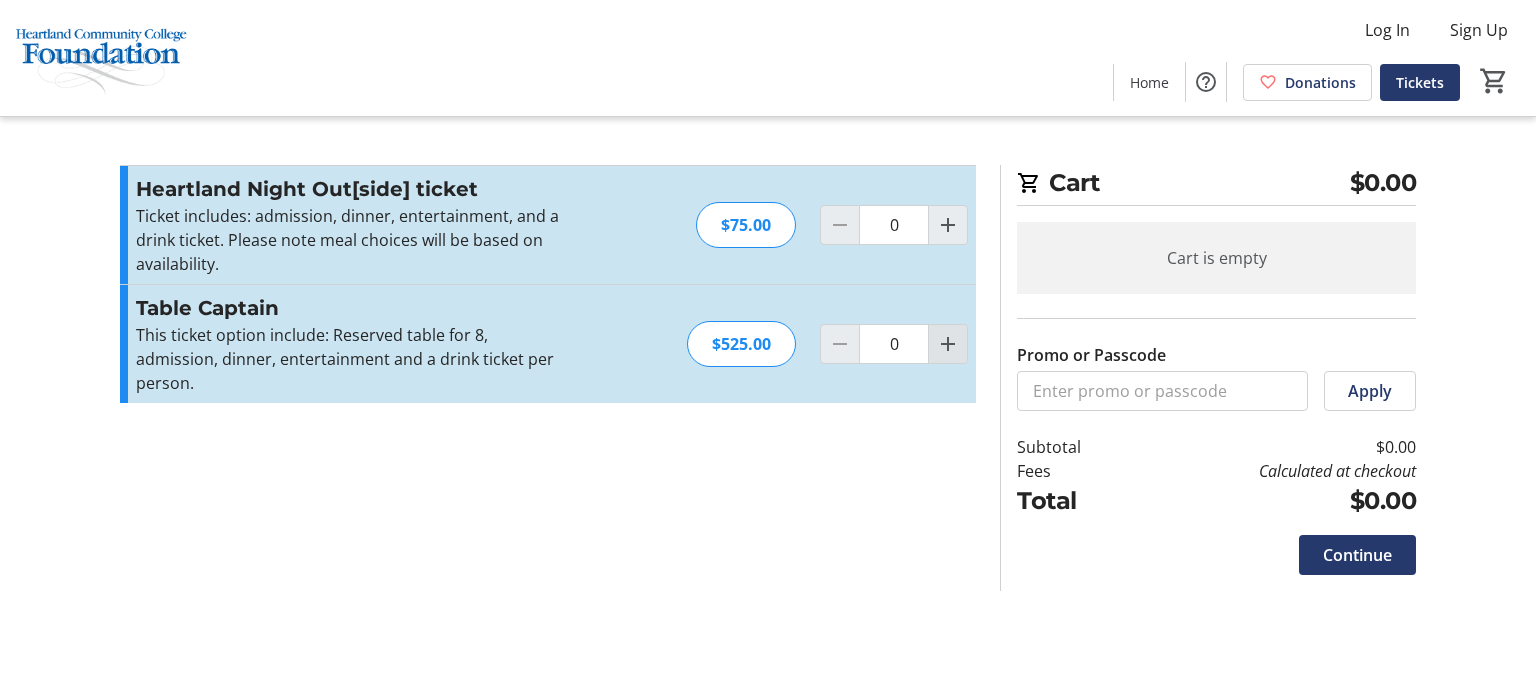 click 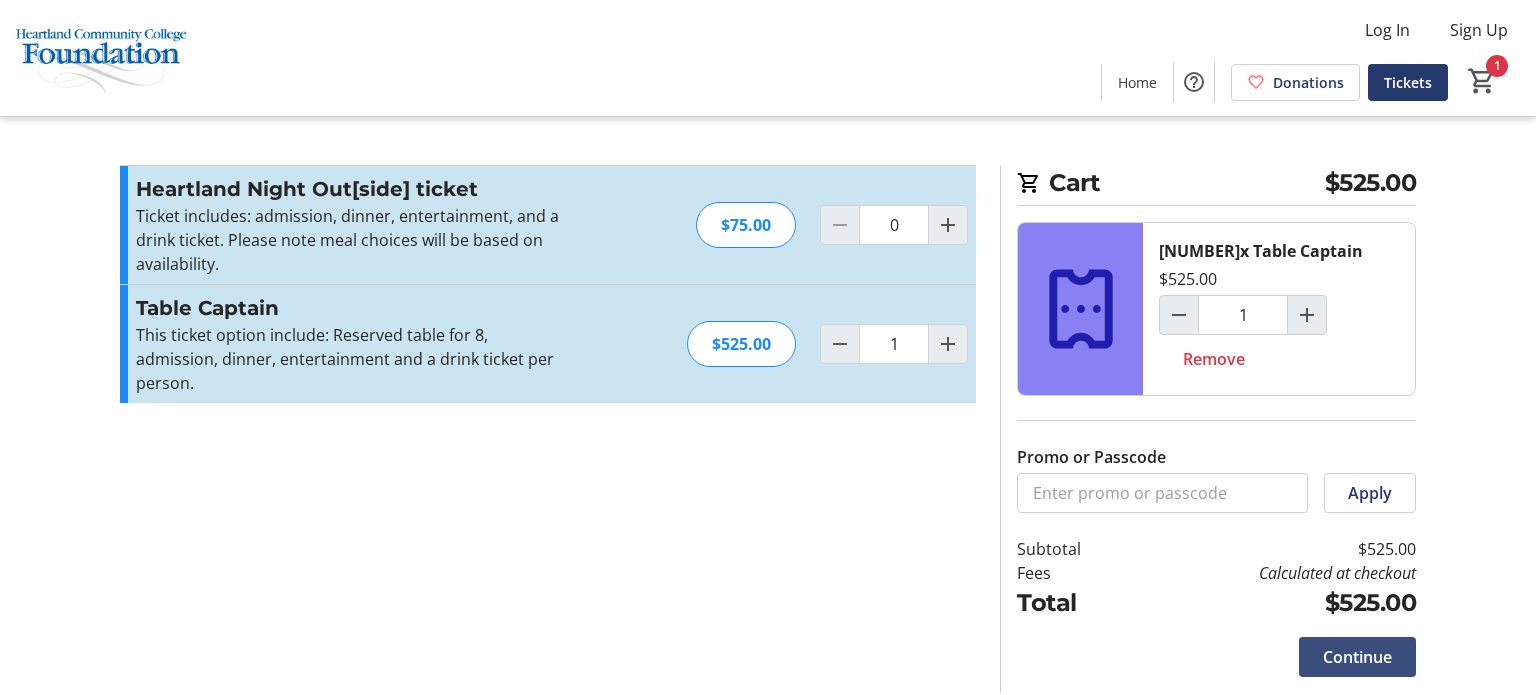 click on "Continue" 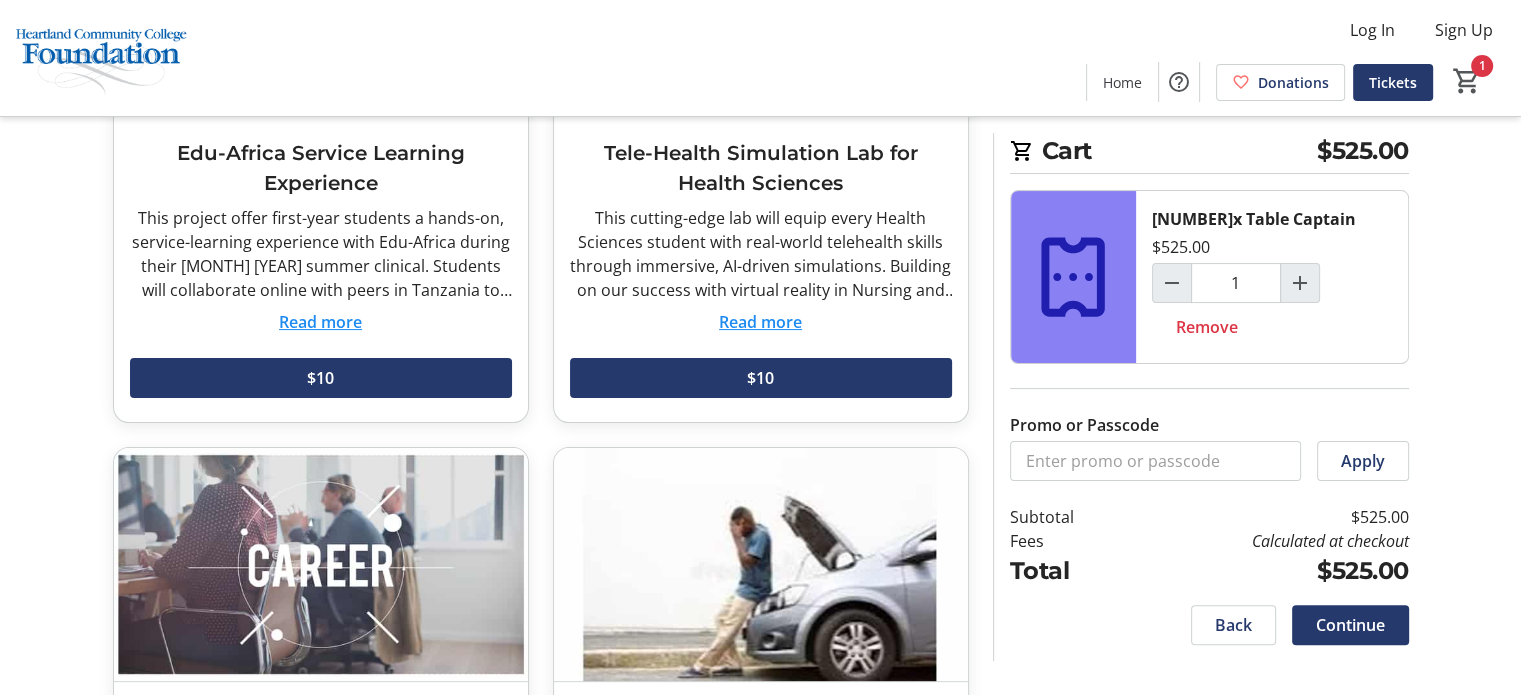 scroll, scrollTop: 229, scrollLeft: 0, axis: vertical 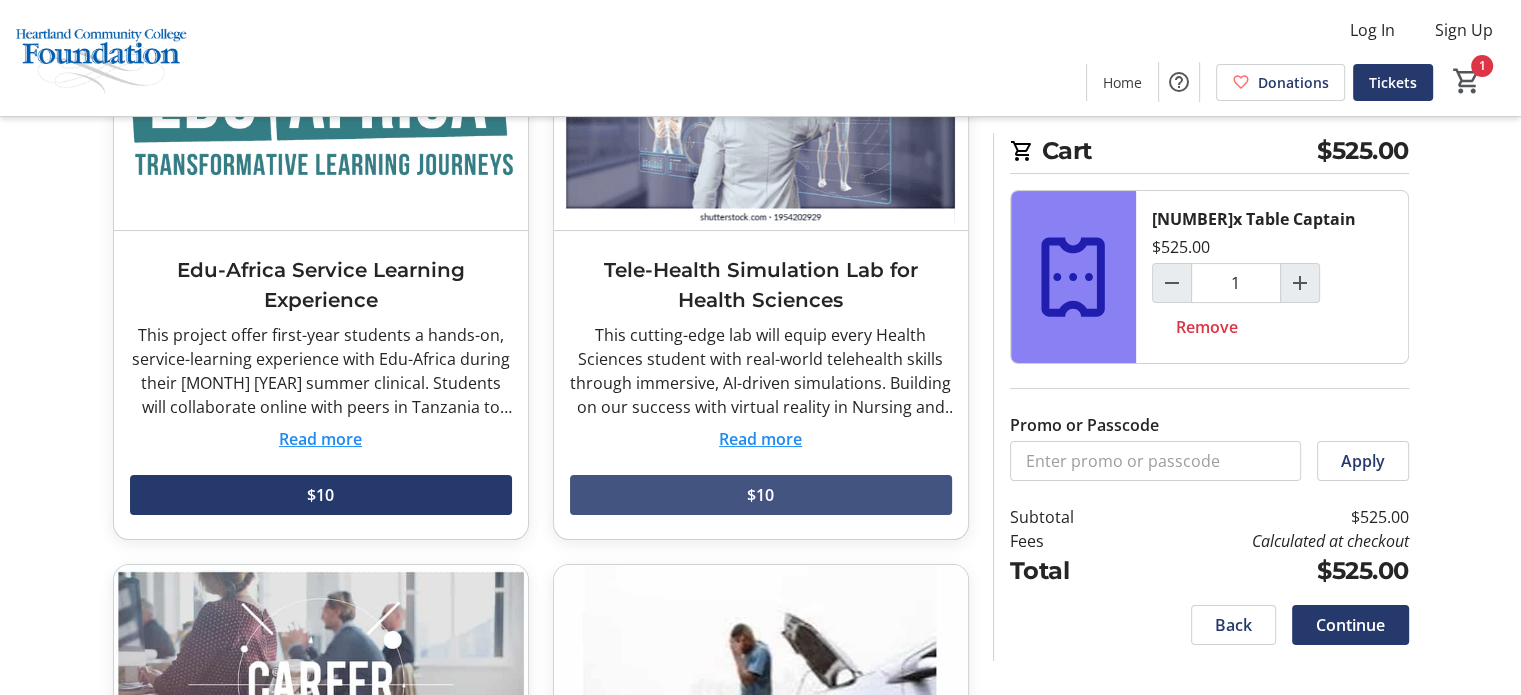 click 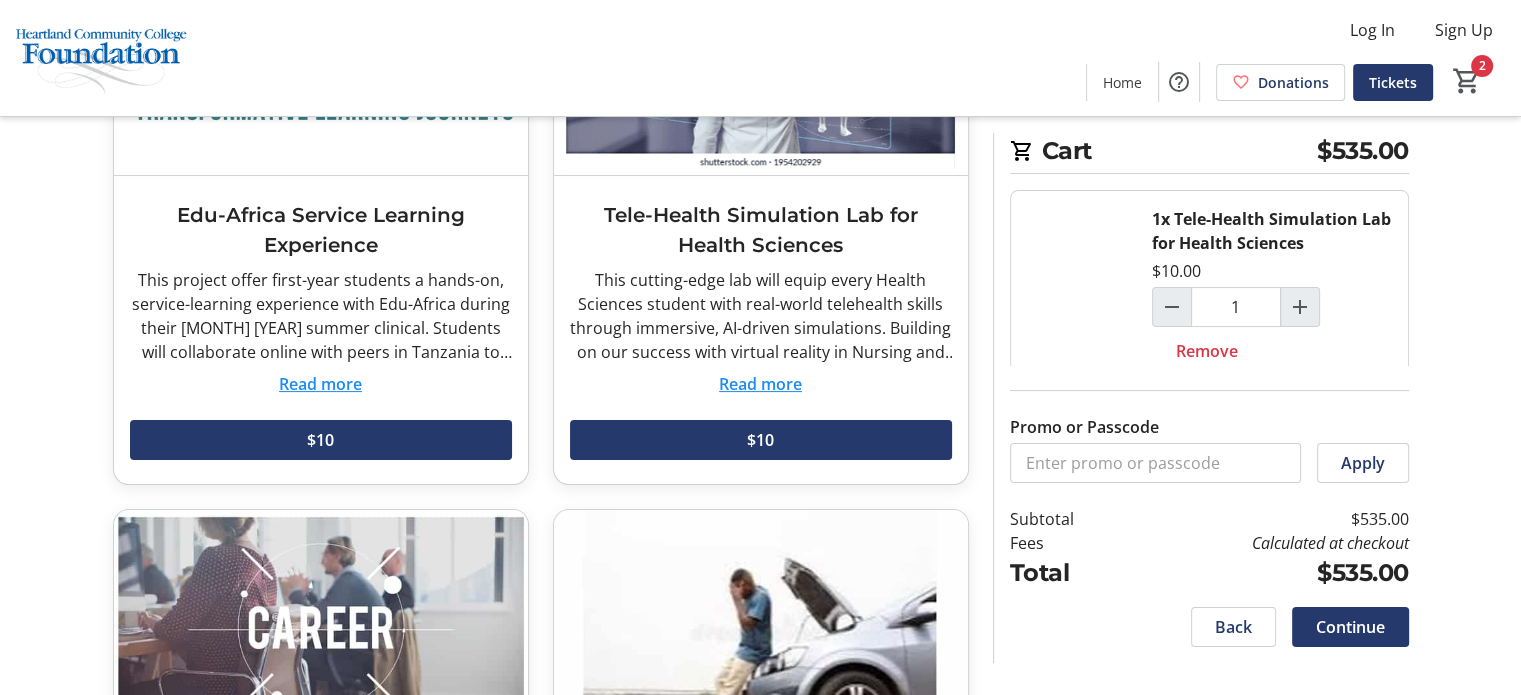 scroll, scrollTop: 429, scrollLeft: 0, axis: vertical 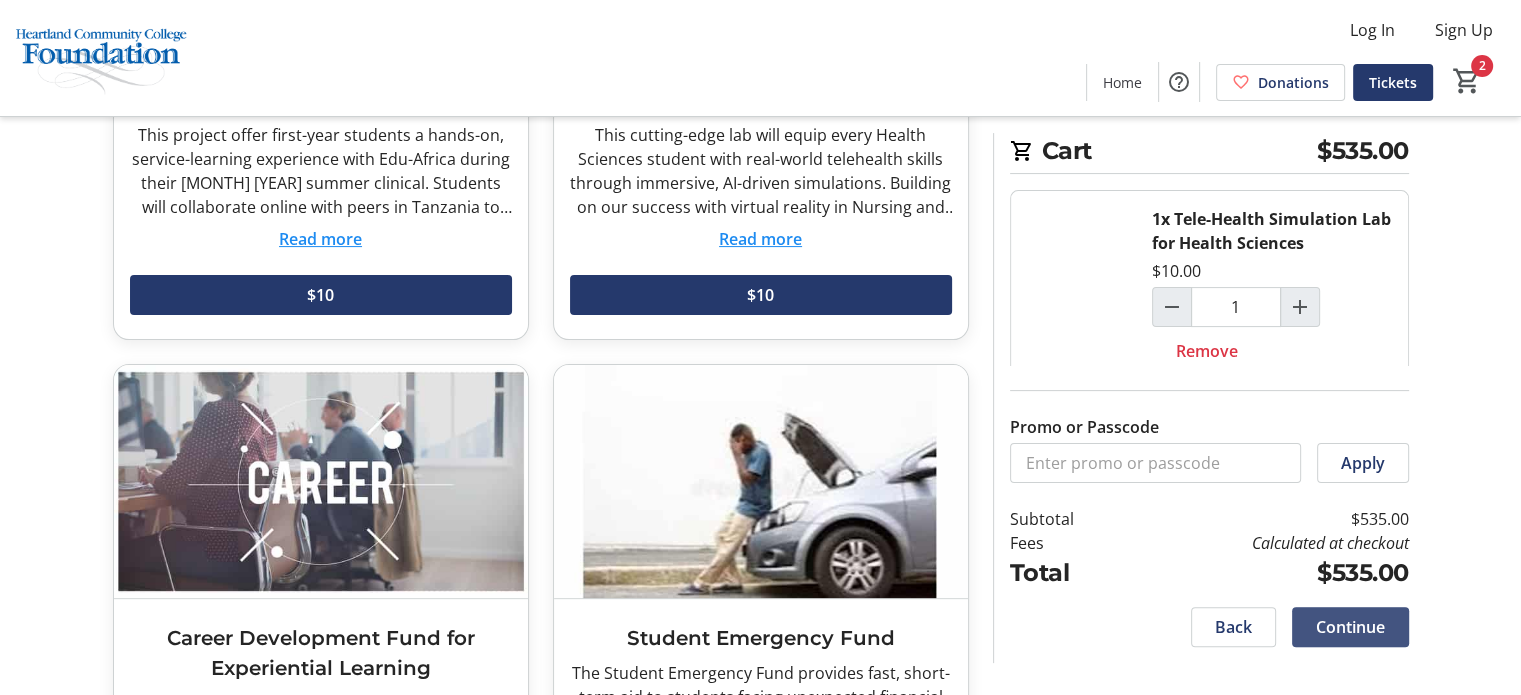 click on "Continue" 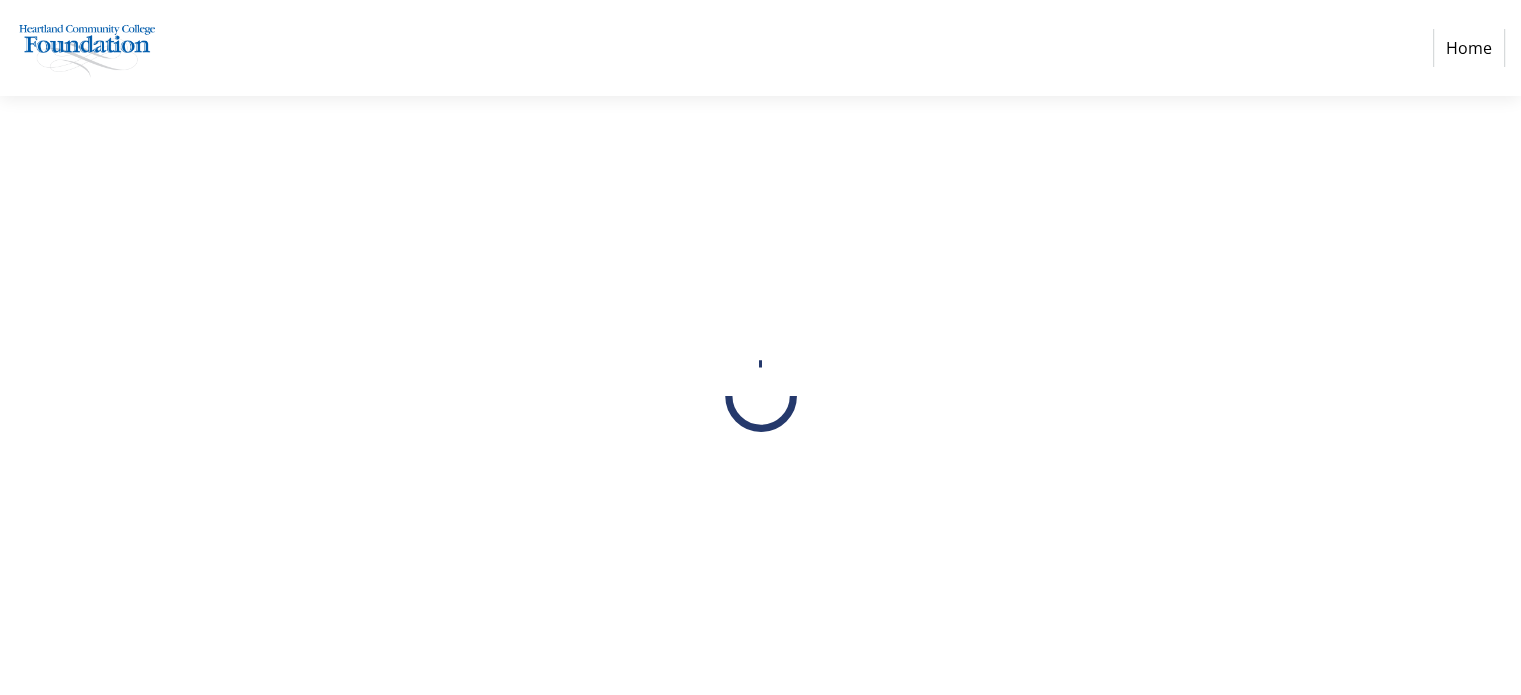 scroll, scrollTop: 0, scrollLeft: 0, axis: both 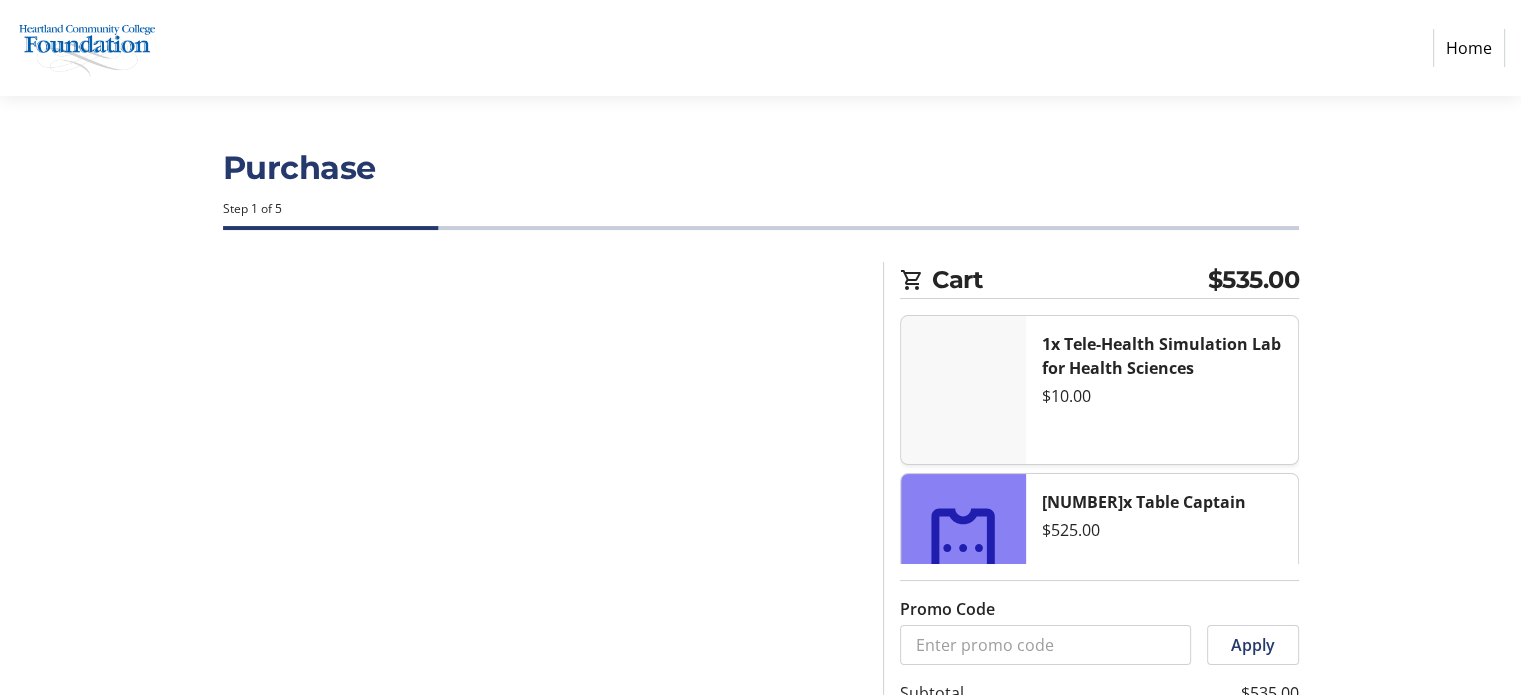 select on "US" 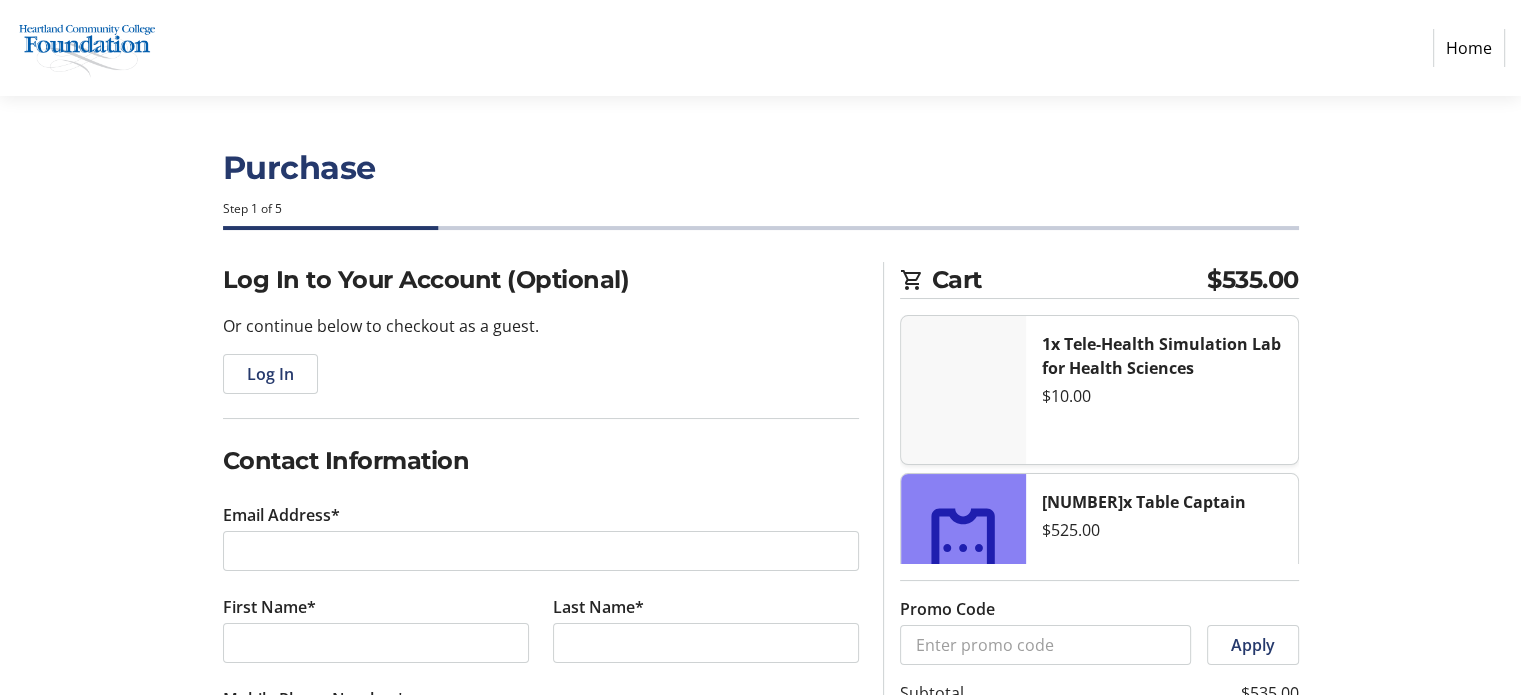 scroll, scrollTop: 200, scrollLeft: 0, axis: vertical 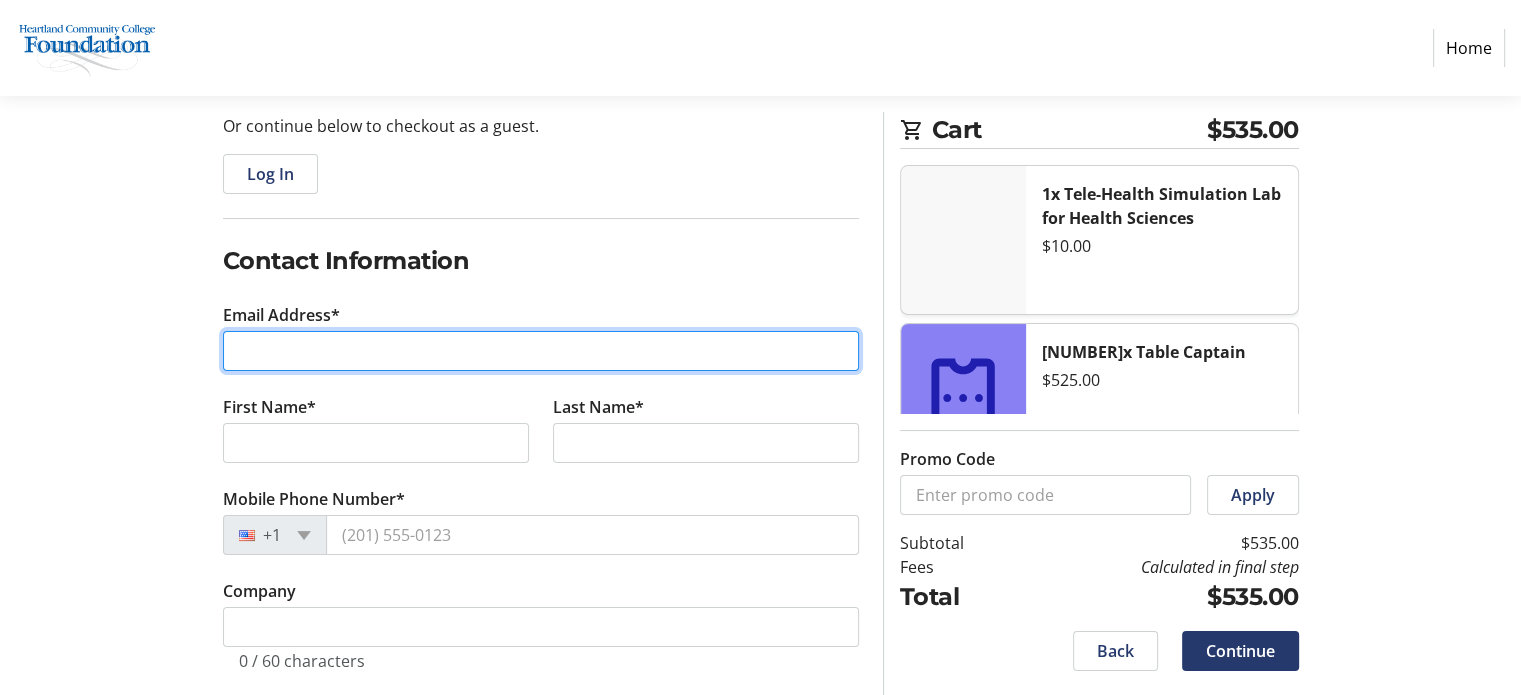 drag, startPoint x: 347, startPoint y: 332, endPoint x: 344, endPoint y: 346, distance: 14.3178215 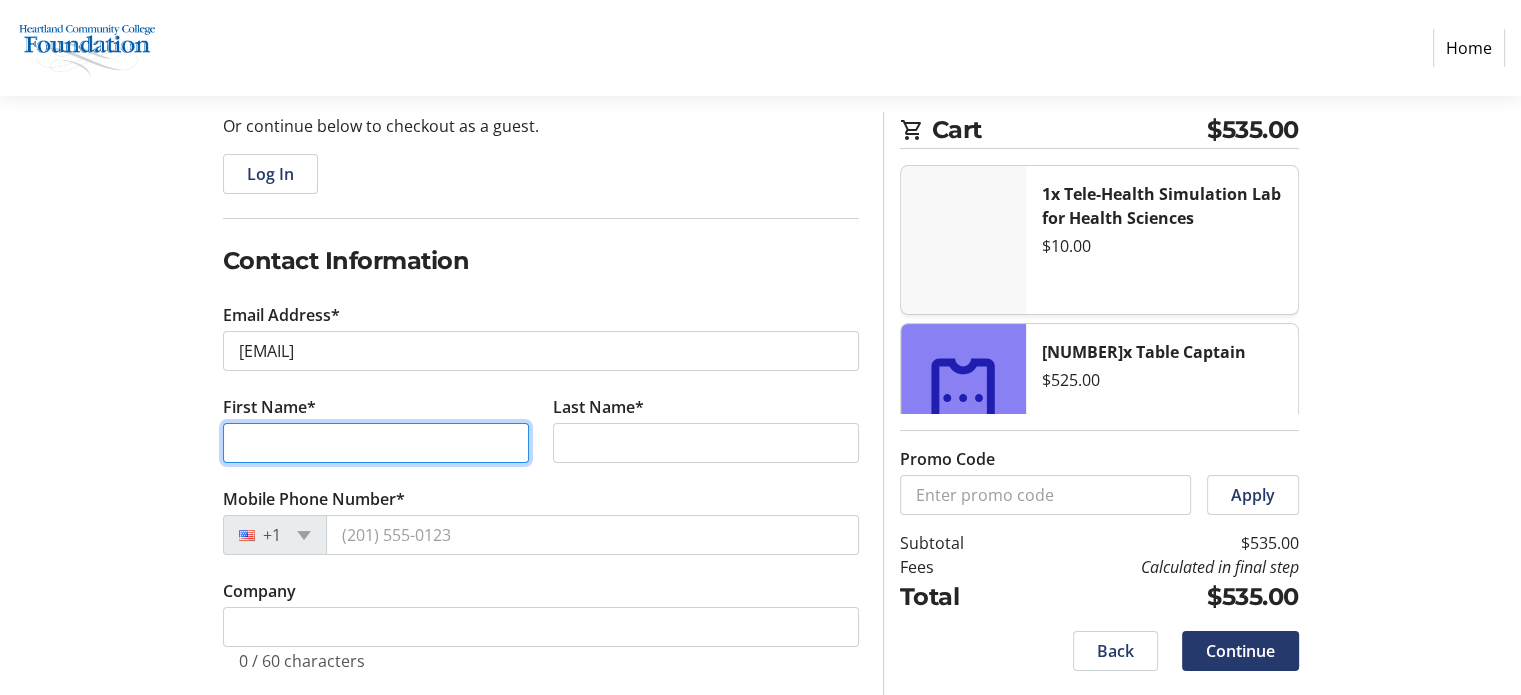 type on "[FIRST]" 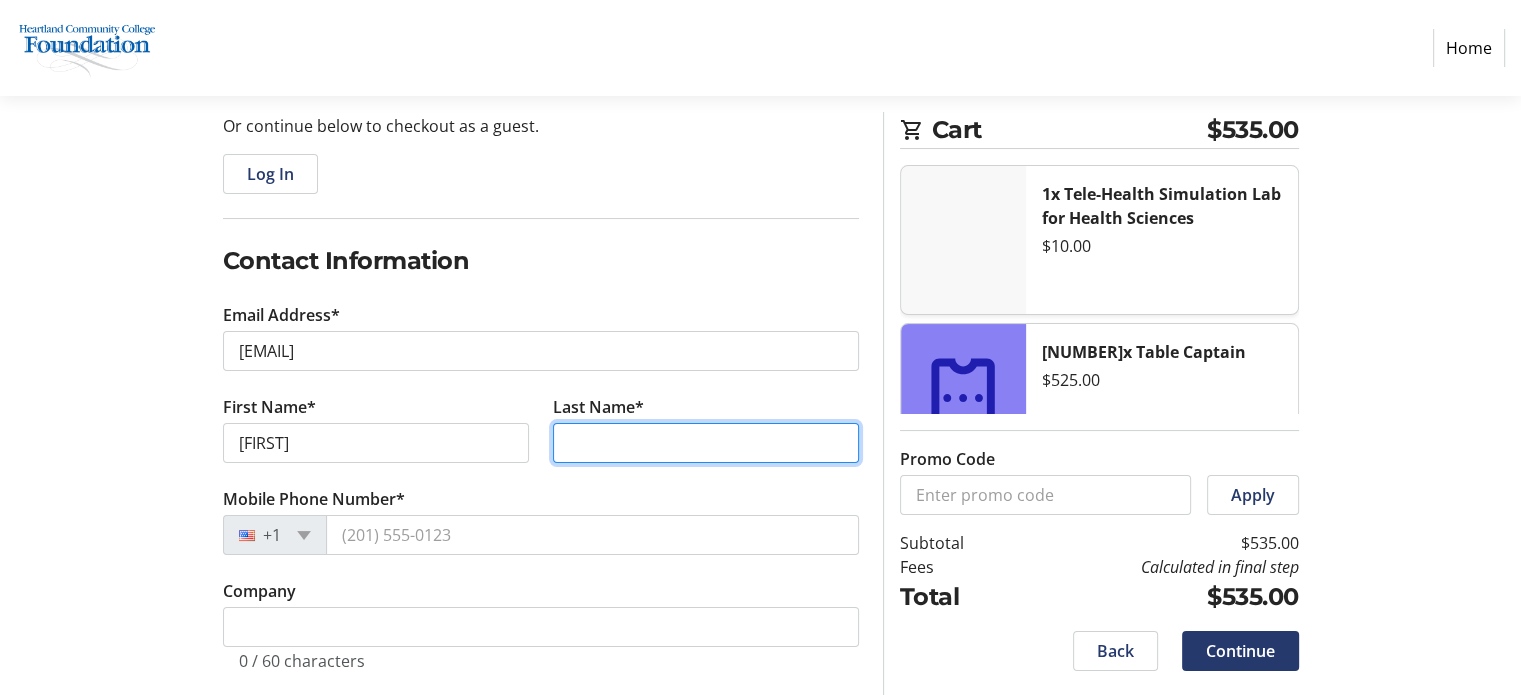 type on "[LAST]" 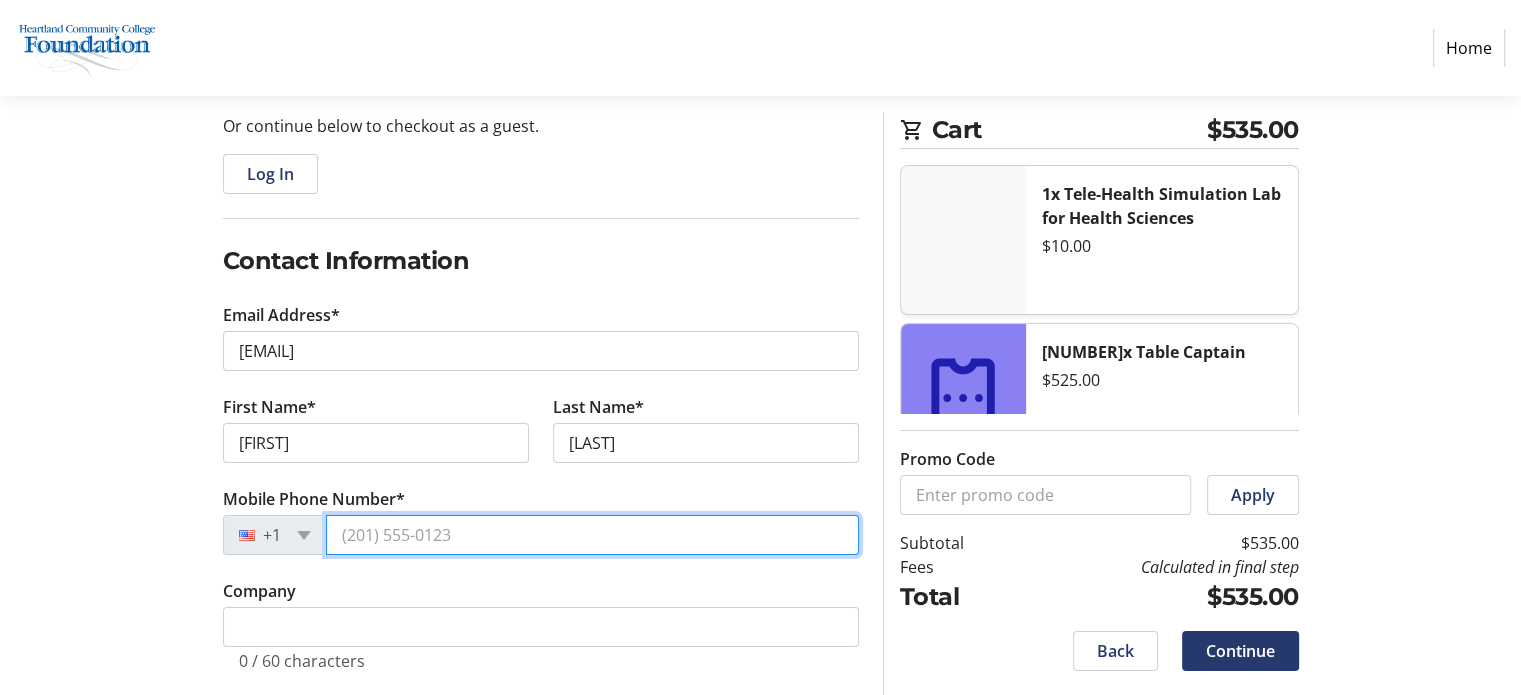 type on "([AREA CODE]) [PHONE]" 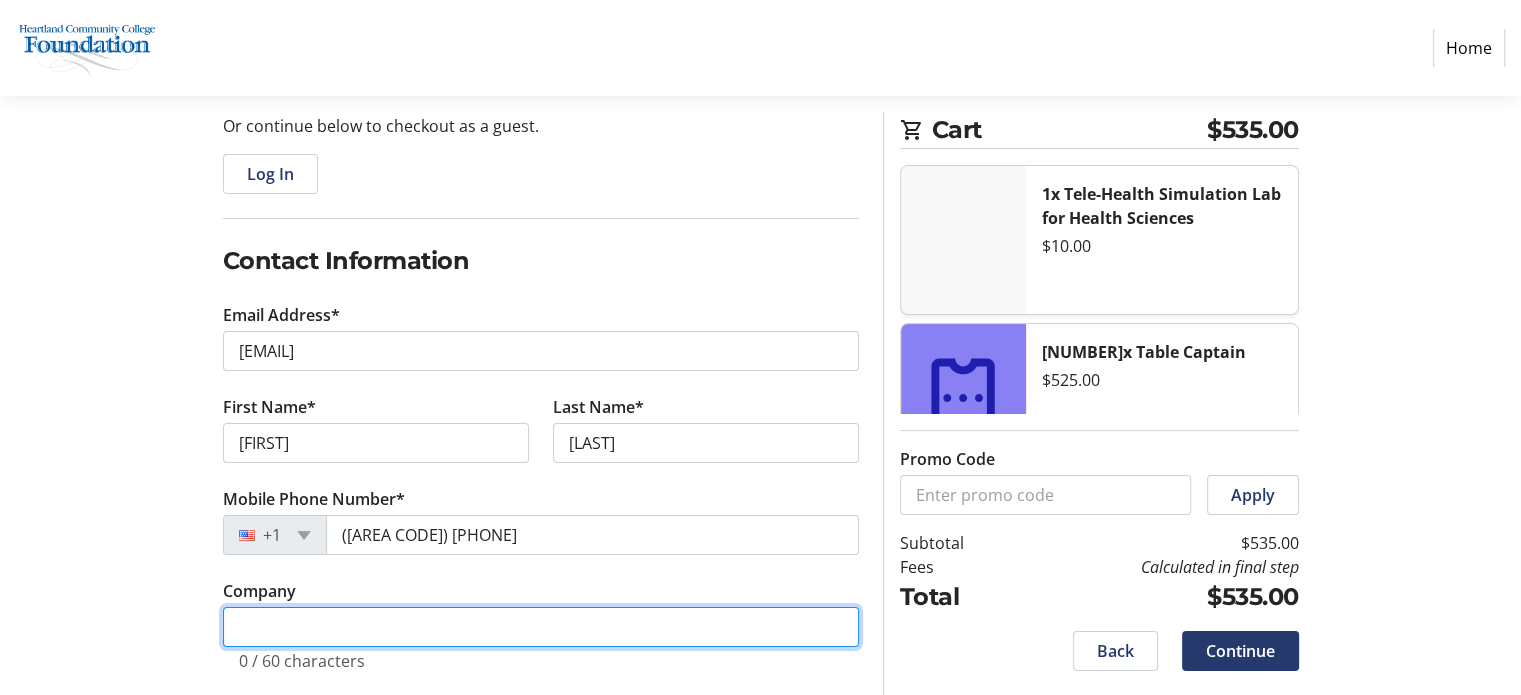 type on "Heartland Community College" 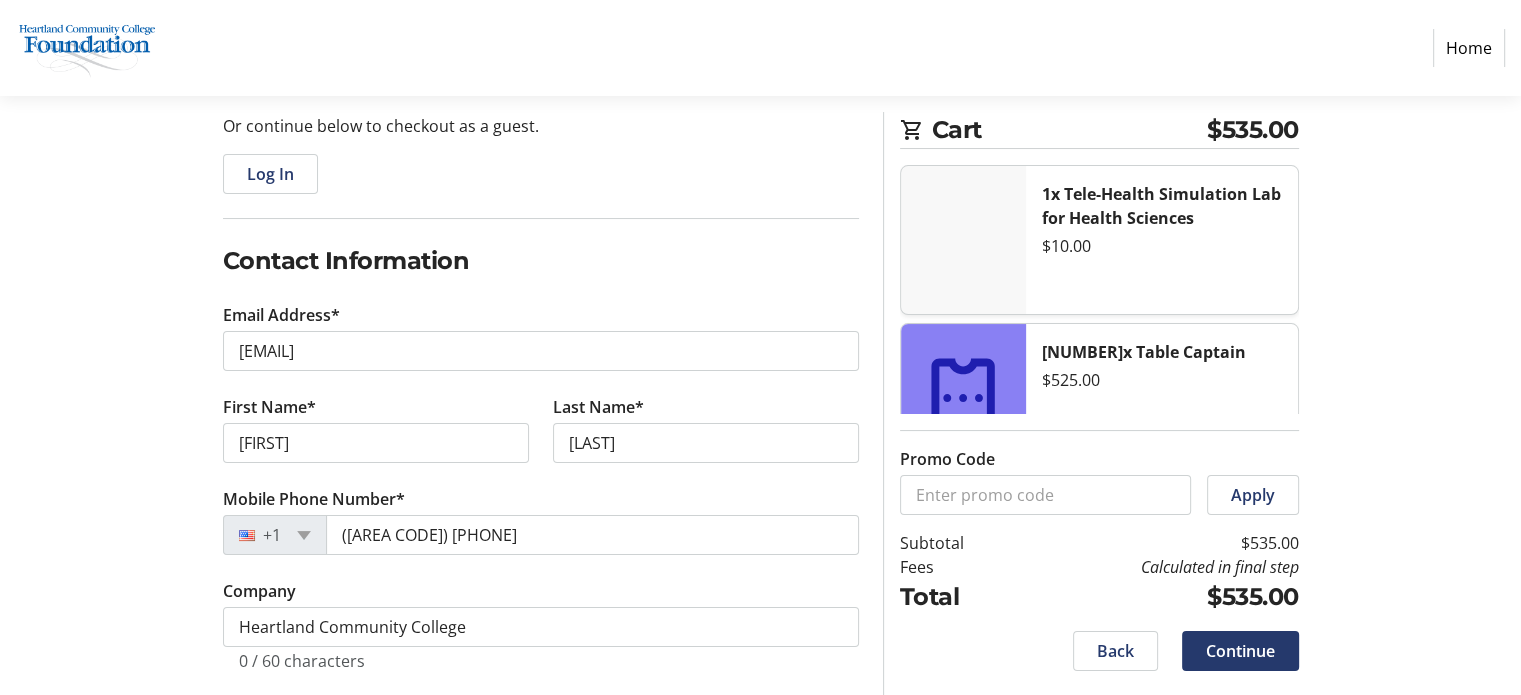 type on "[NUMBER] [STREET]" 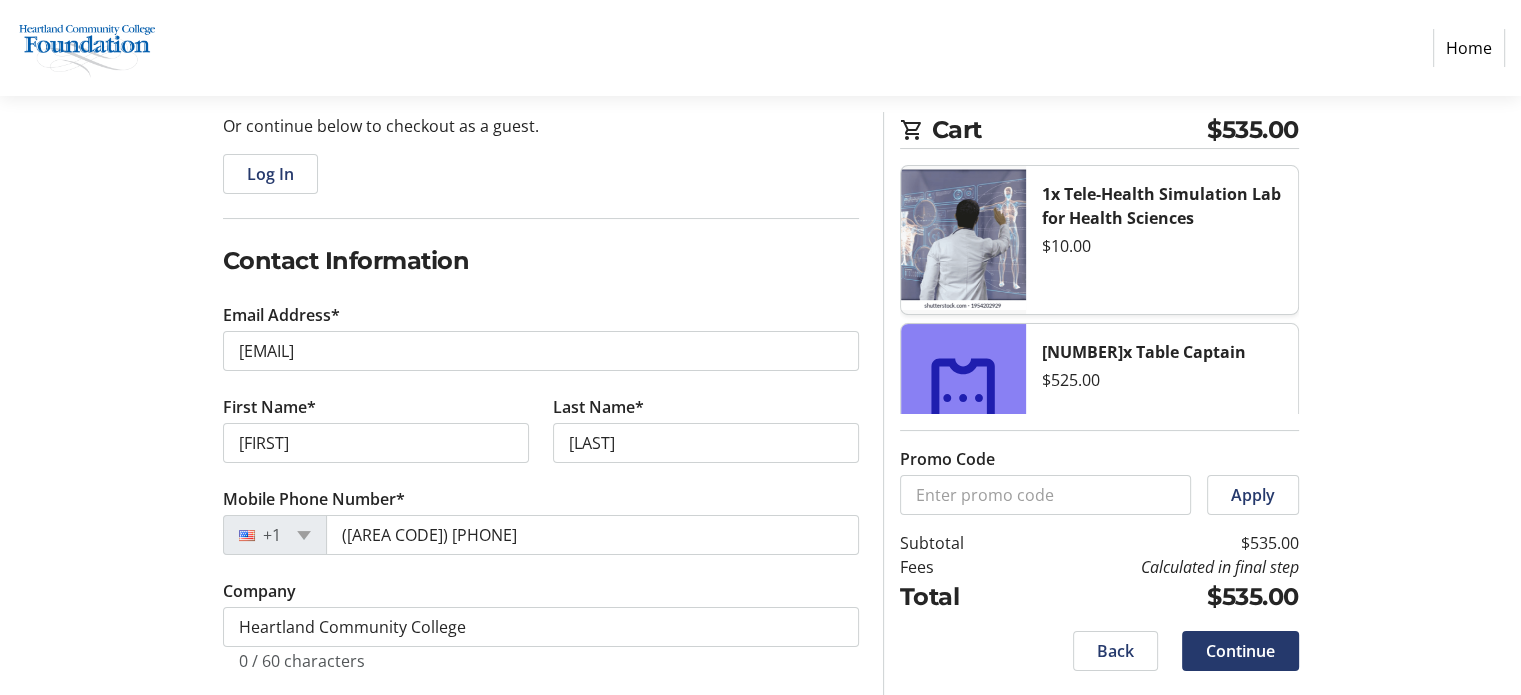 type on "[CITY]" 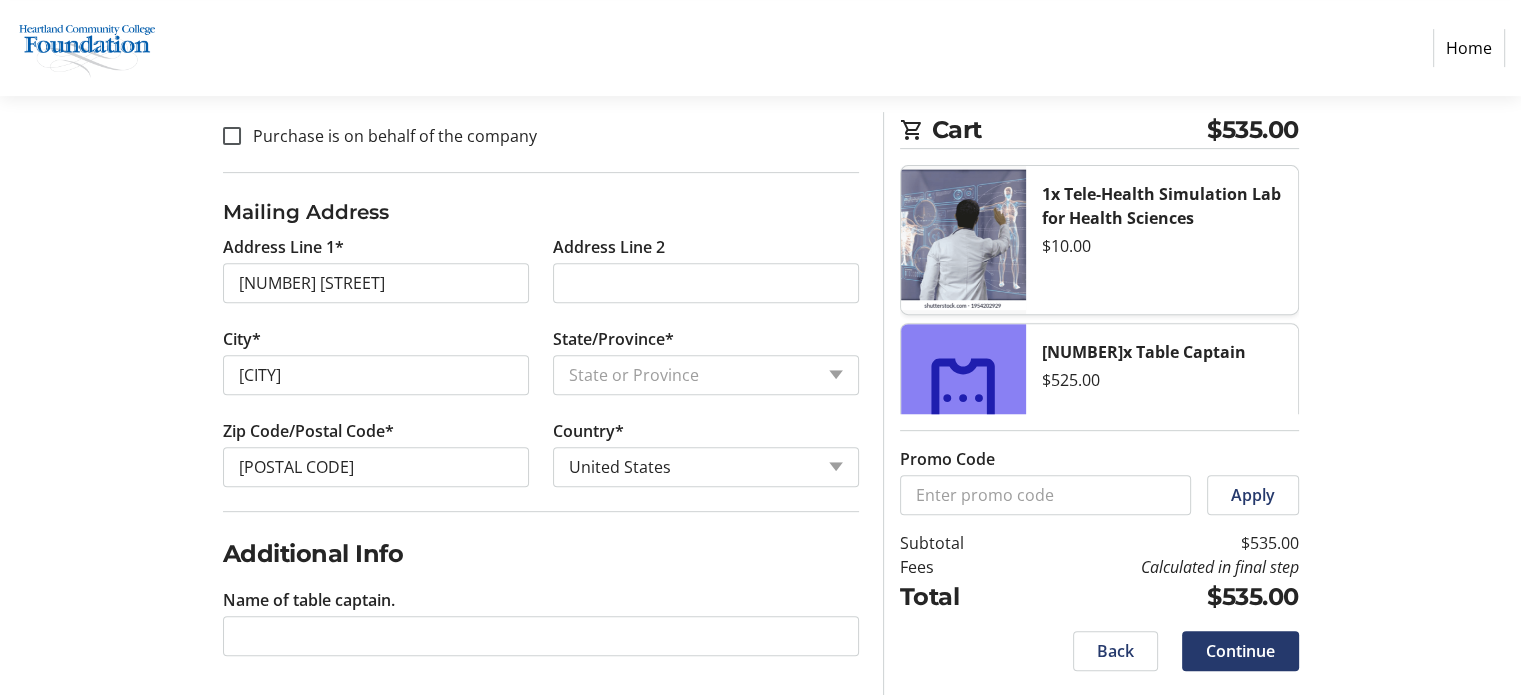 scroll, scrollTop: 777, scrollLeft: 0, axis: vertical 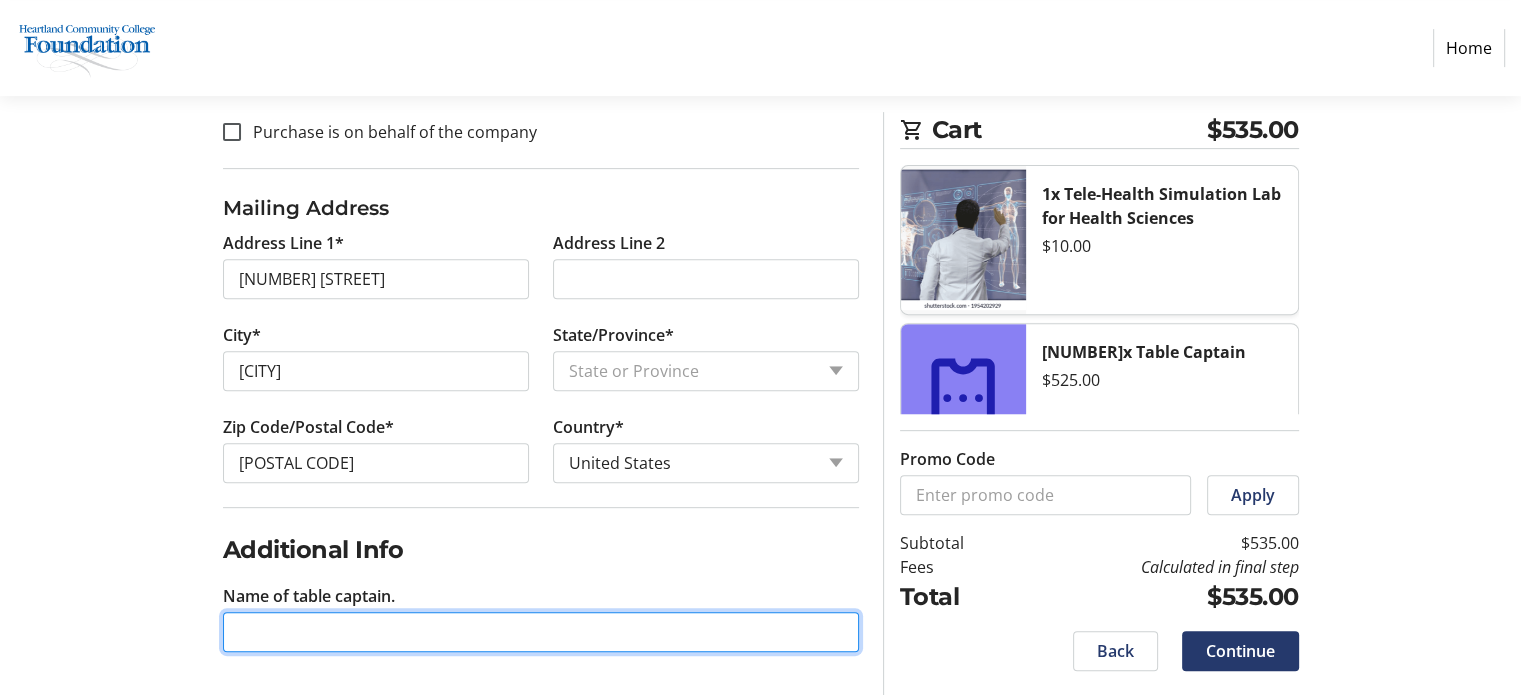 click on "Name of table captain." at bounding box center [541, 632] 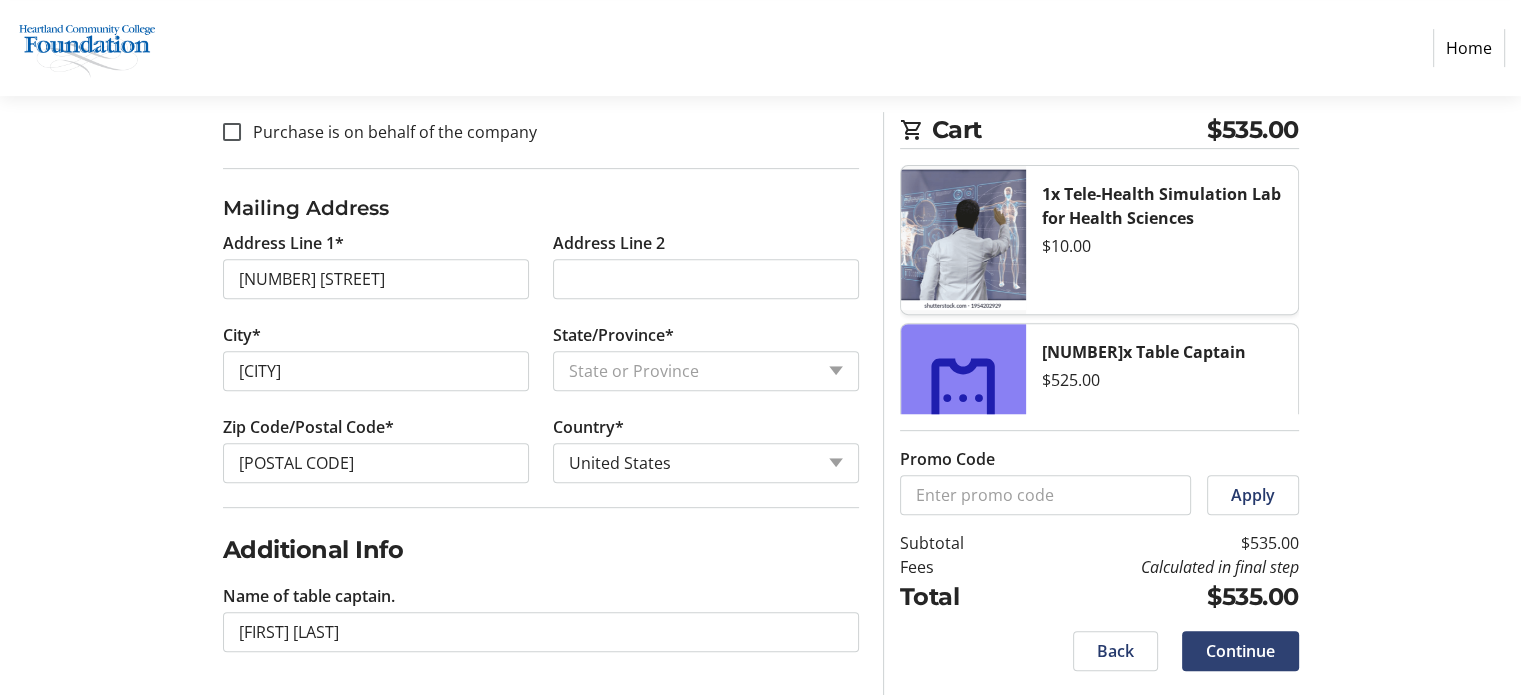 click on "Continue" 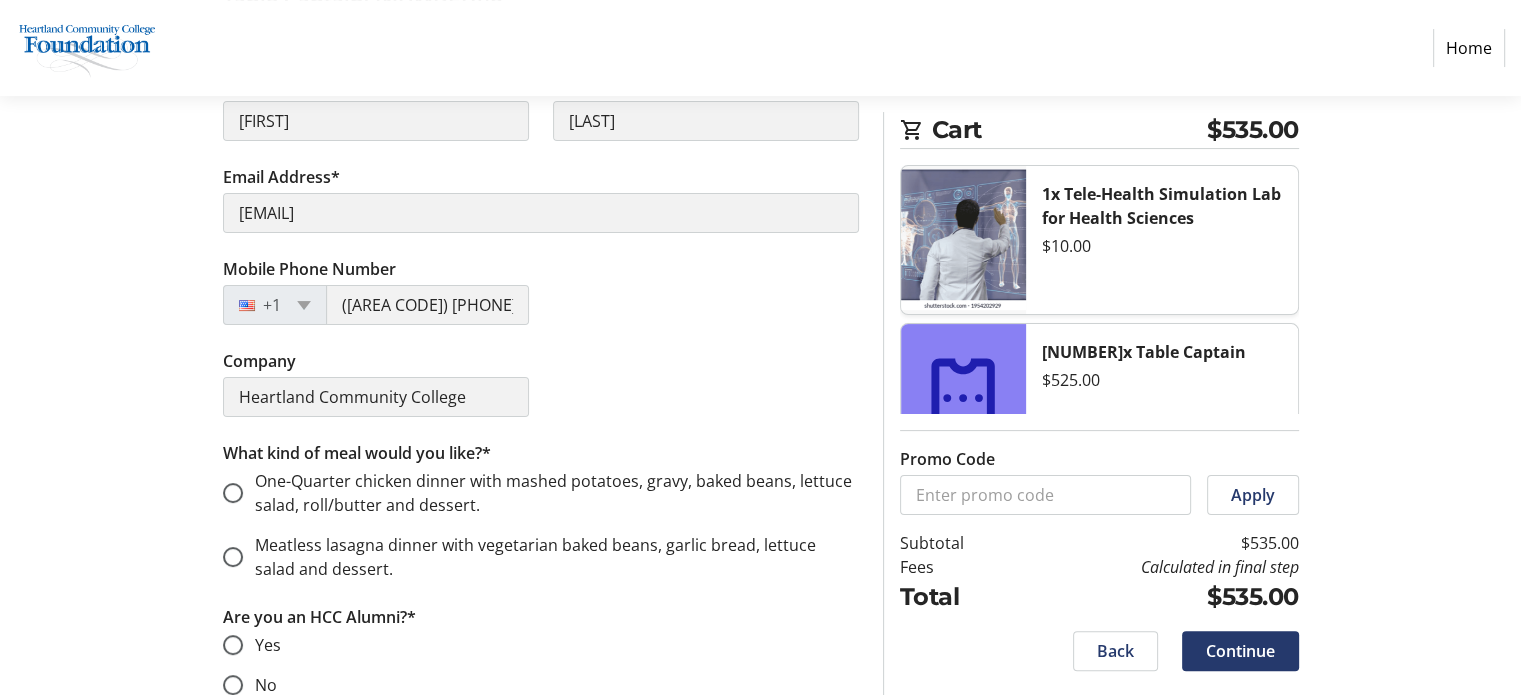 scroll, scrollTop: 500, scrollLeft: 0, axis: vertical 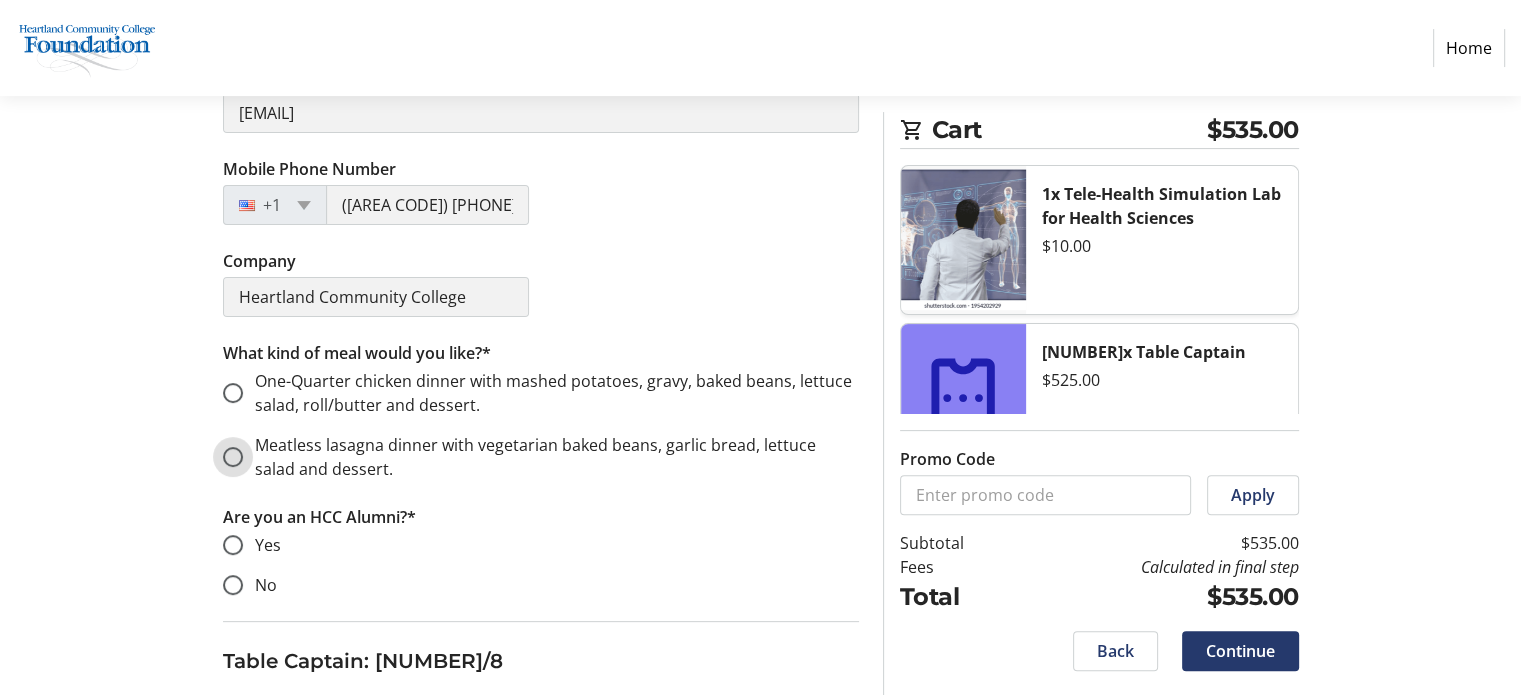click on "Meatless lasagna dinner with vegetarian baked beans, garlic bread, lettuce salad and dessert." at bounding box center (233, 457) 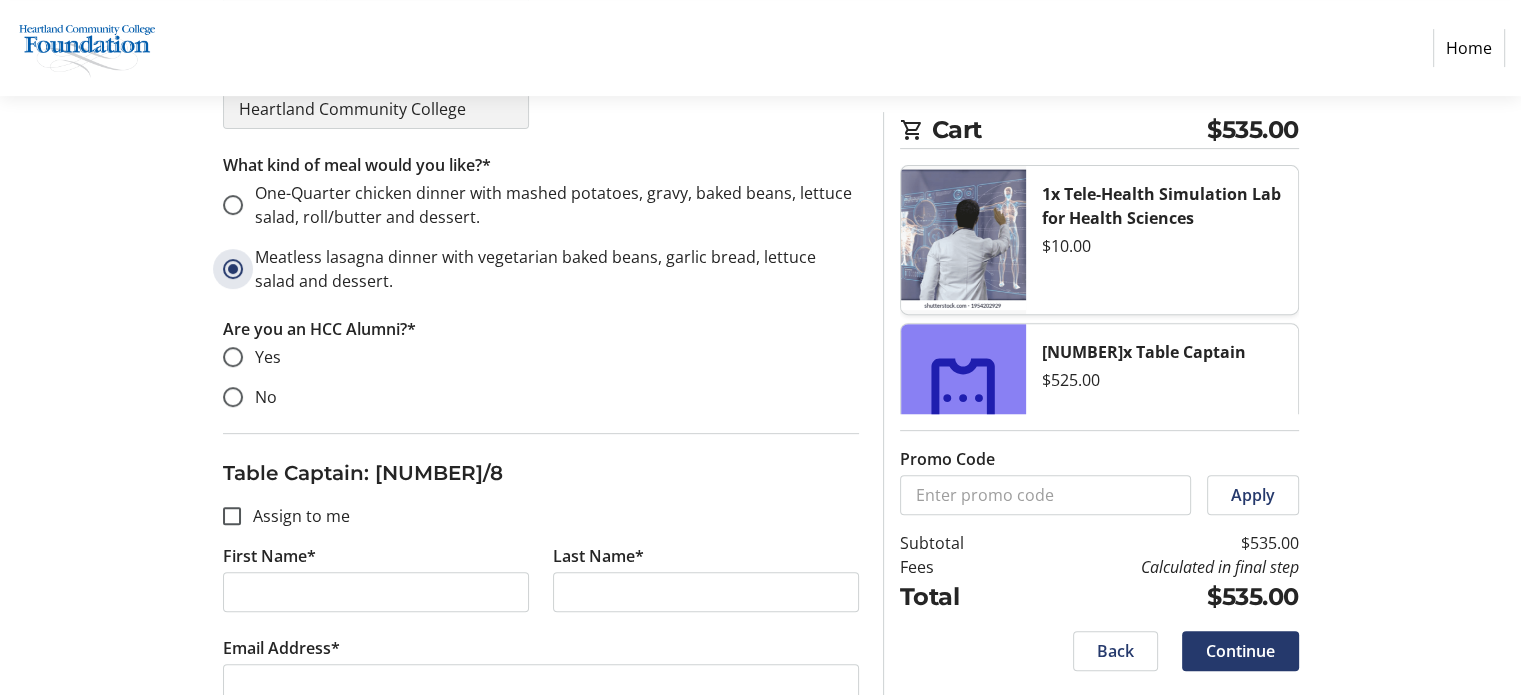 scroll, scrollTop: 700, scrollLeft: 0, axis: vertical 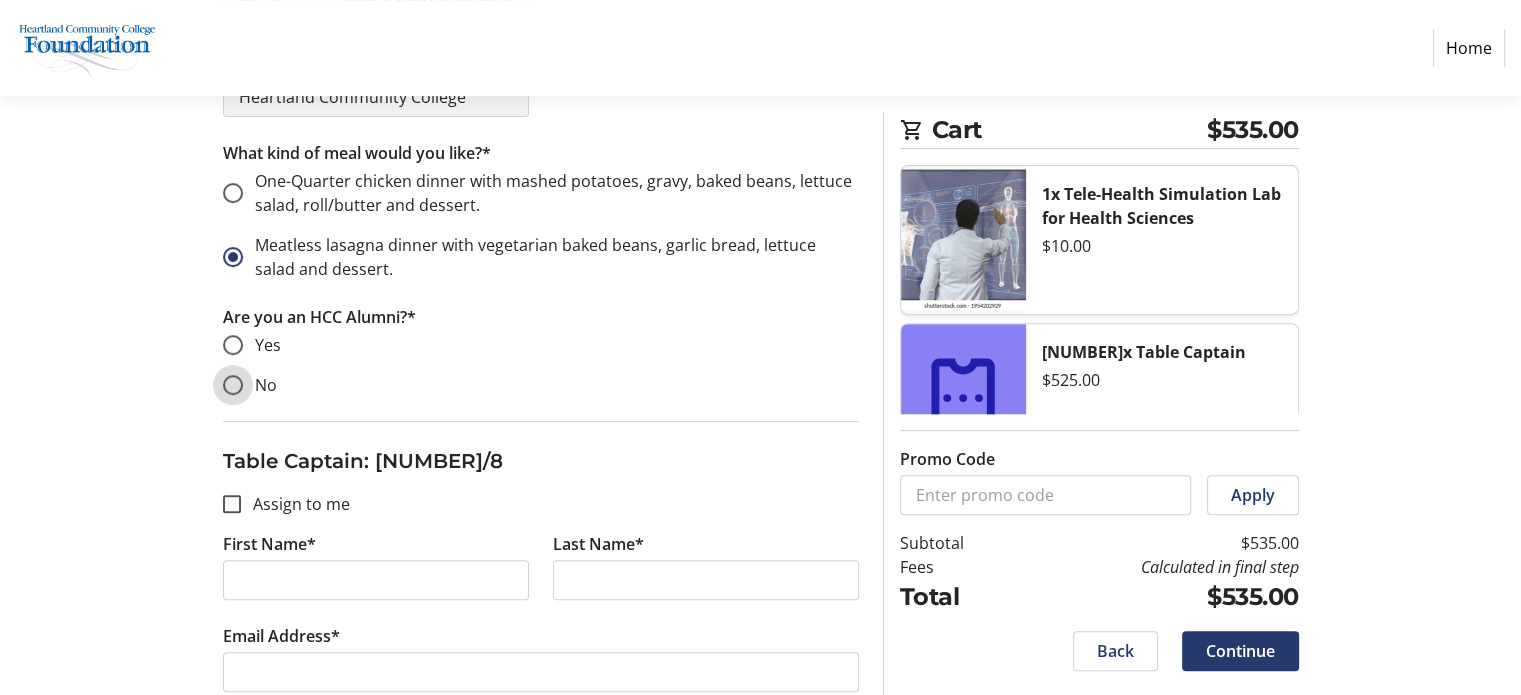 click on "No" at bounding box center [233, 385] 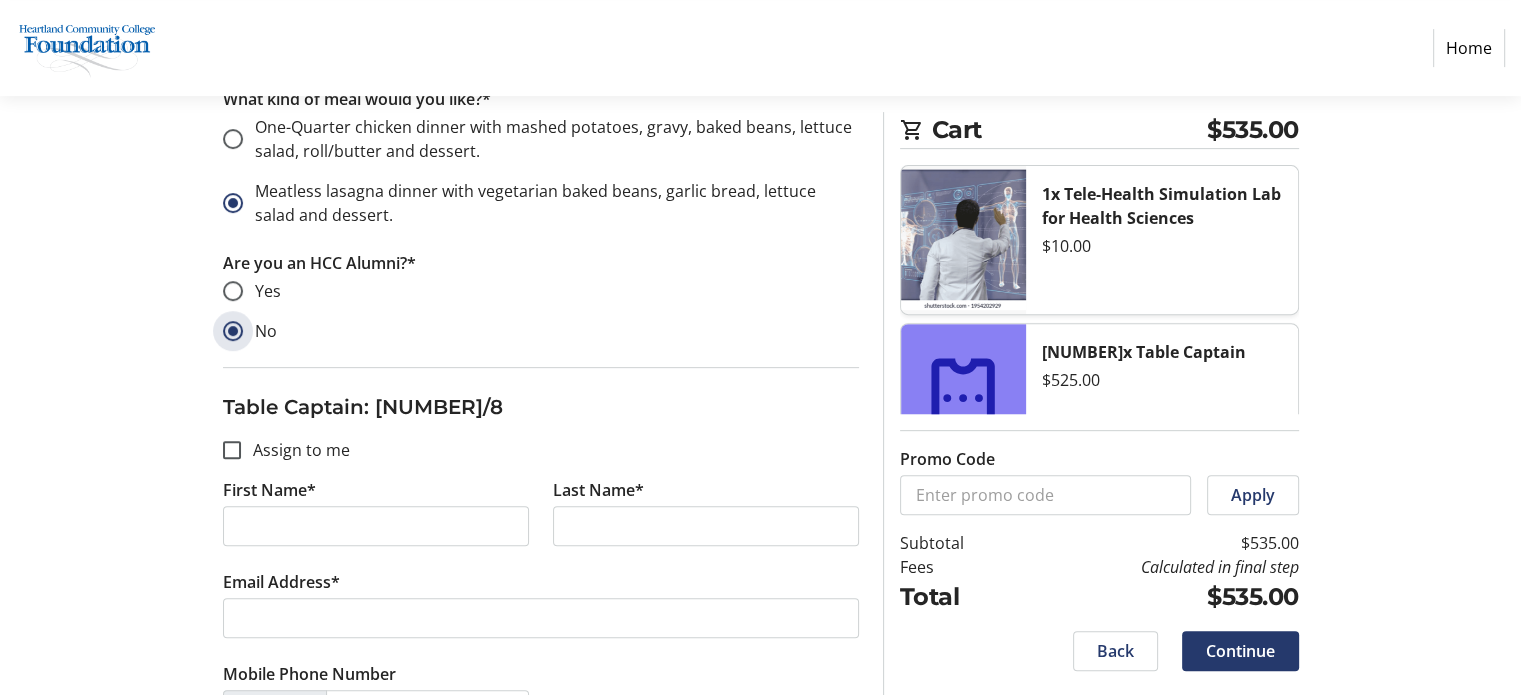 scroll, scrollTop: 800, scrollLeft: 0, axis: vertical 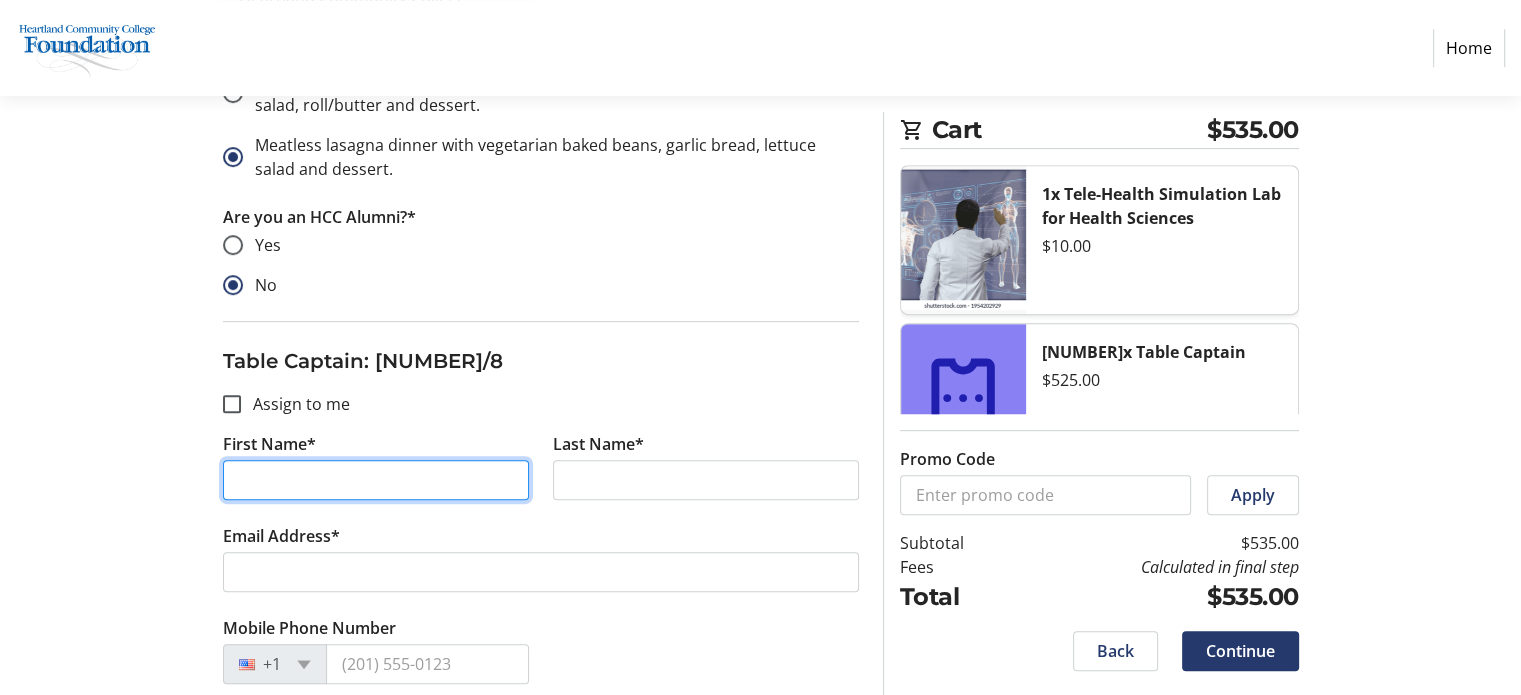 click on "First Name*" at bounding box center (376, 480) 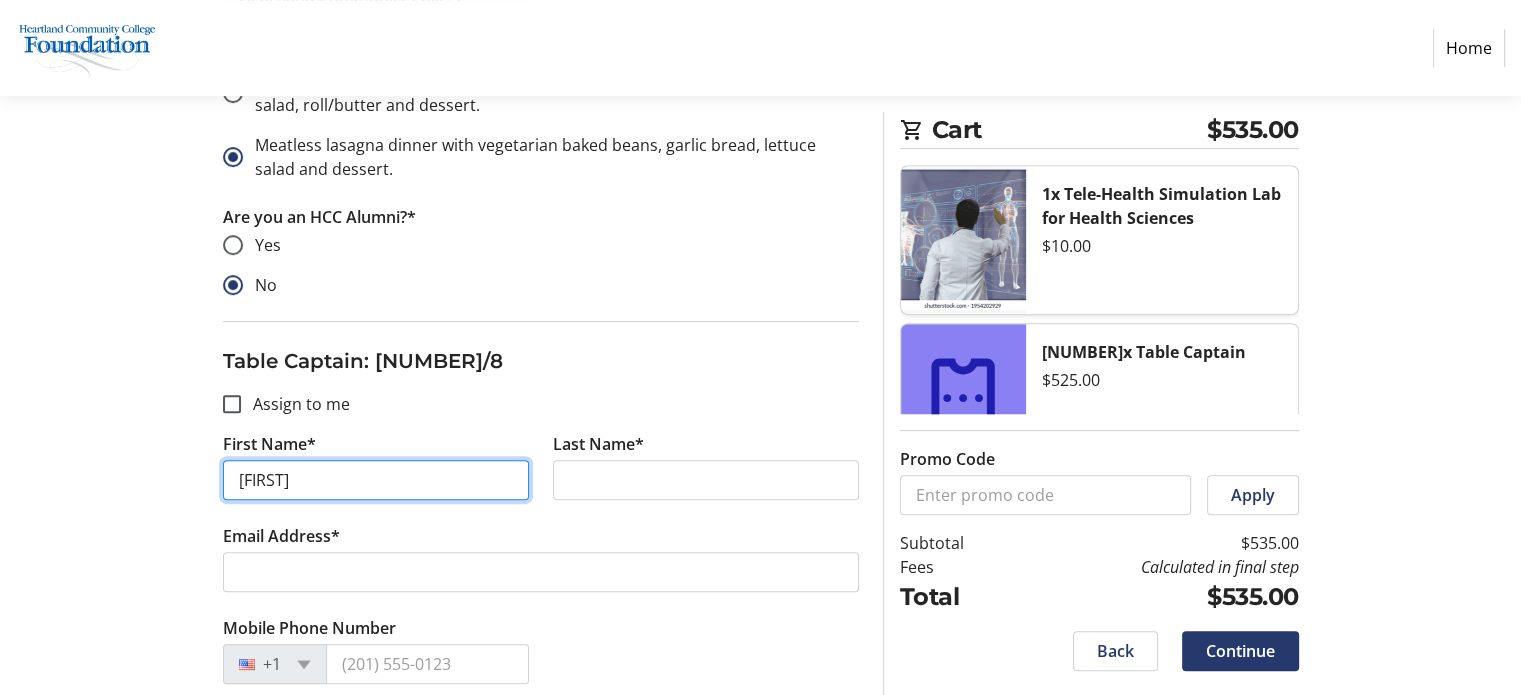type on "[FIRST]" 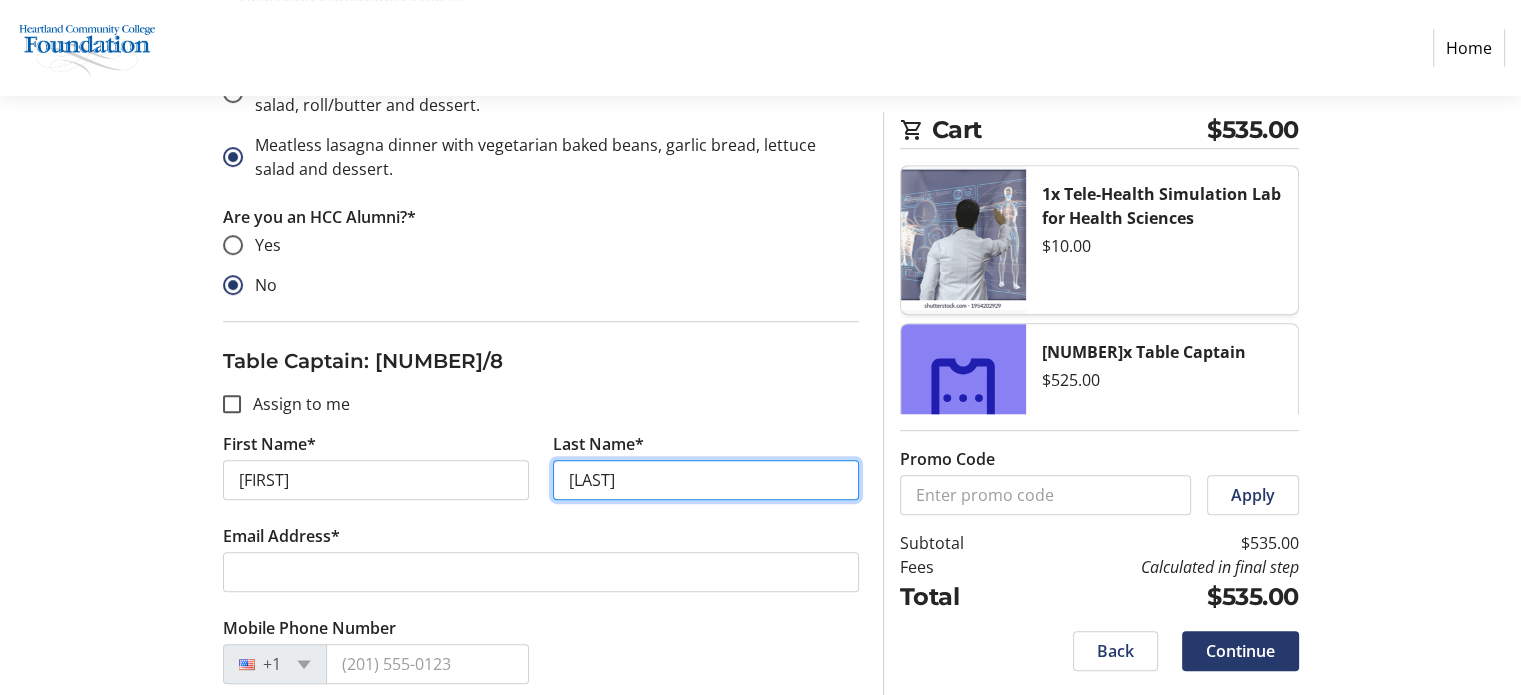 type on "[LAST]" 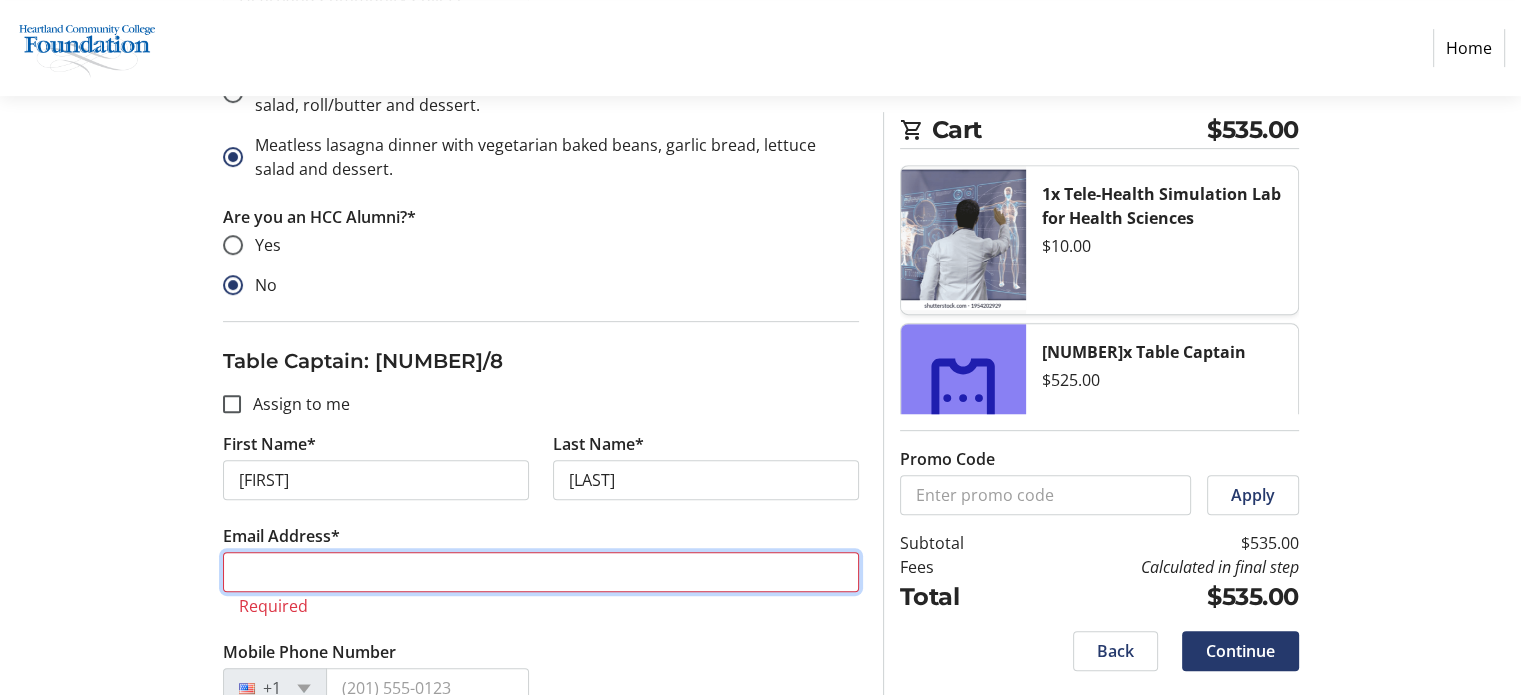 click on "Email Address*" at bounding box center [541, 572] 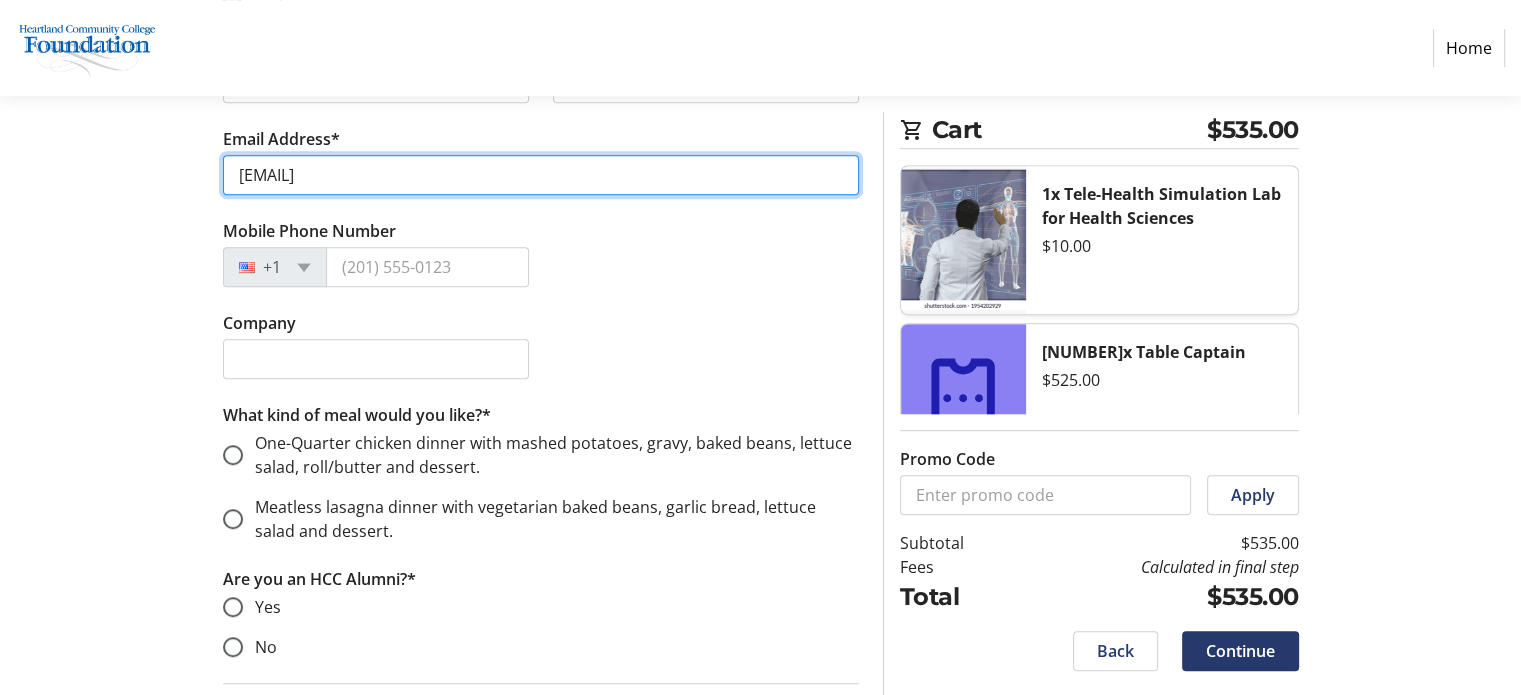 scroll, scrollTop: 1200, scrollLeft: 0, axis: vertical 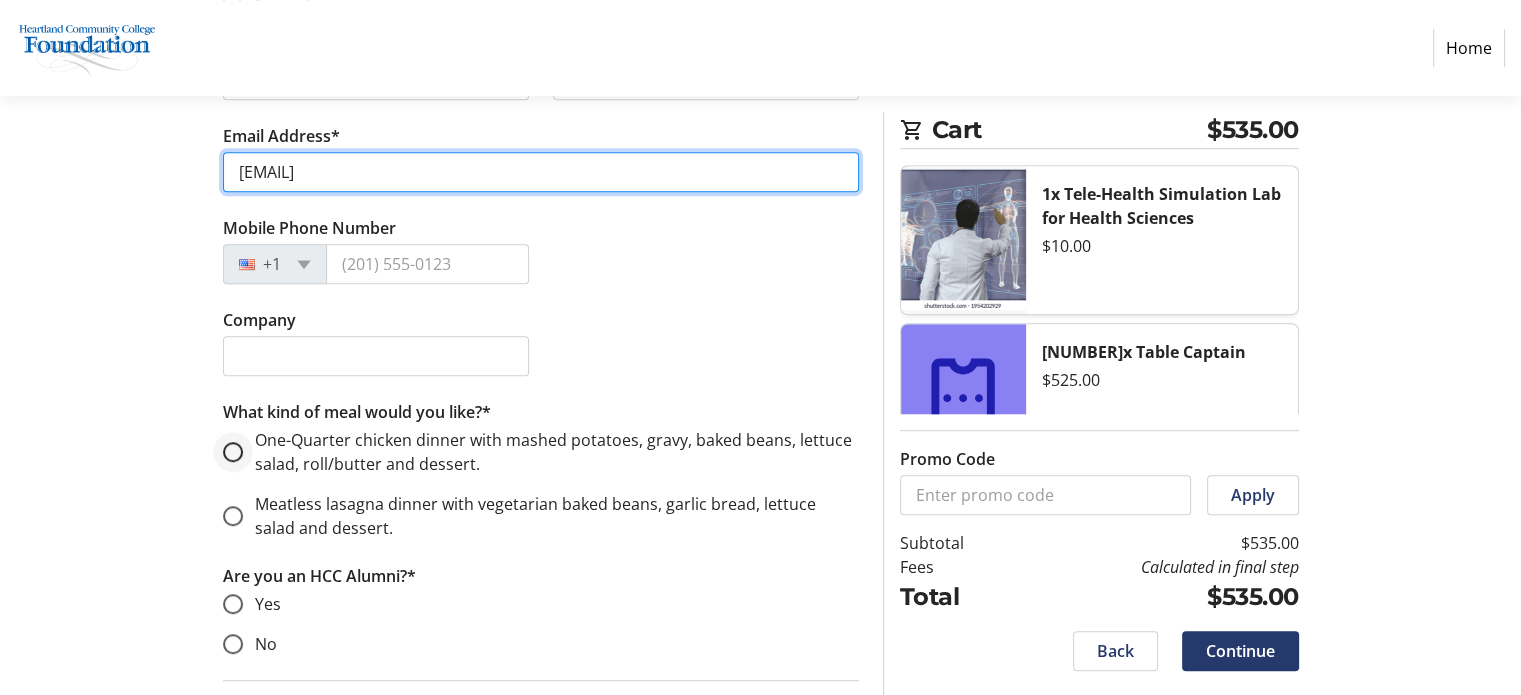type on "[EMAIL]" 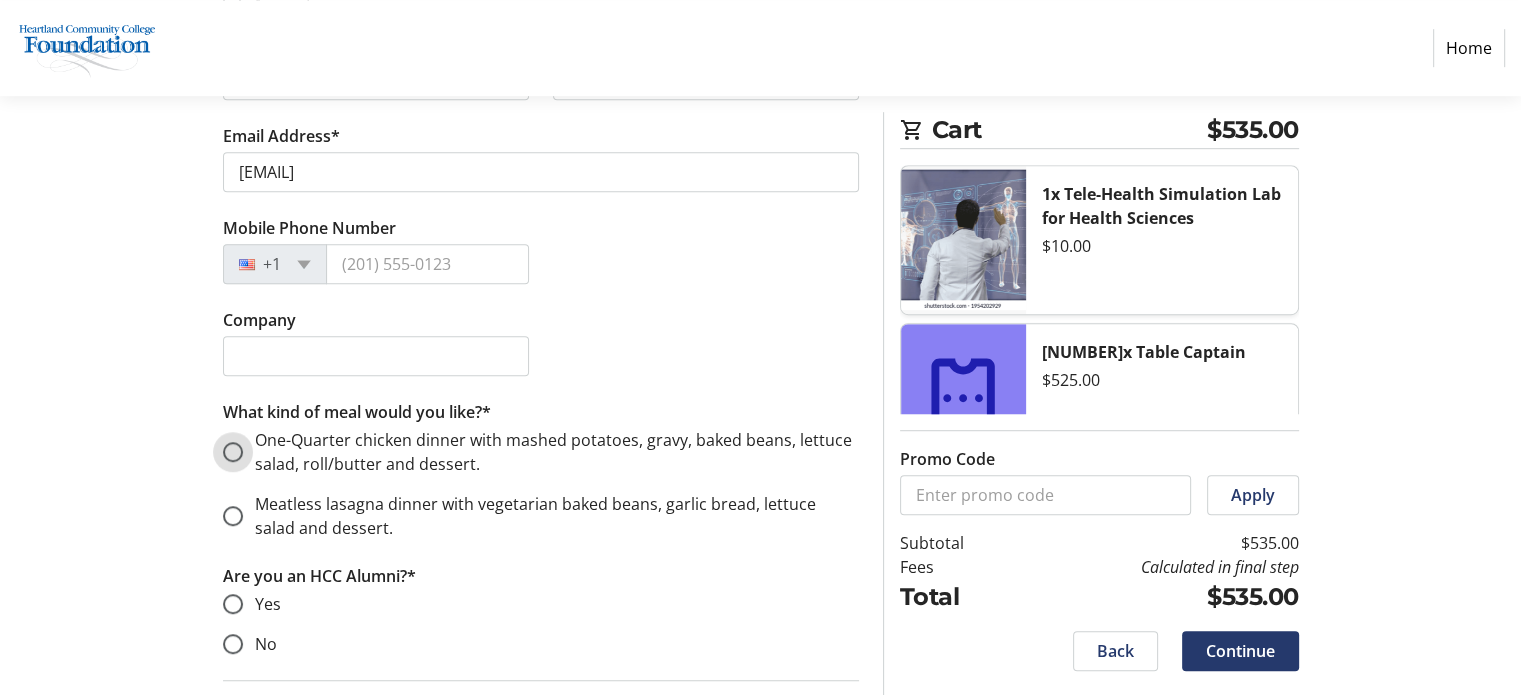 click on "One-Quarter chicken dinner with mashed potatoes, gravy, baked beans, lettuce salad, roll/butter and dessert." at bounding box center [233, 452] 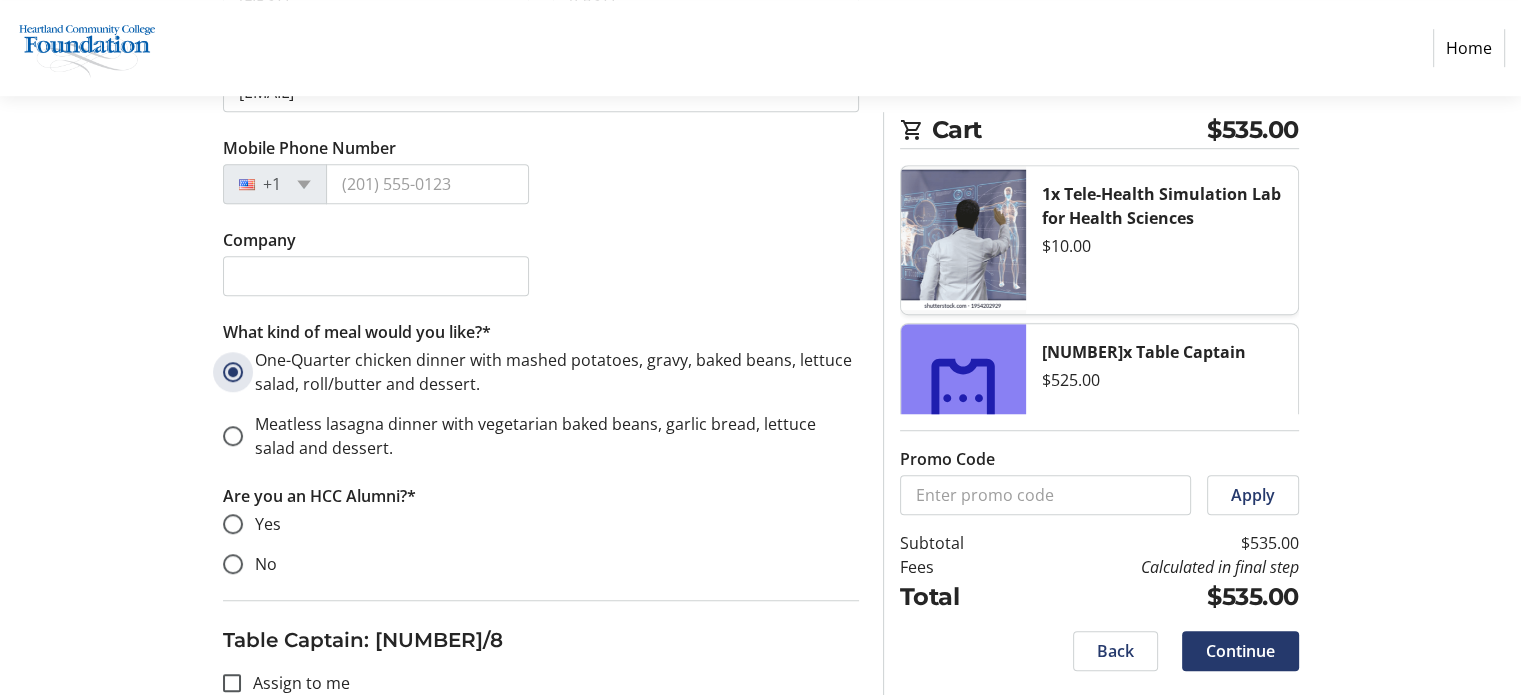 scroll, scrollTop: 1400, scrollLeft: 0, axis: vertical 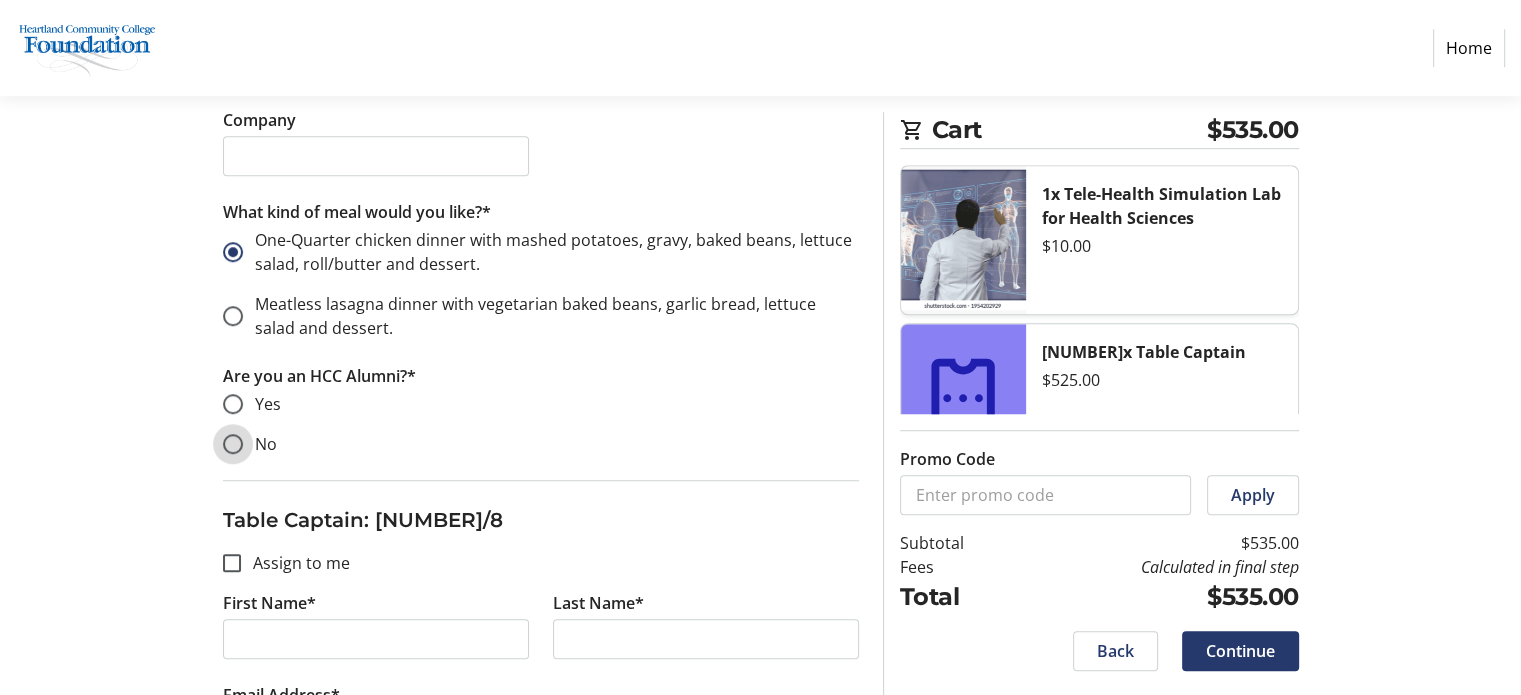 drag, startPoint x: 240, startPoint y: 442, endPoint x: 252, endPoint y: 476, distance: 36.05551 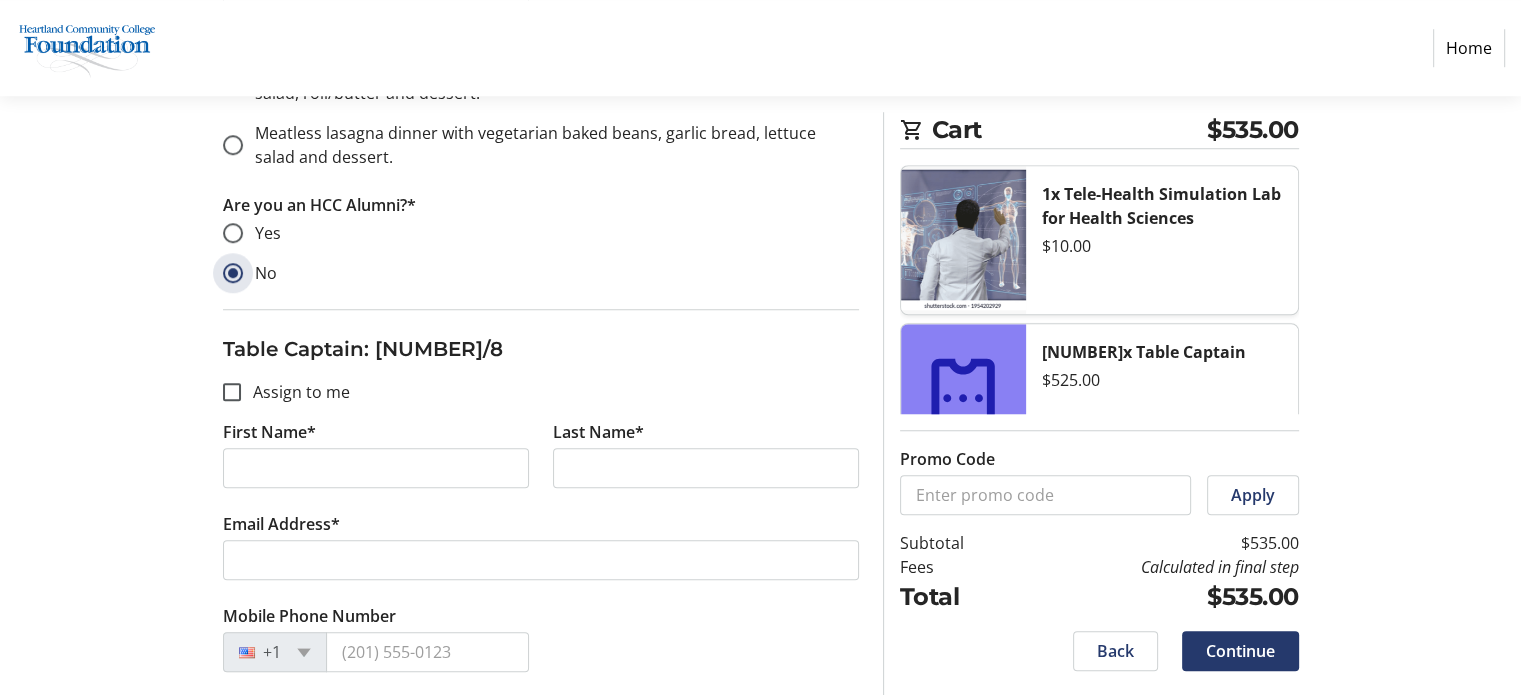 scroll, scrollTop: 1600, scrollLeft: 0, axis: vertical 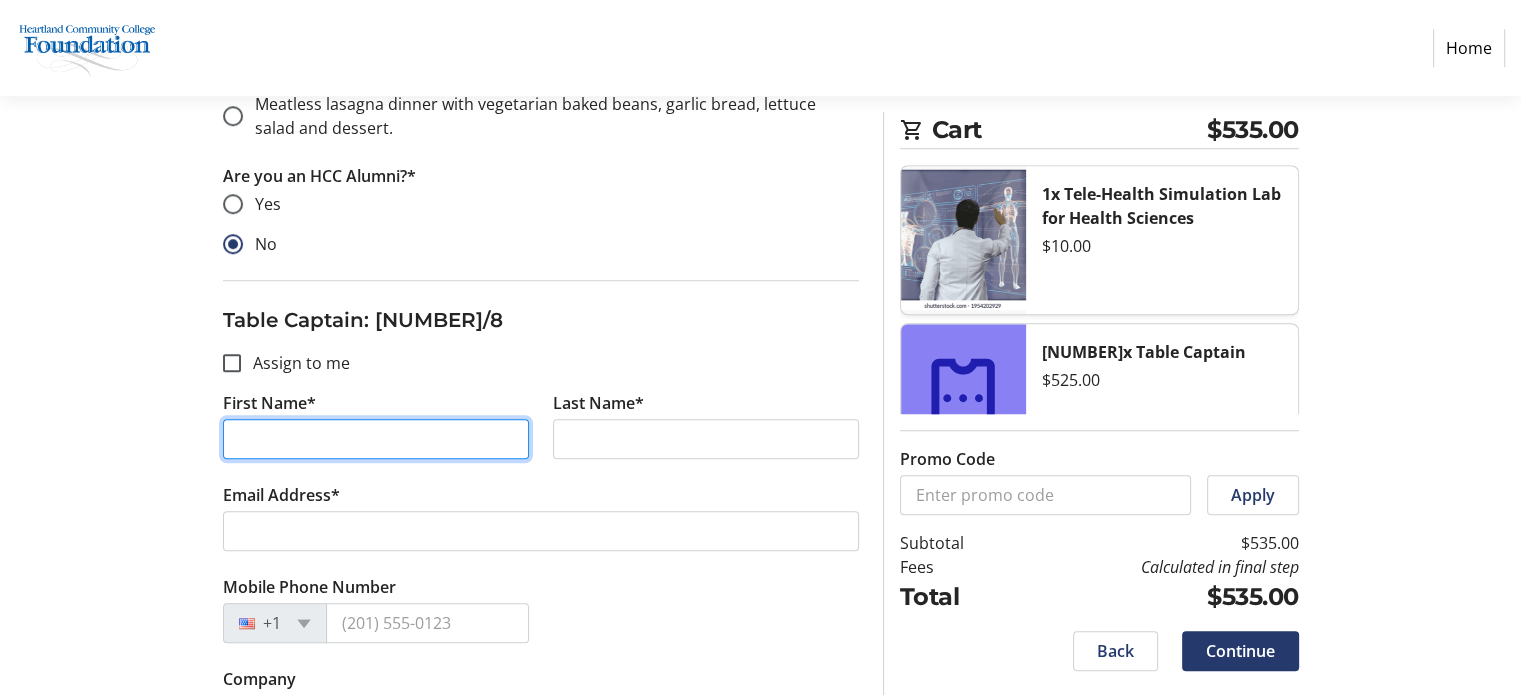 click on "First Name*" at bounding box center (376, 439) 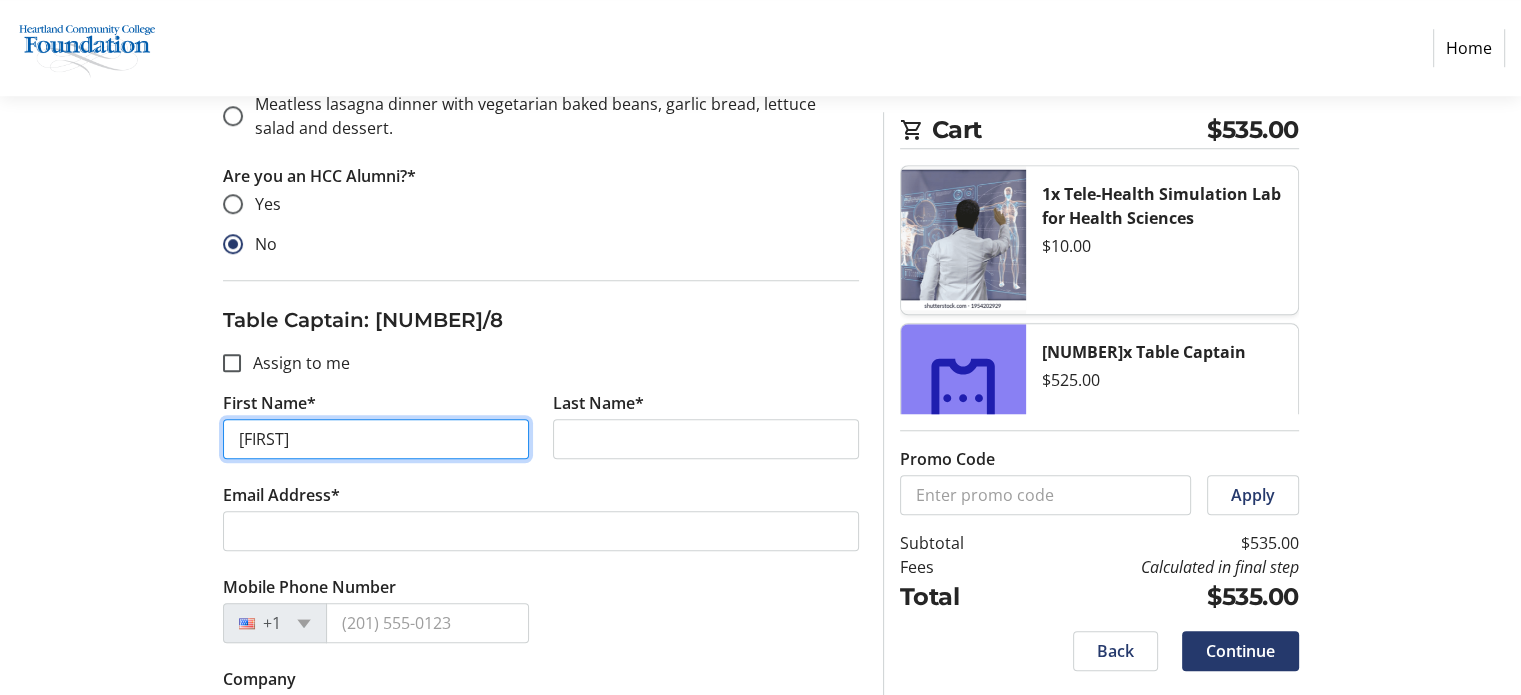type on "[FIRST]" 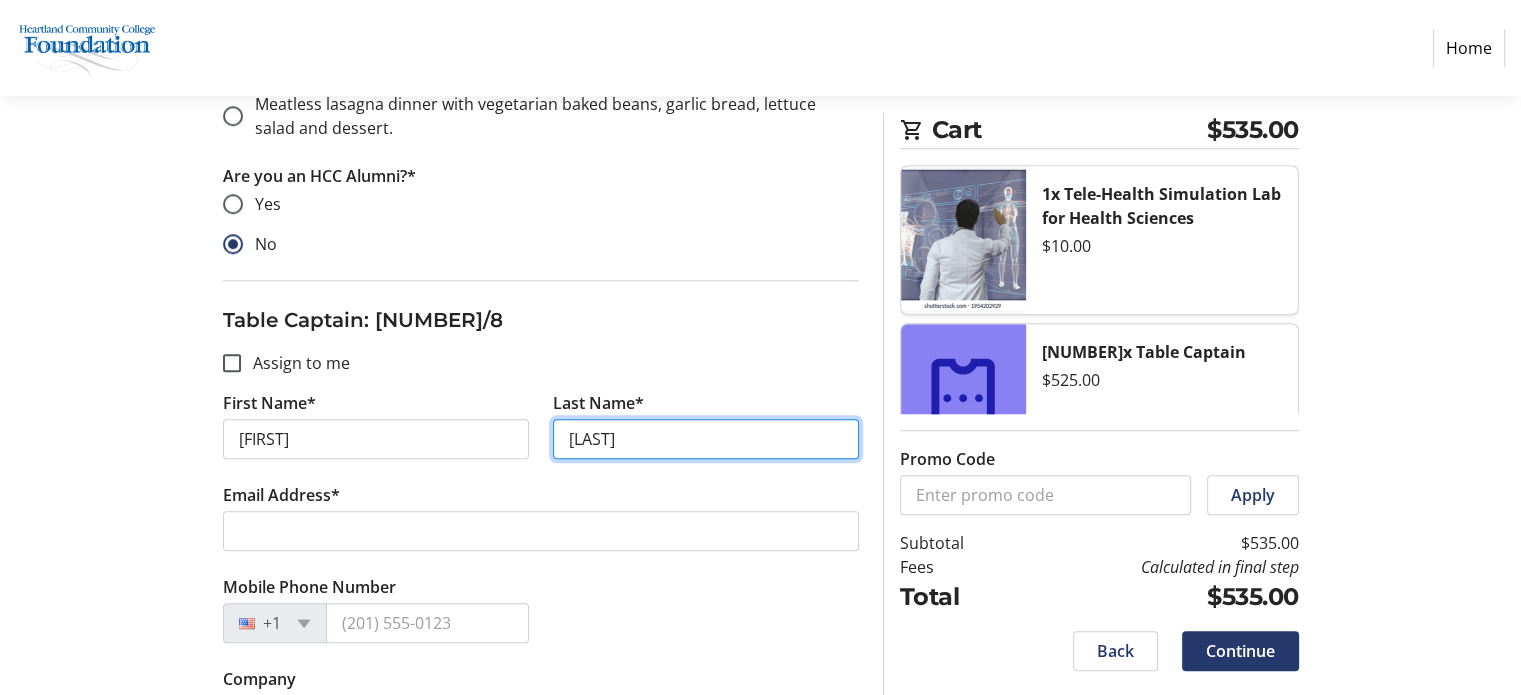 type on "[LAST]" 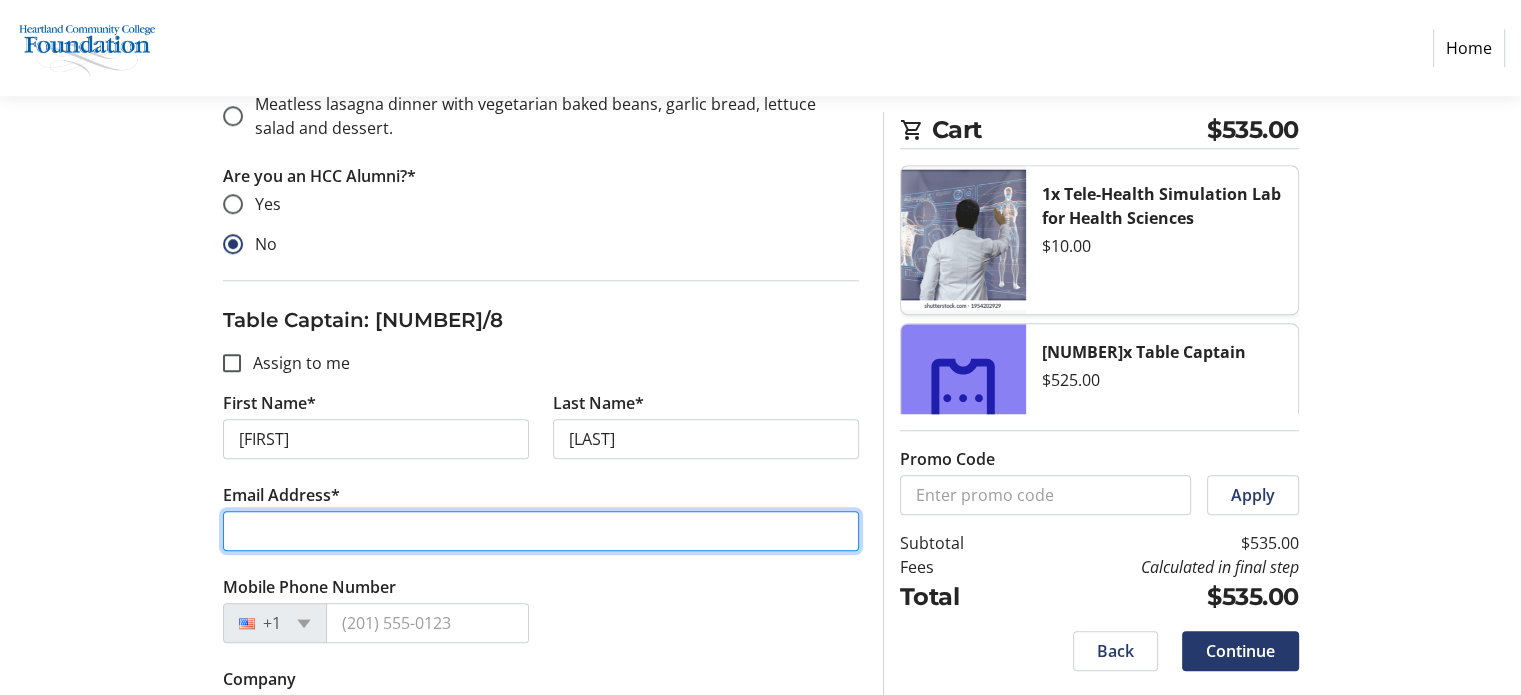 click on "Email Address*" at bounding box center (541, 531) 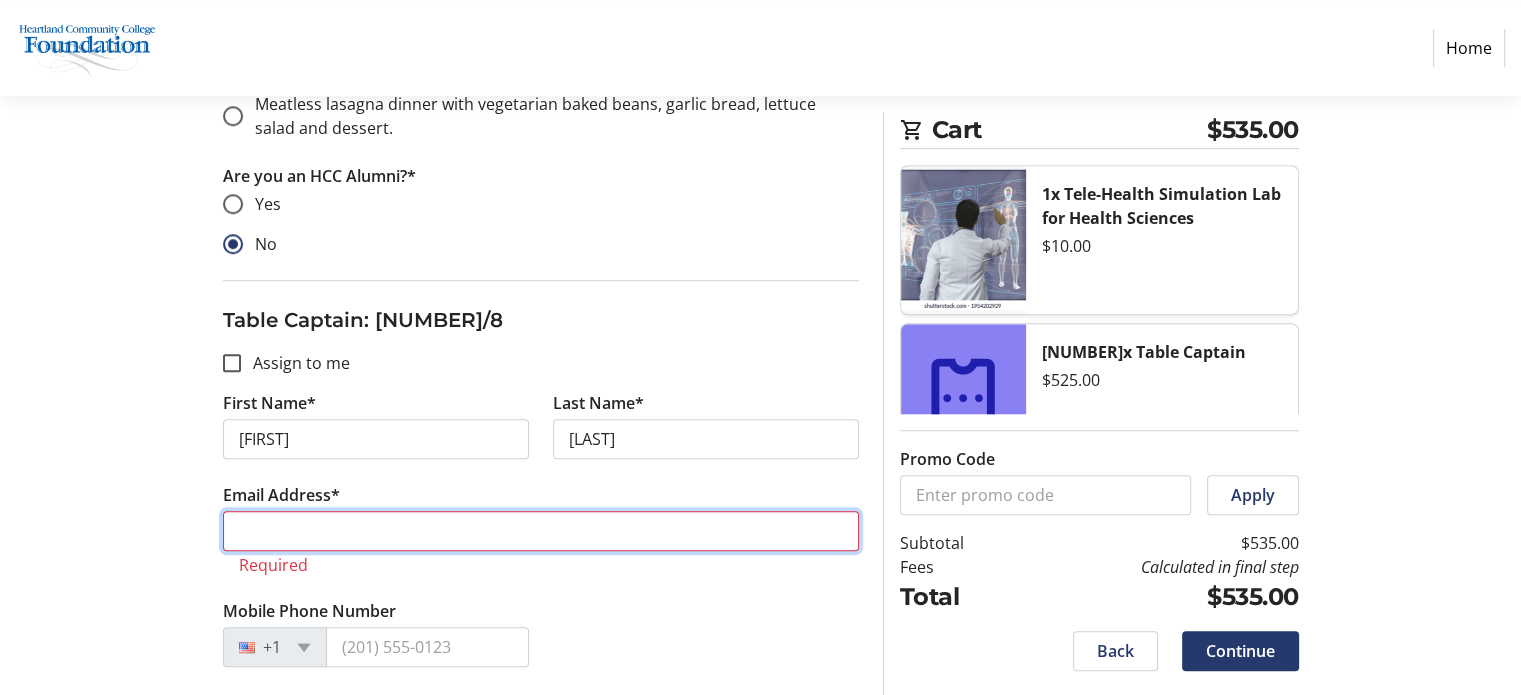 click on "Email Address*" at bounding box center (541, 531) 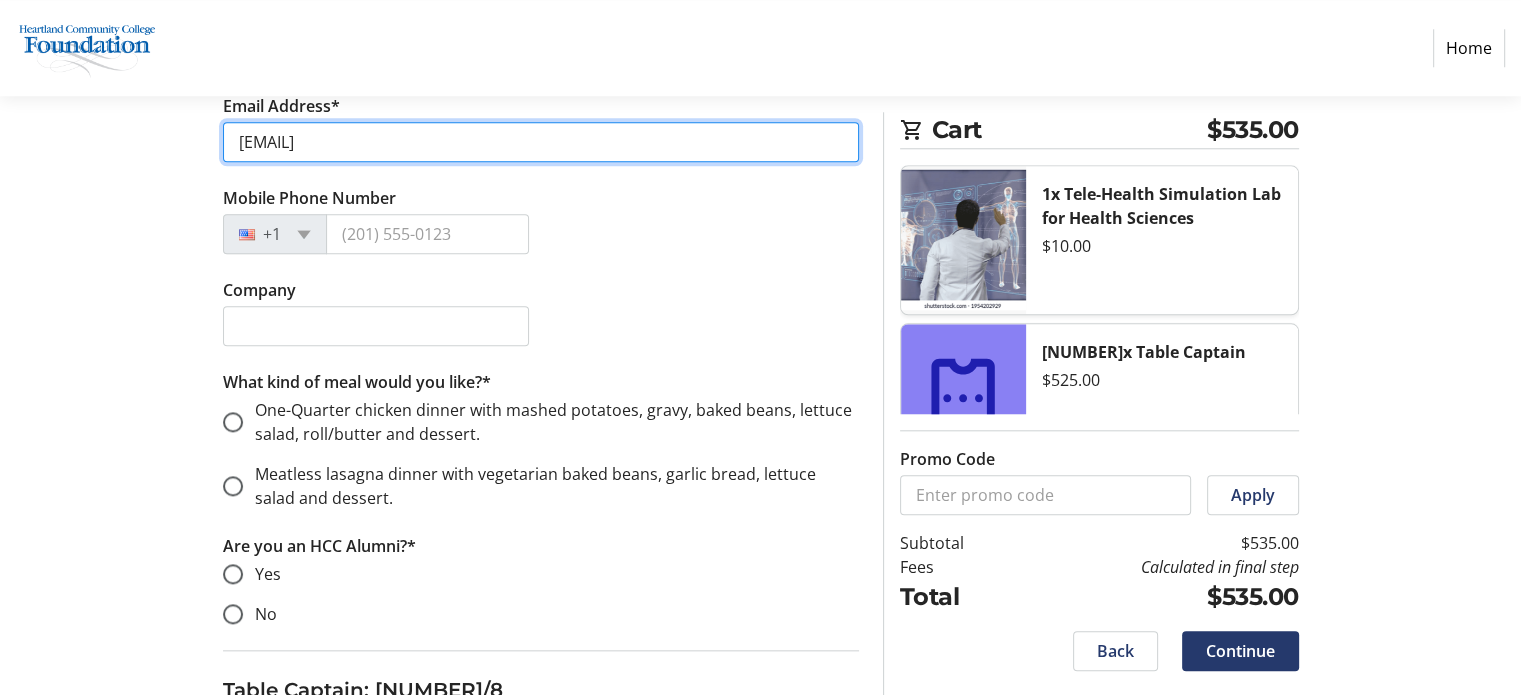 scroll, scrollTop: 2000, scrollLeft: 0, axis: vertical 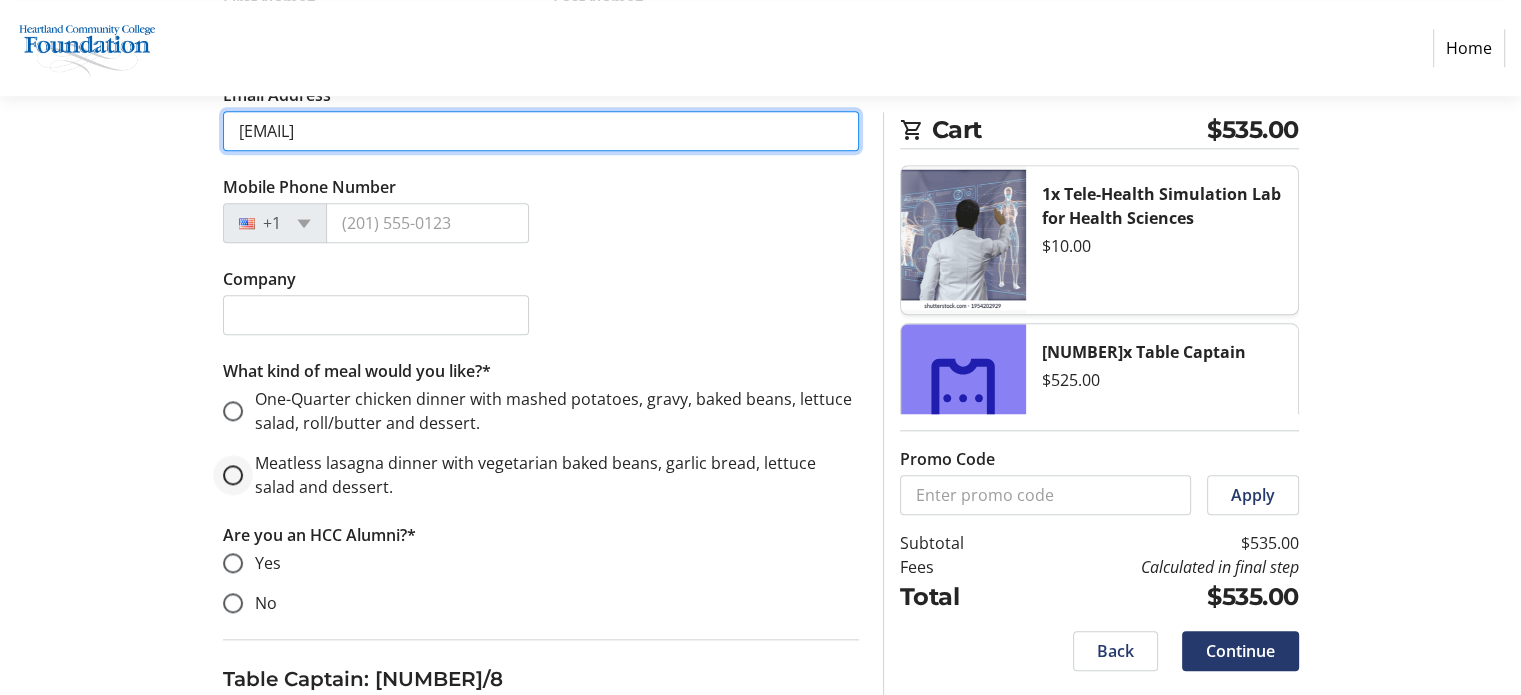 type on "[EMAIL]" 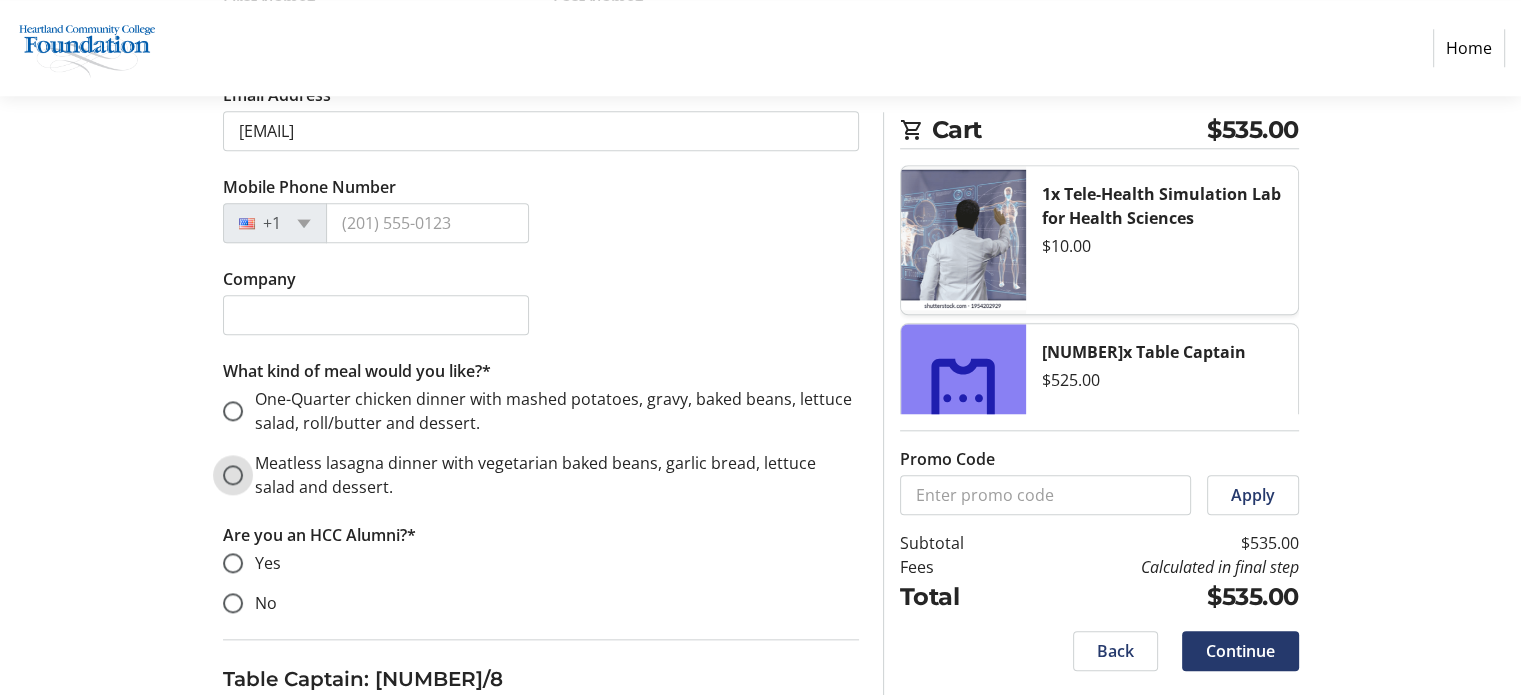 click on "Meatless lasagna dinner with vegetarian baked beans, garlic bread, lettuce salad and dessert." at bounding box center [233, 475] 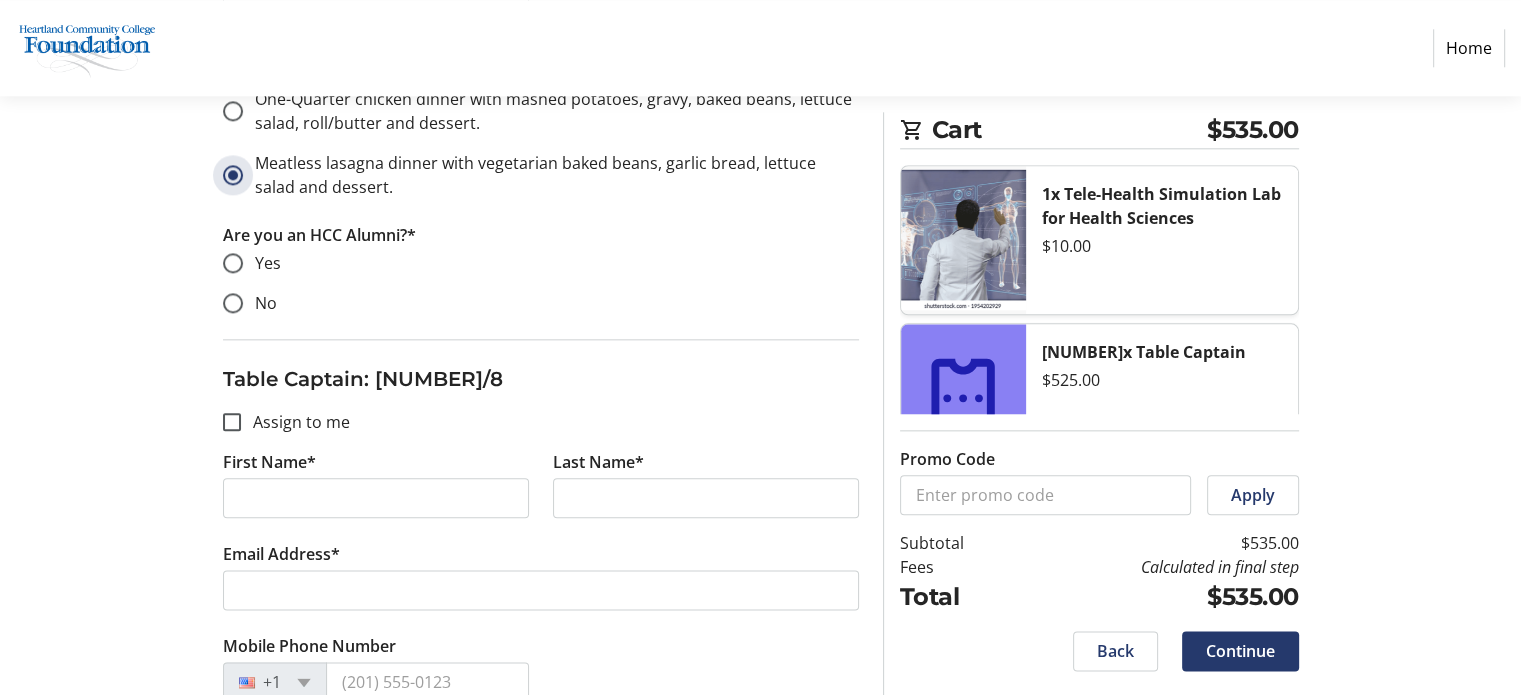 scroll, scrollTop: 2400, scrollLeft: 0, axis: vertical 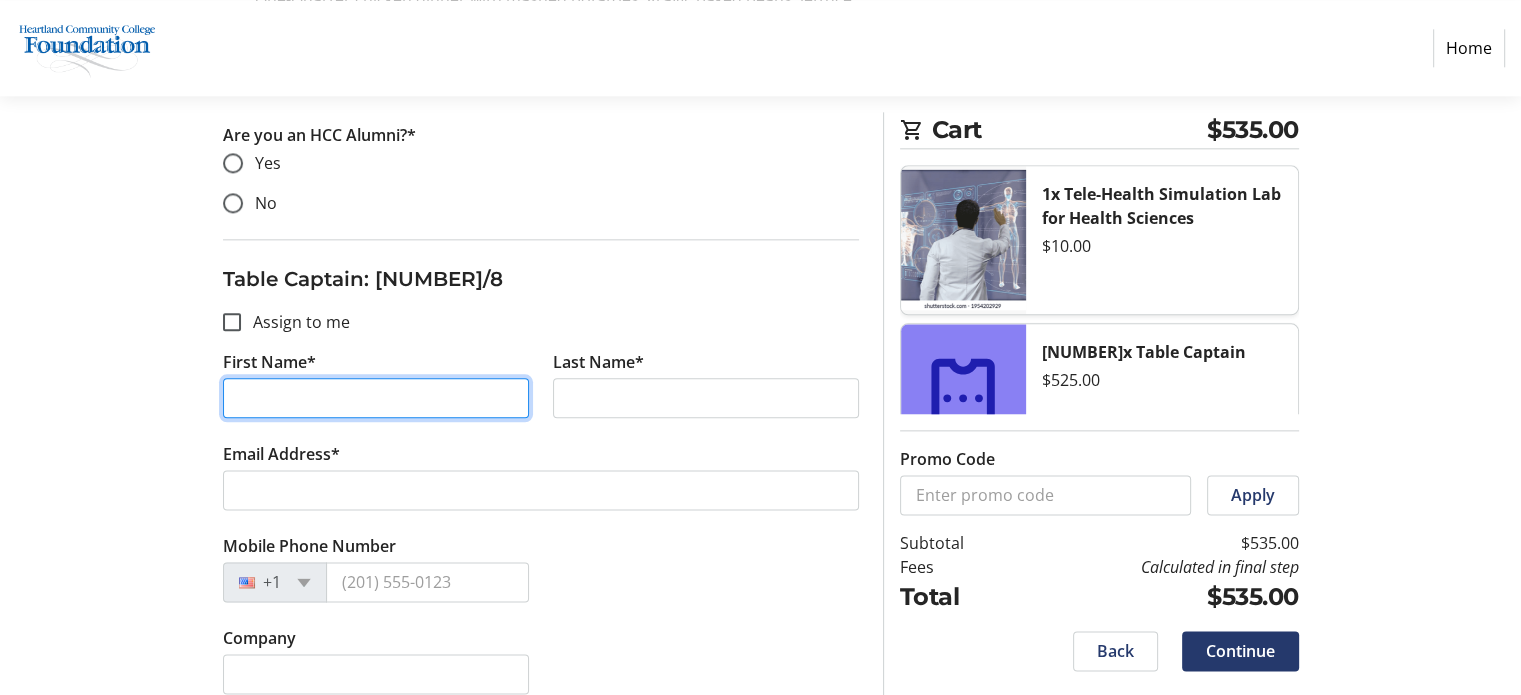 click on "First Name*" at bounding box center (376, 398) 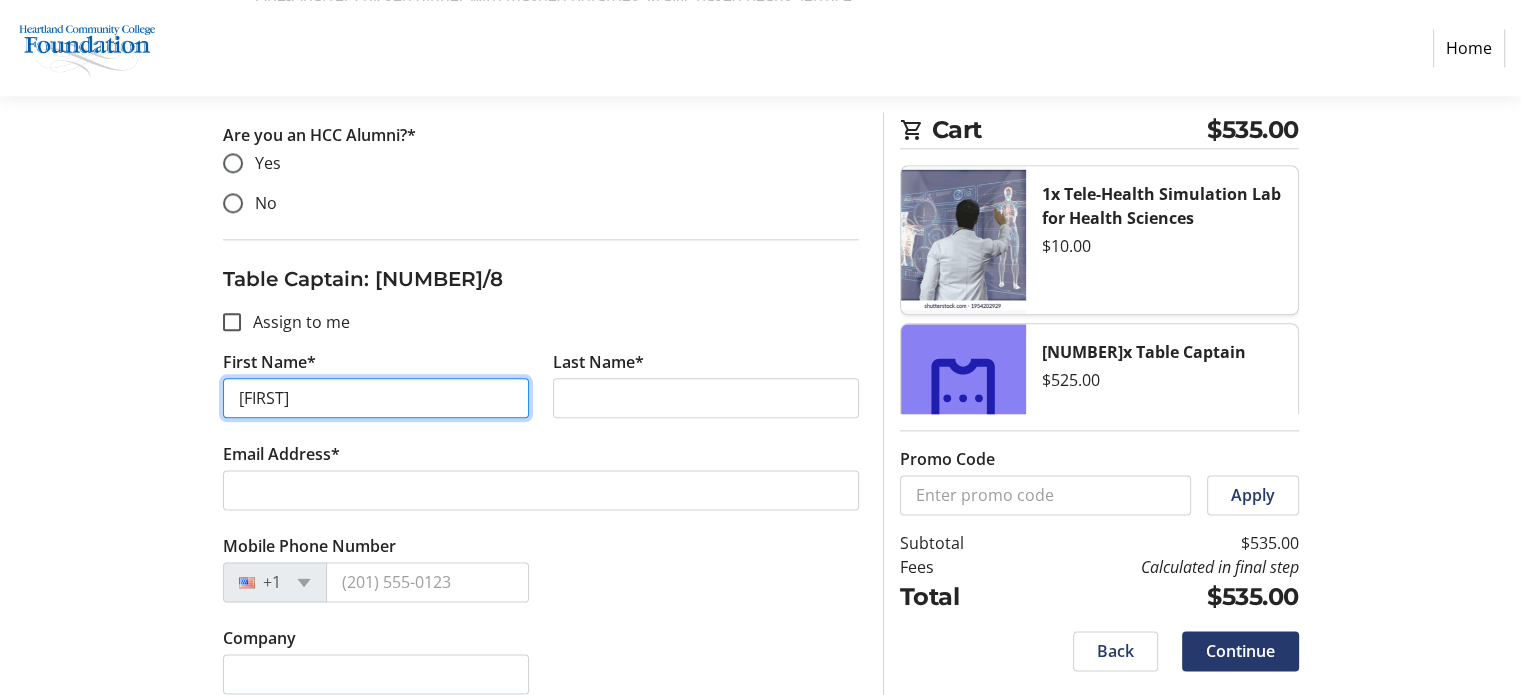 type on "[FIRST]" 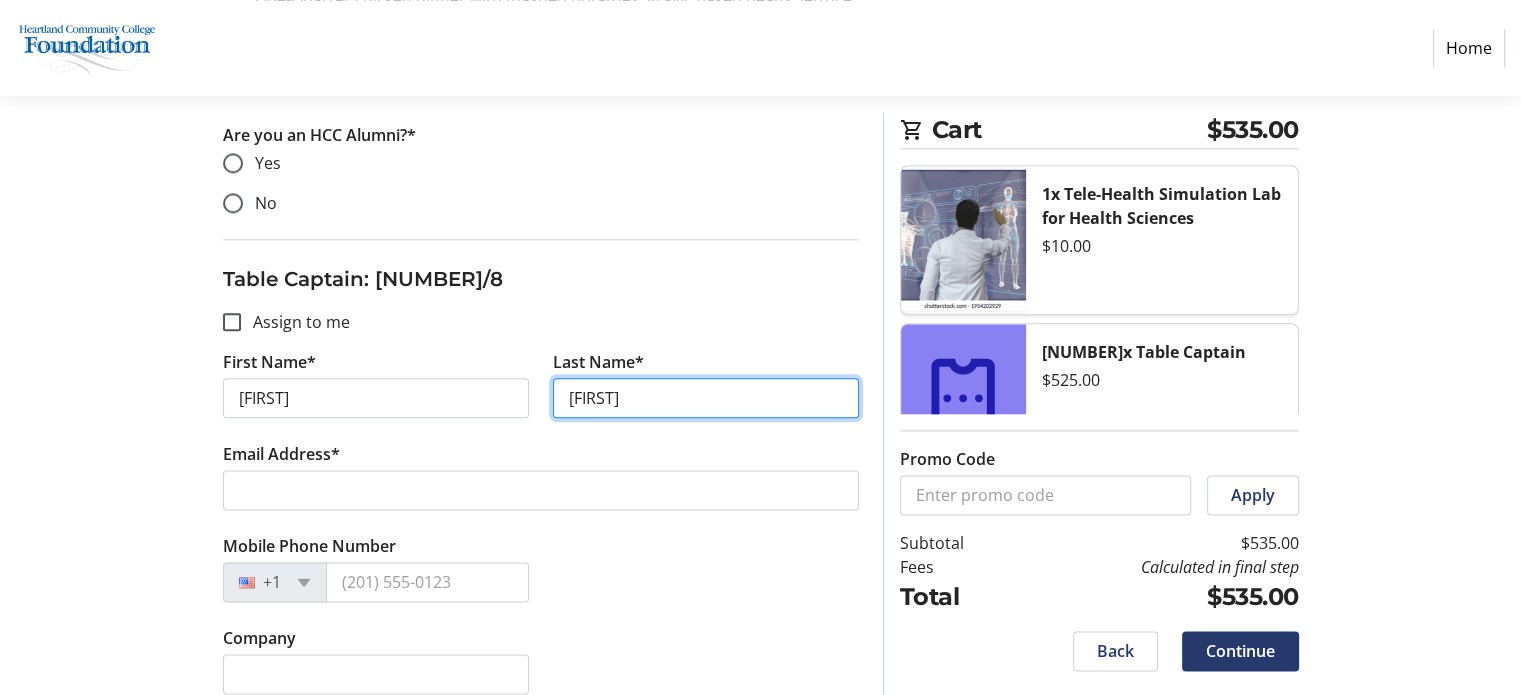 type on "[FIRST]" 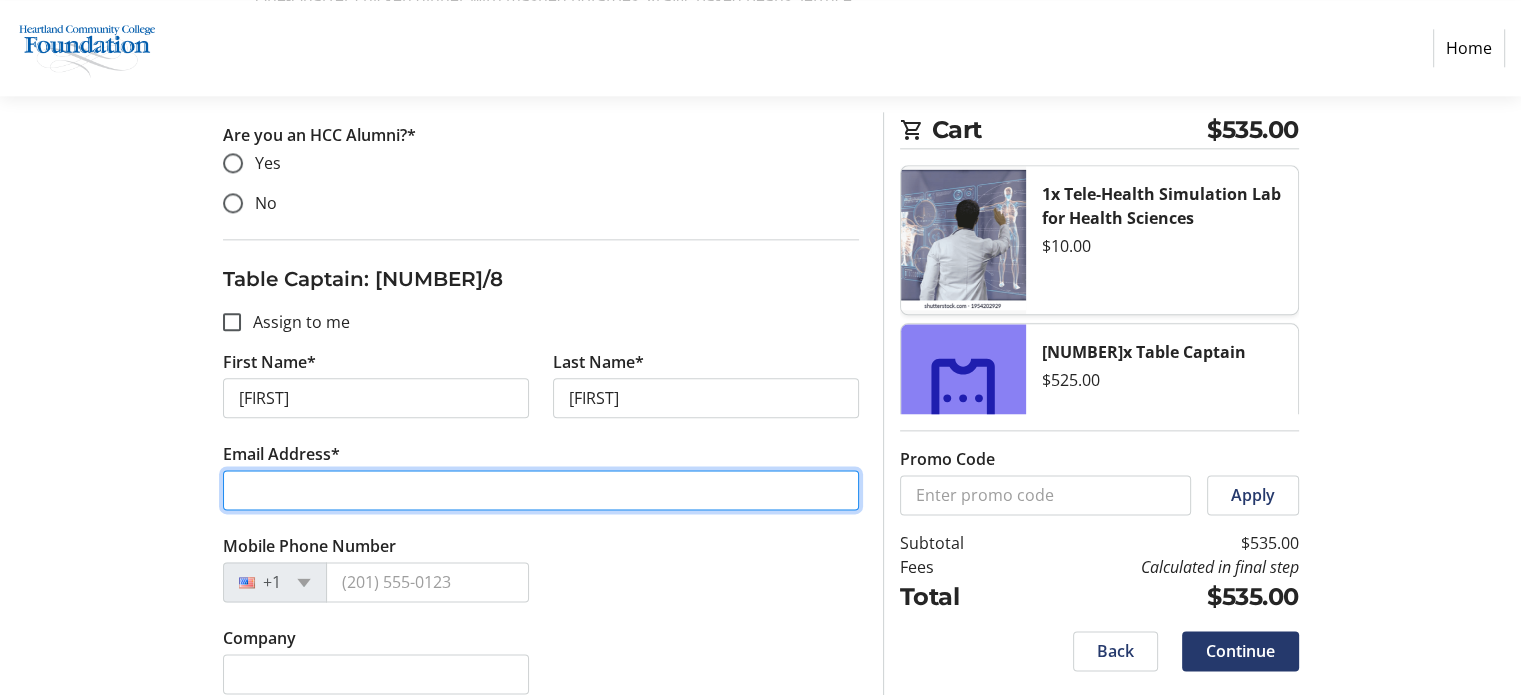 click on "Email Address*" at bounding box center (541, 490) 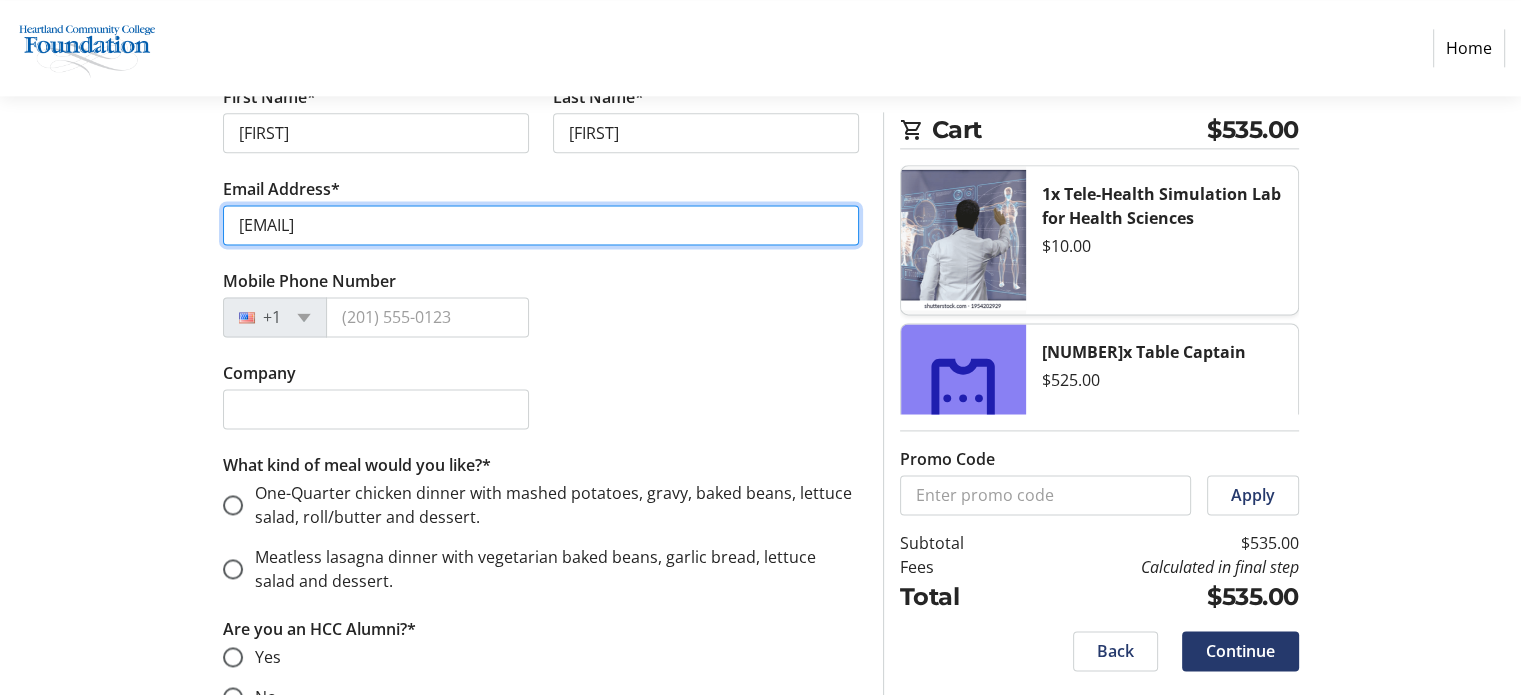 scroll, scrollTop: 2700, scrollLeft: 0, axis: vertical 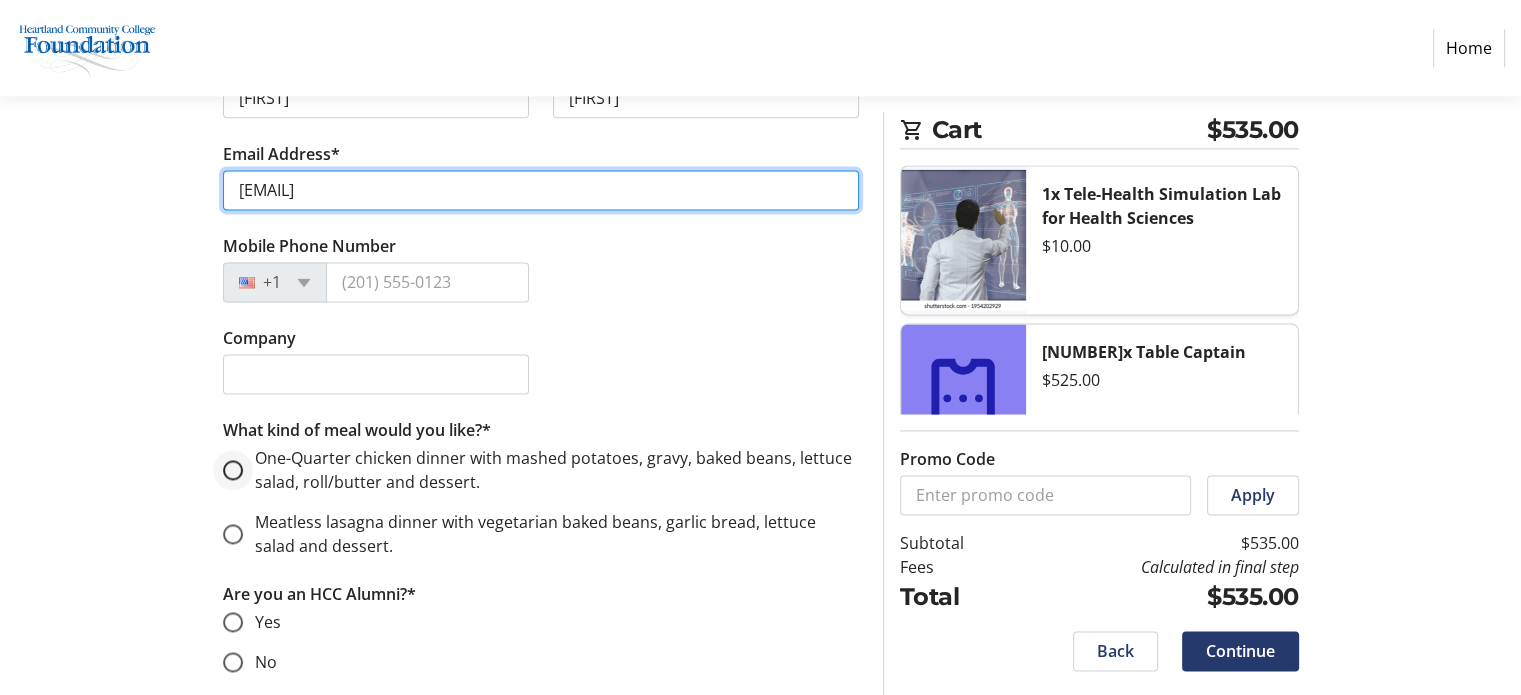 type on "[EMAIL]" 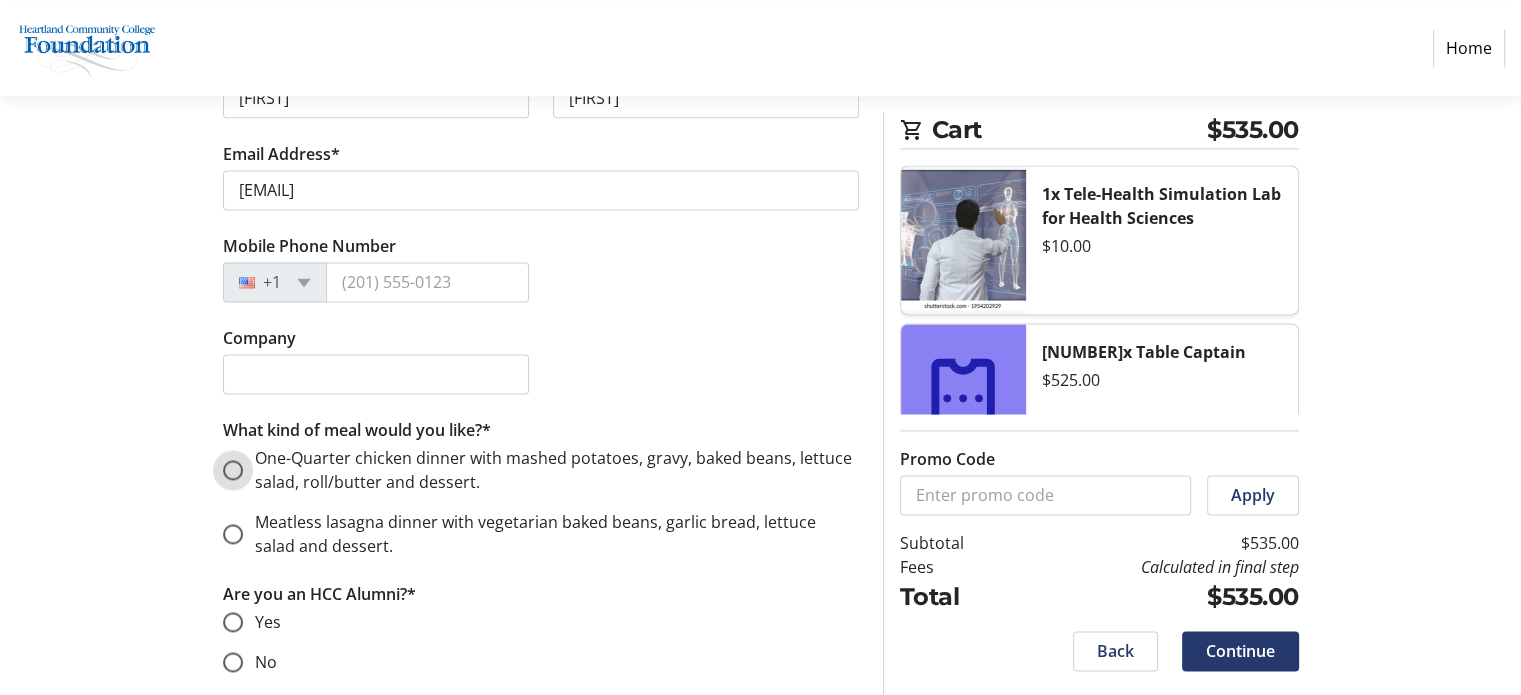 click on "One-Quarter chicken dinner with mashed potatoes, gravy, baked beans, lettuce salad, roll/butter and dessert." at bounding box center (233, 470) 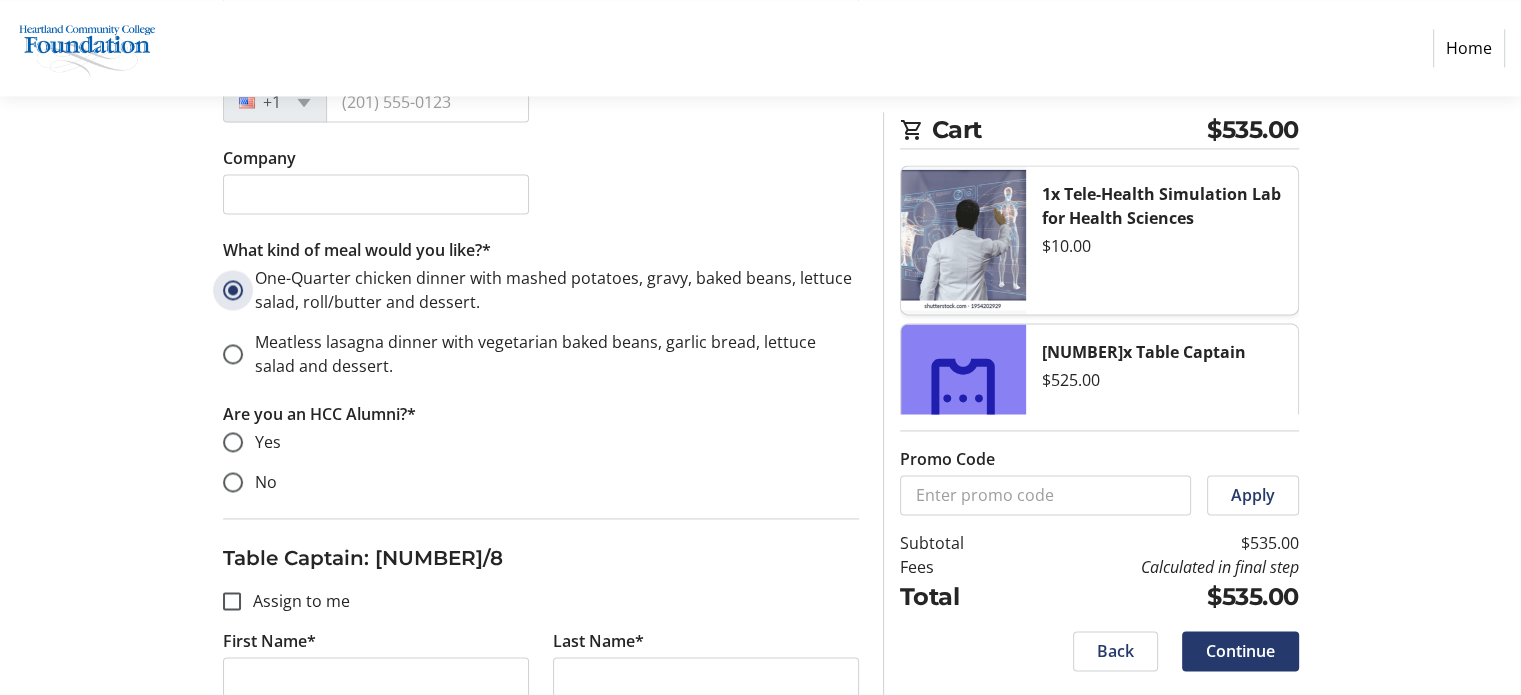scroll, scrollTop: 2900, scrollLeft: 0, axis: vertical 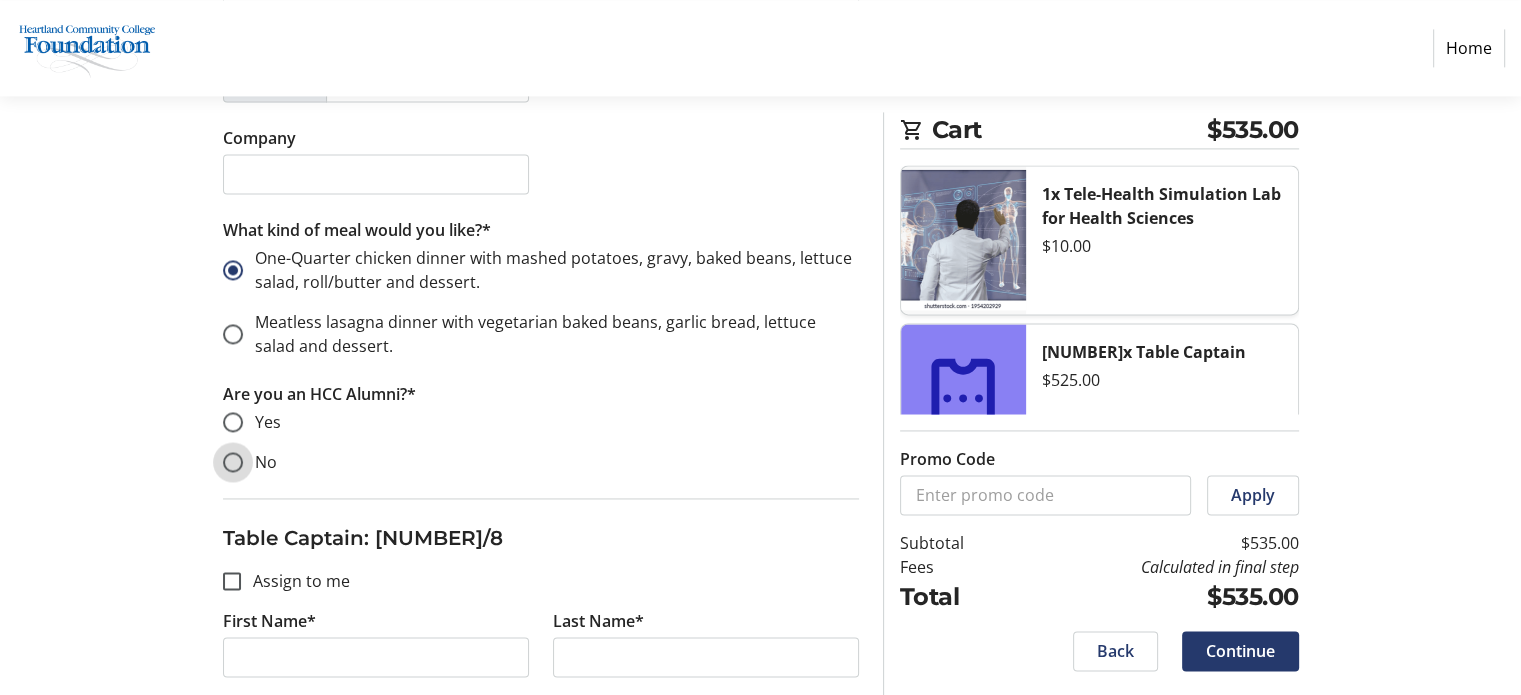 click on "No" at bounding box center (233, 462) 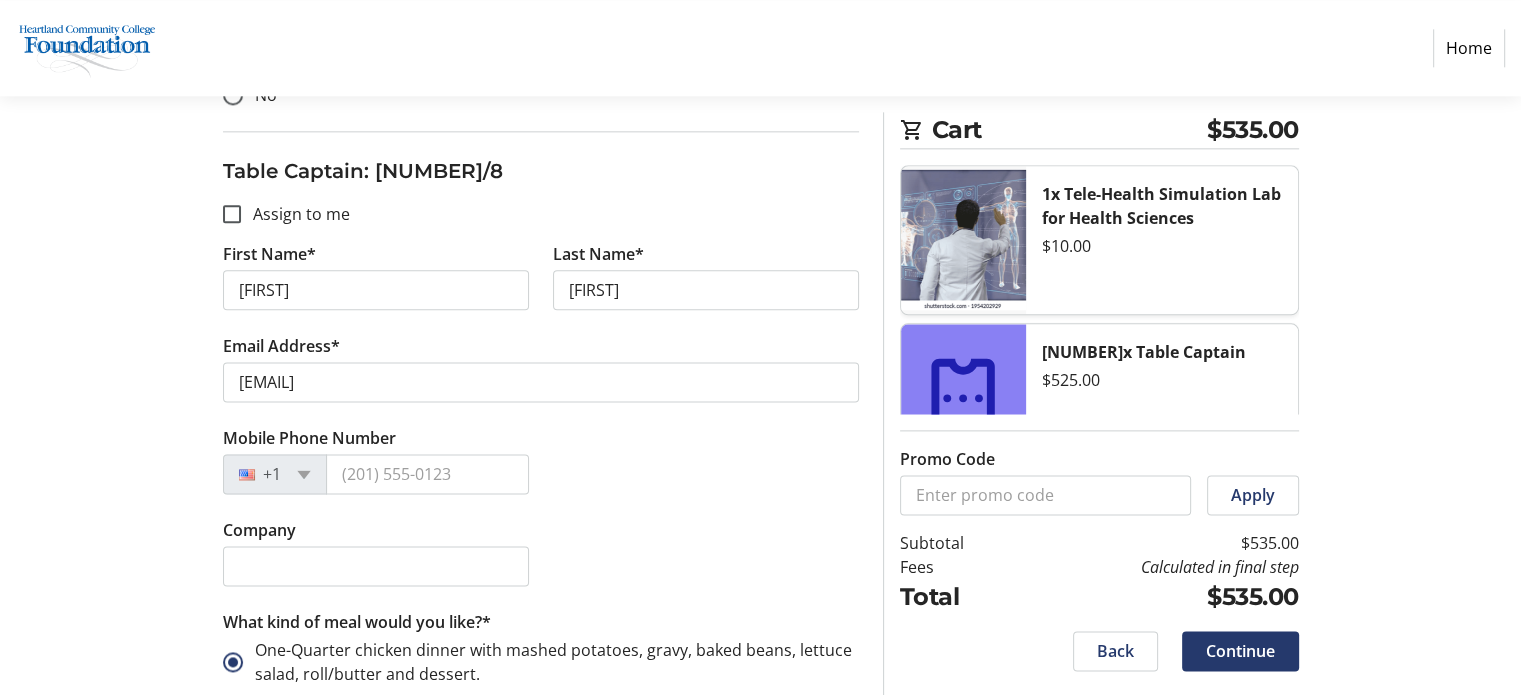 scroll, scrollTop: 2400, scrollLeft: 0, axis: vertical 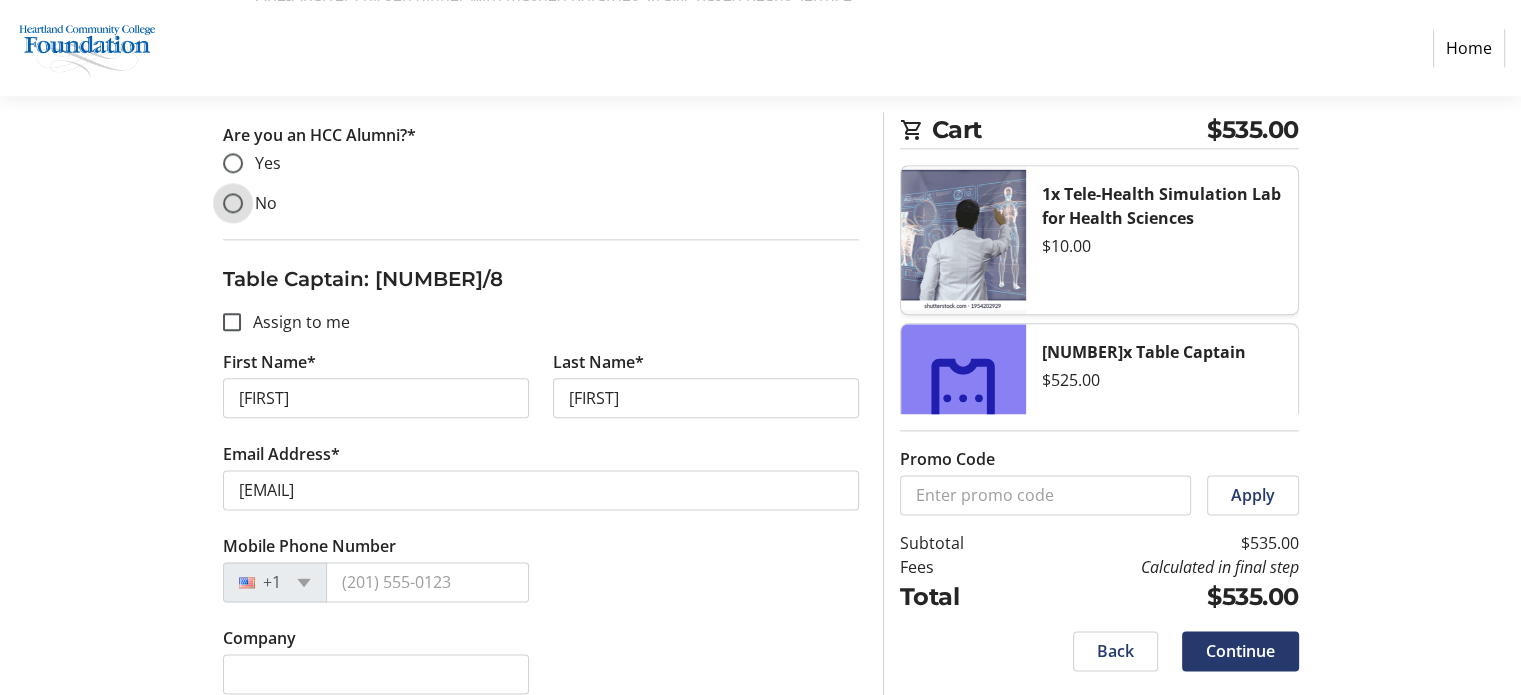 click on "No" at bounding box center (233, 203) 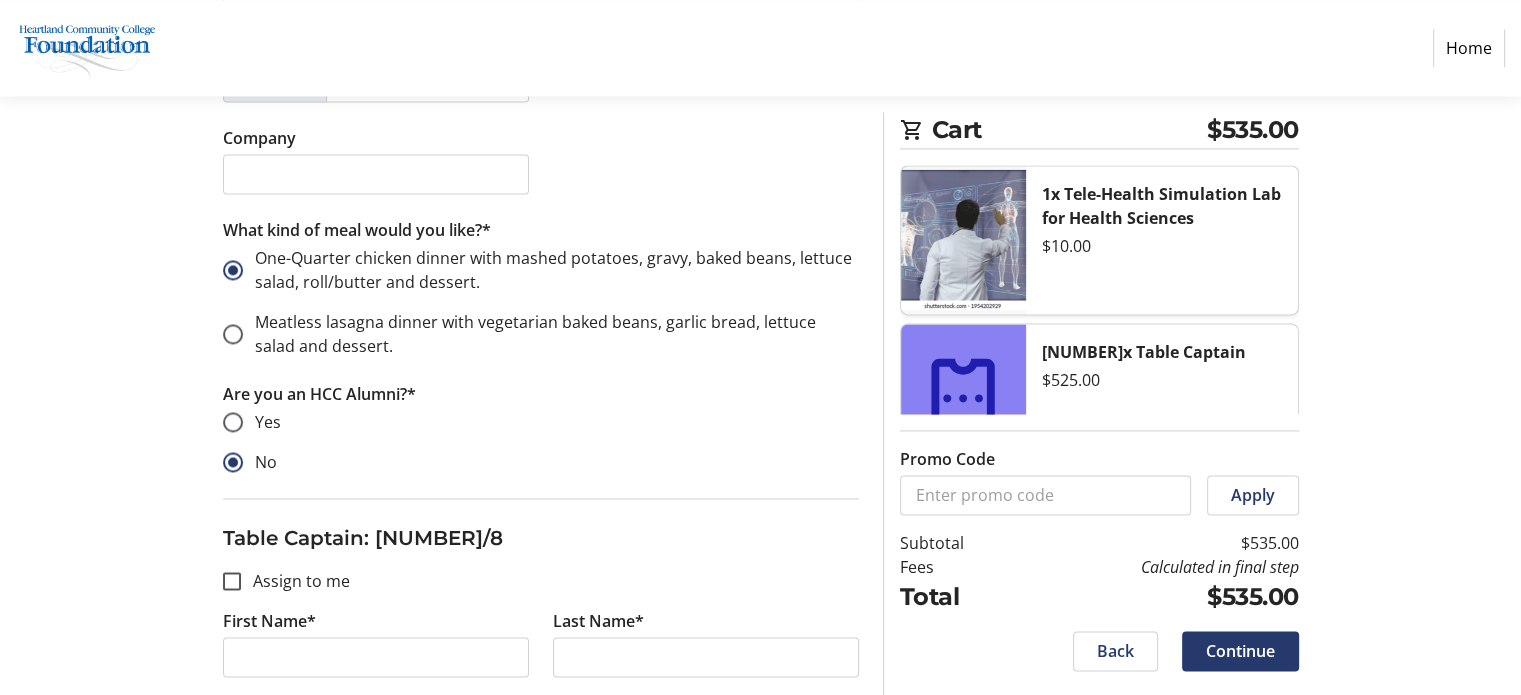 scroll, scrollTop: 3200, scrollLeft: 0, axis: vertical 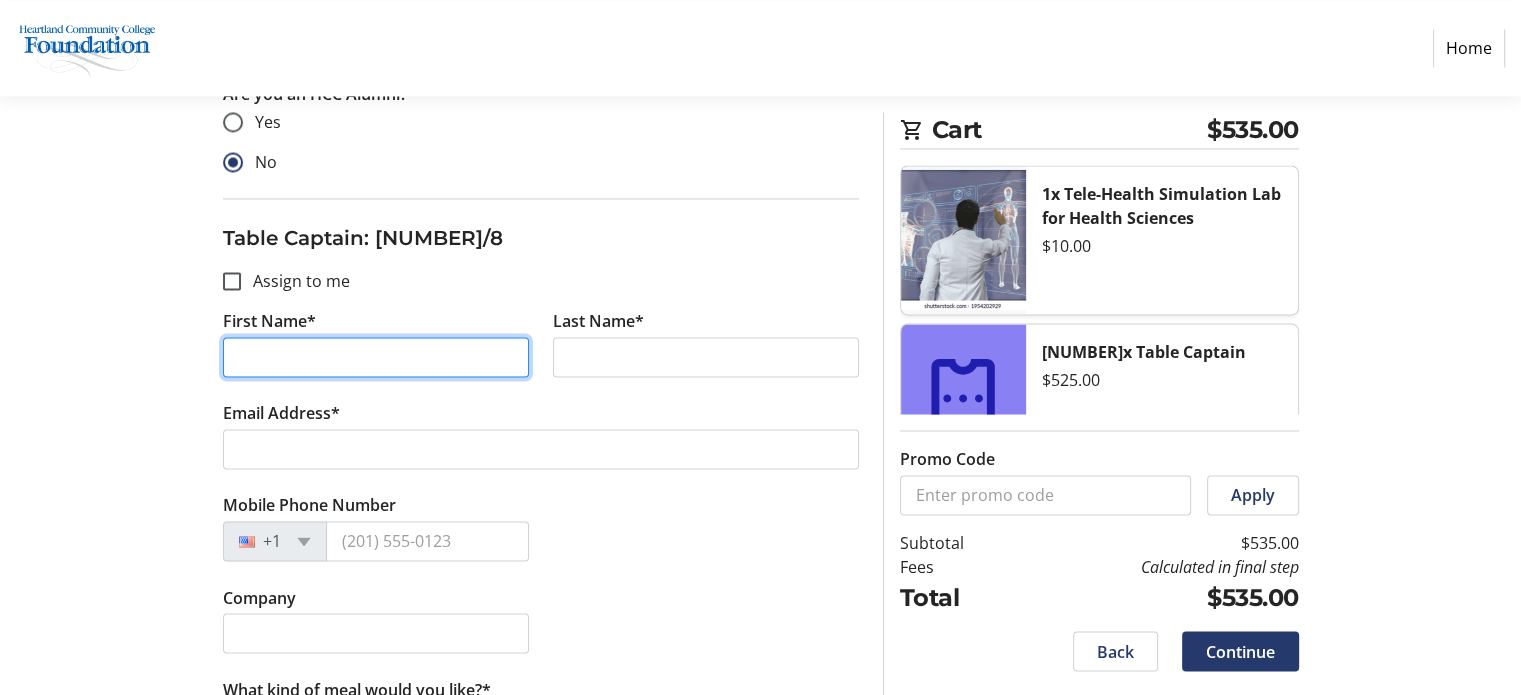 click on "First Name*" at bounding box center (376, 357) 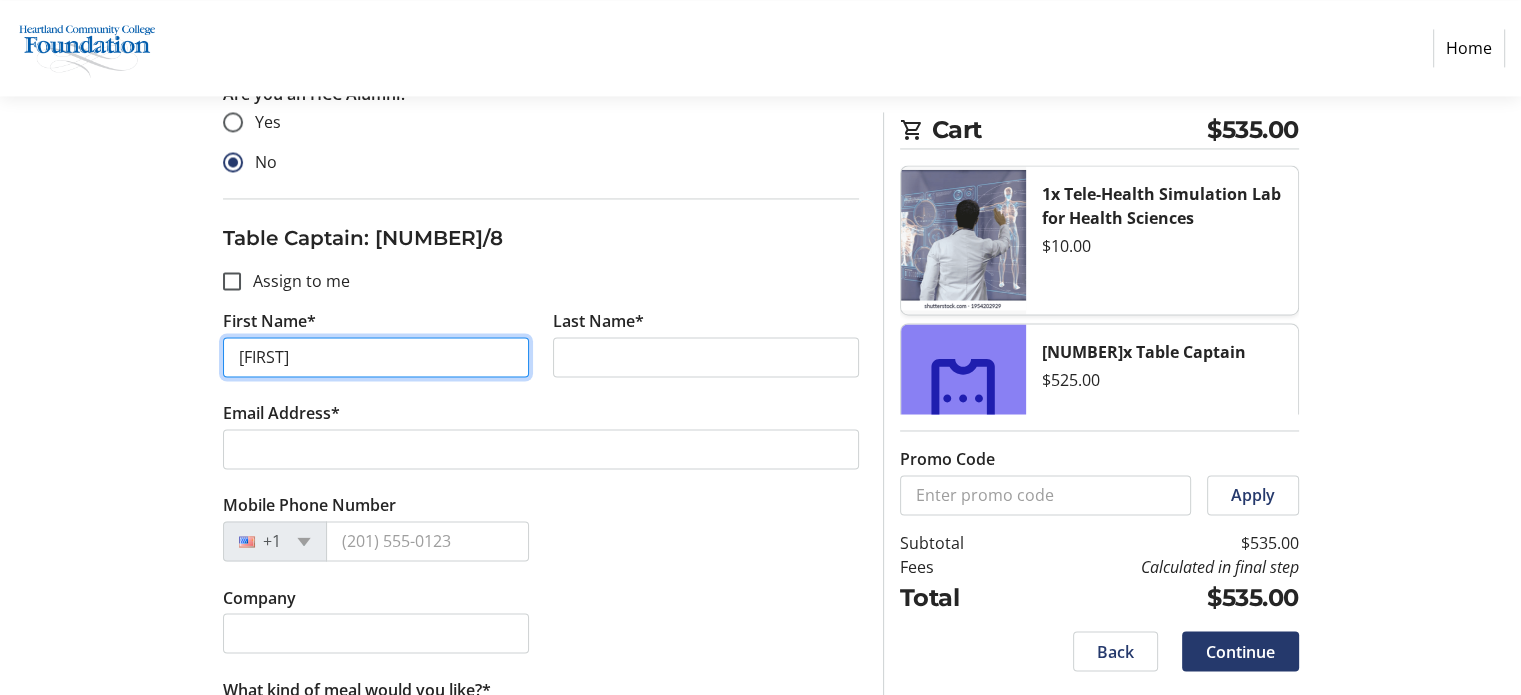 type on "[FIRST]" 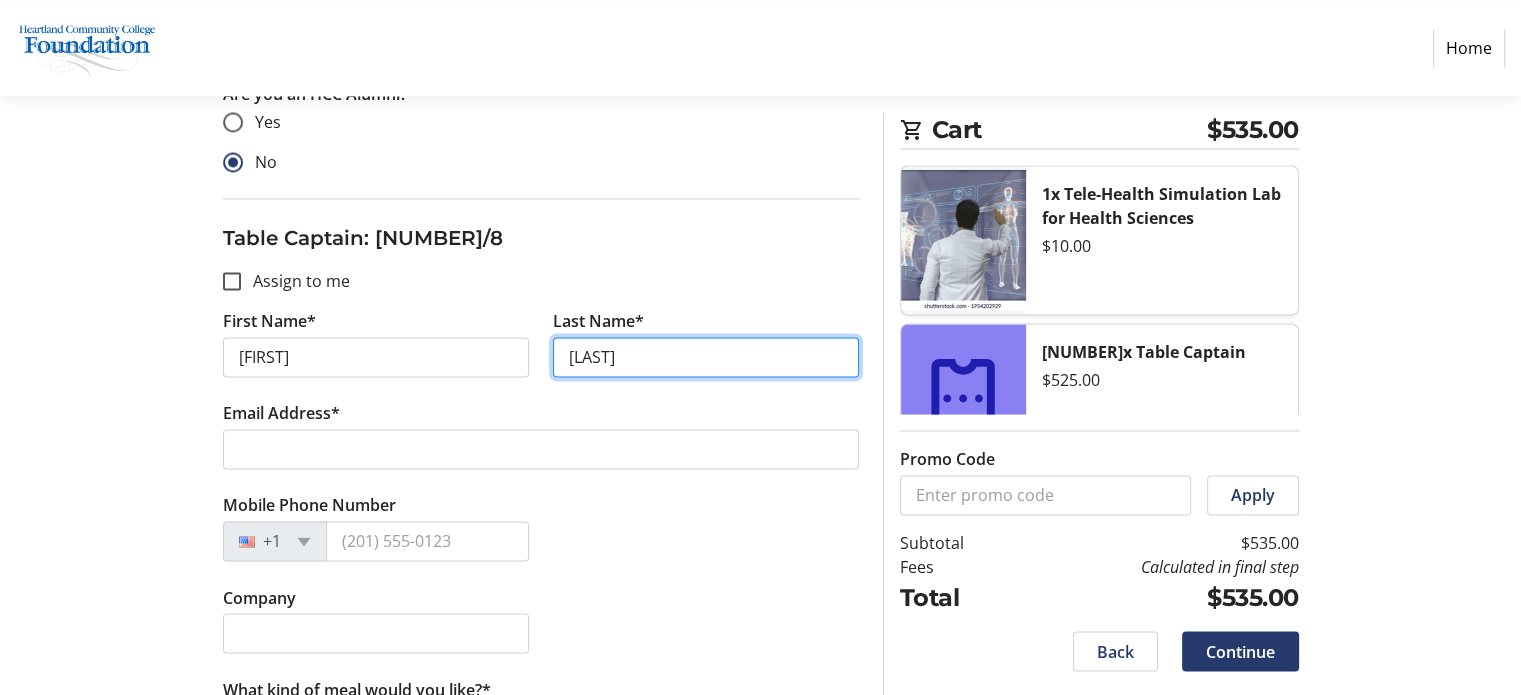 type on "[LAST]" 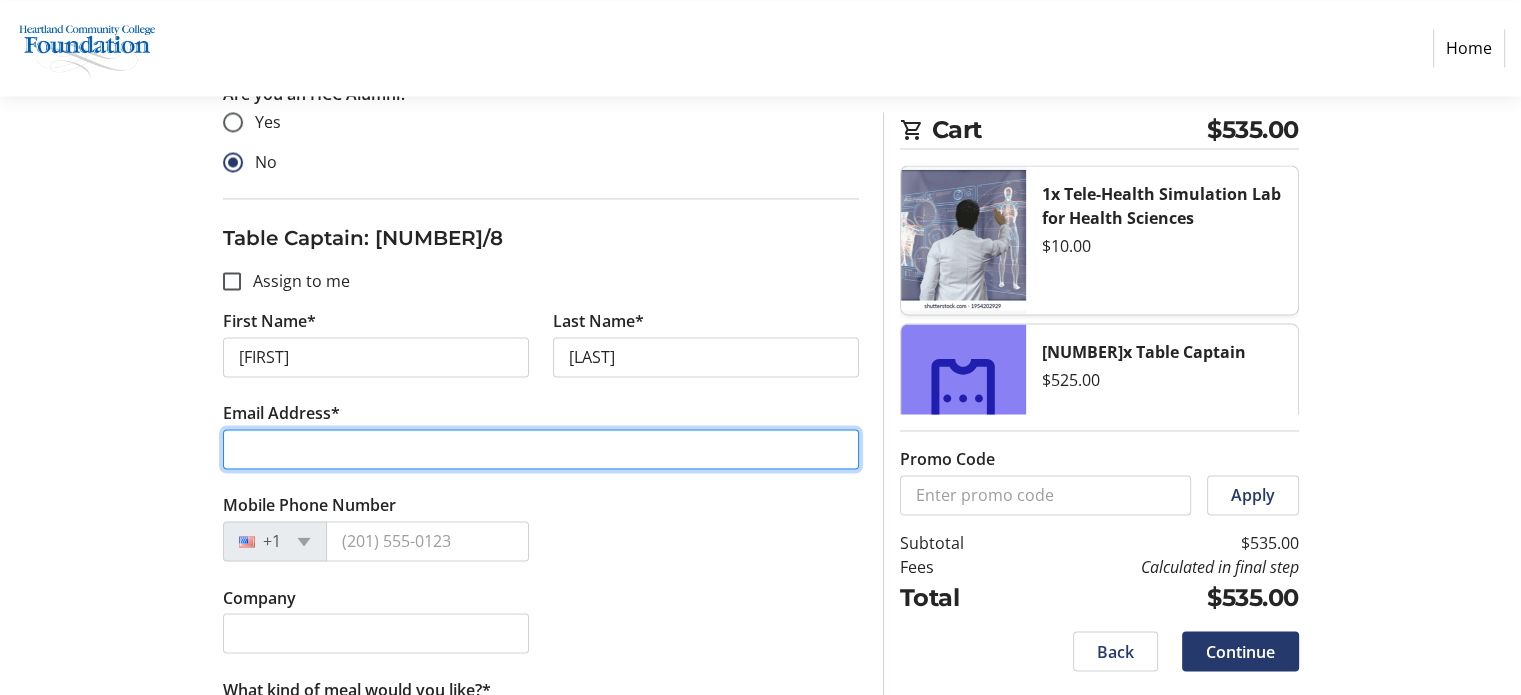 click on "Email Address*" at bounding box center [541, 449] 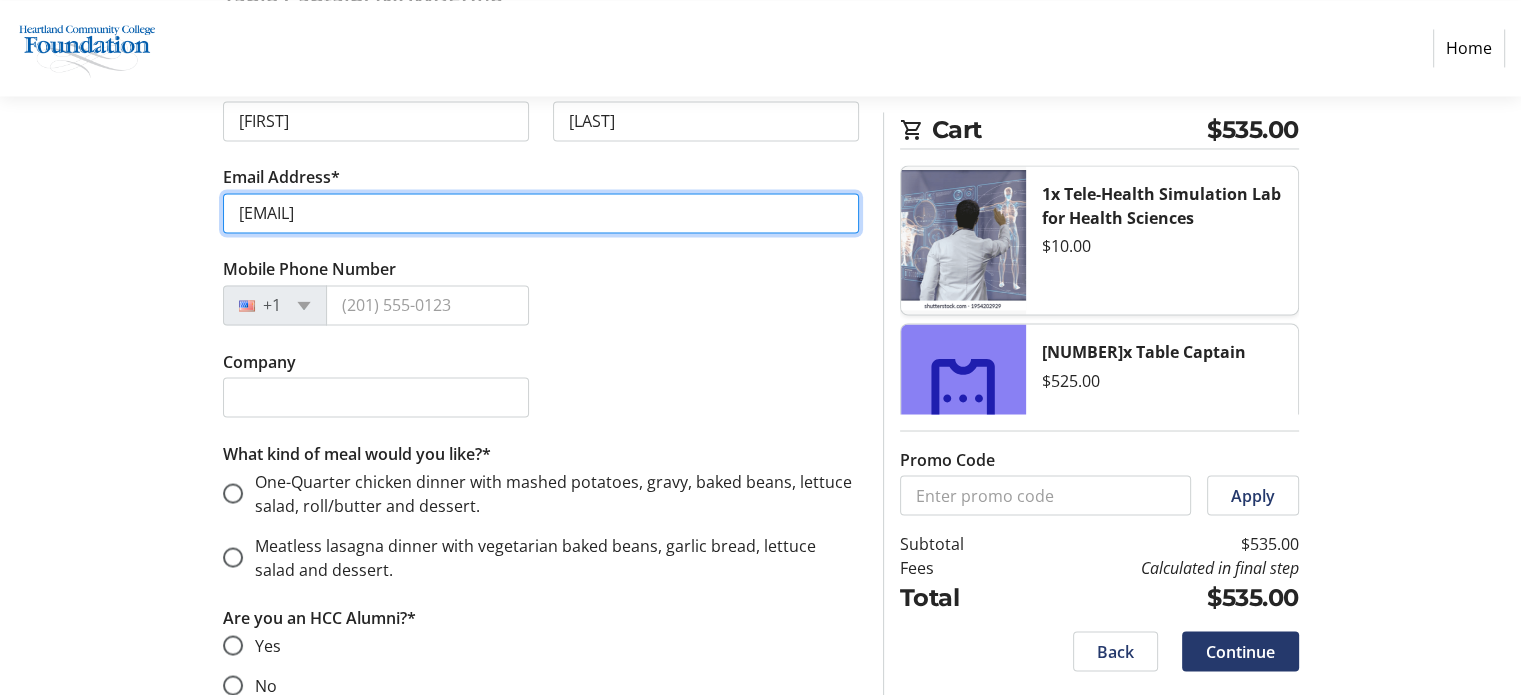 scroll, scrollTop: 3500, scrollLeft: 0, axis: vertical 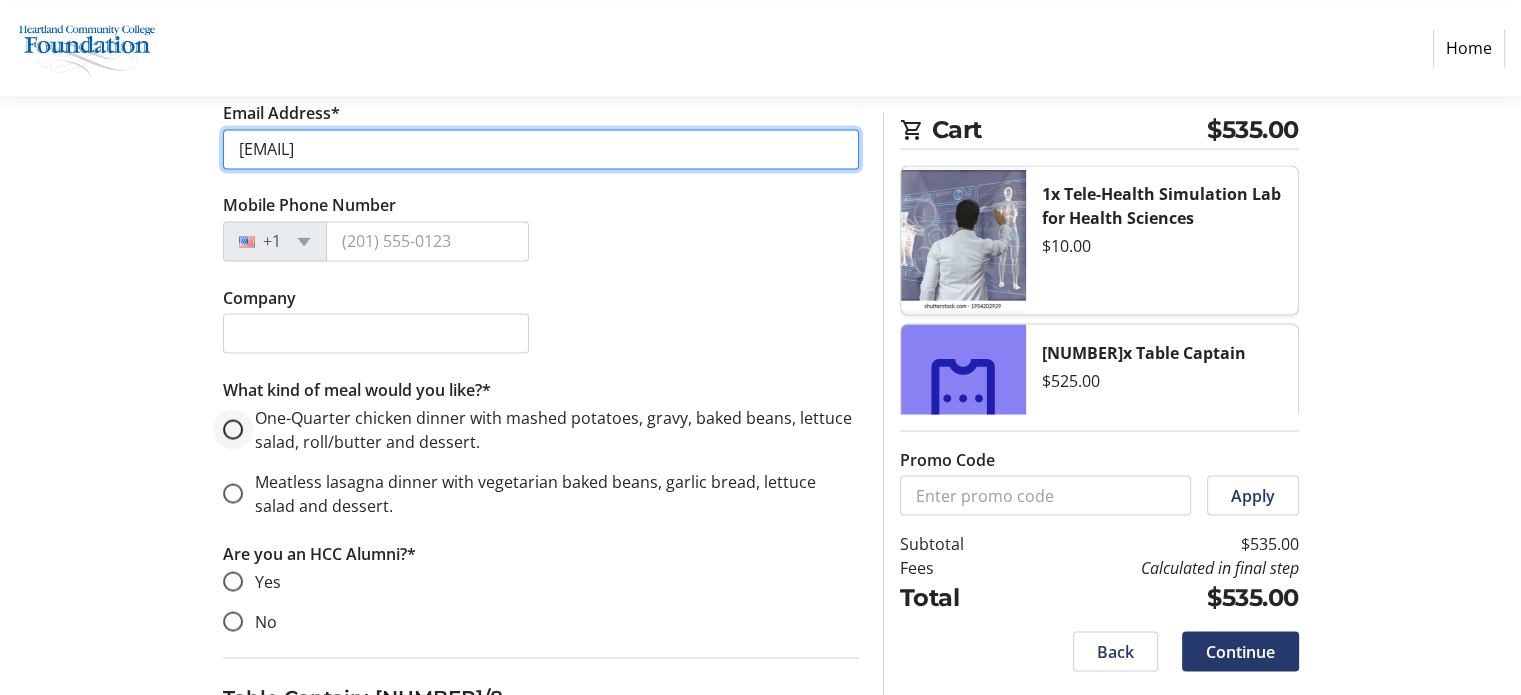 type on "[EMAIL]" 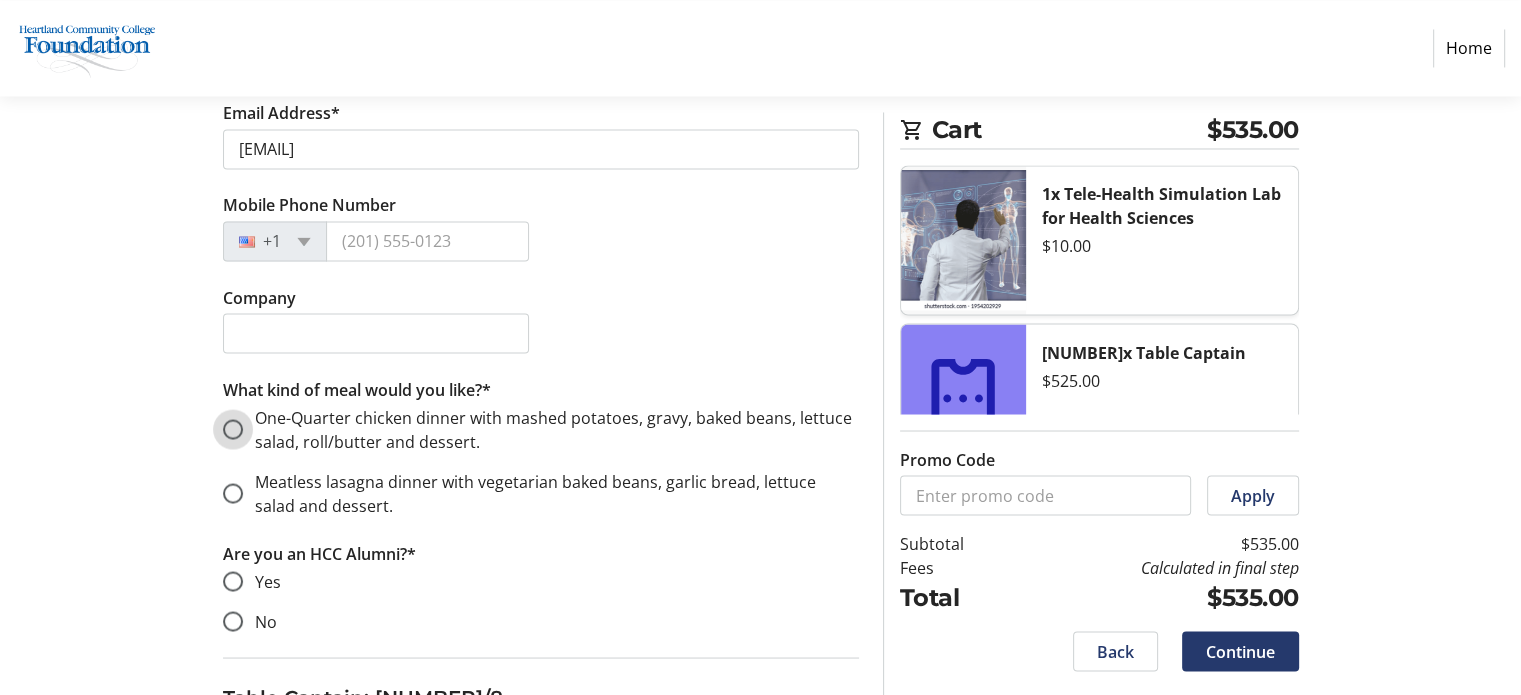 click on "One-Quarter chicken dinner with mashed potatoes, gravy, baked beans, lettuce salad, roll/butter and dessert." at bounding box center [233, 429] 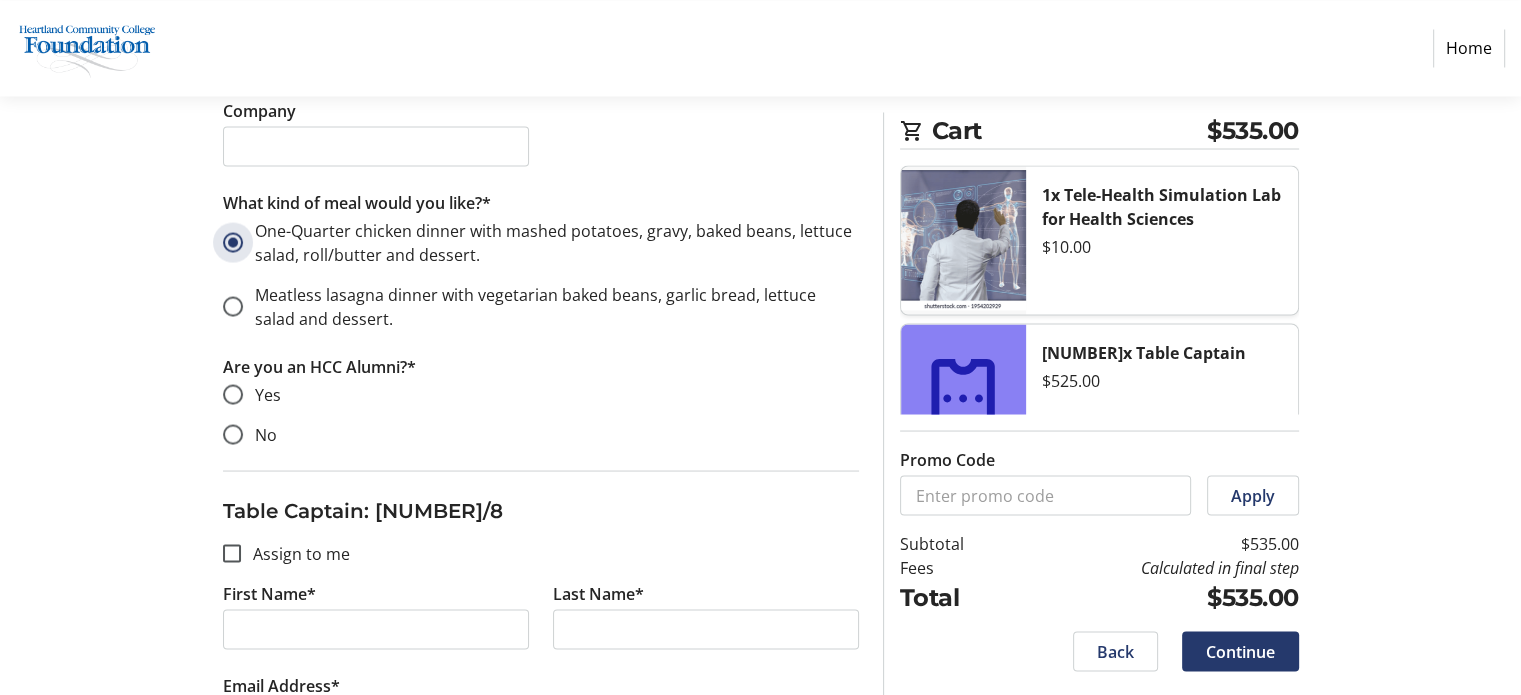 scroll, scrollTop: 3700, scrollLeft: 0, axis: vertical 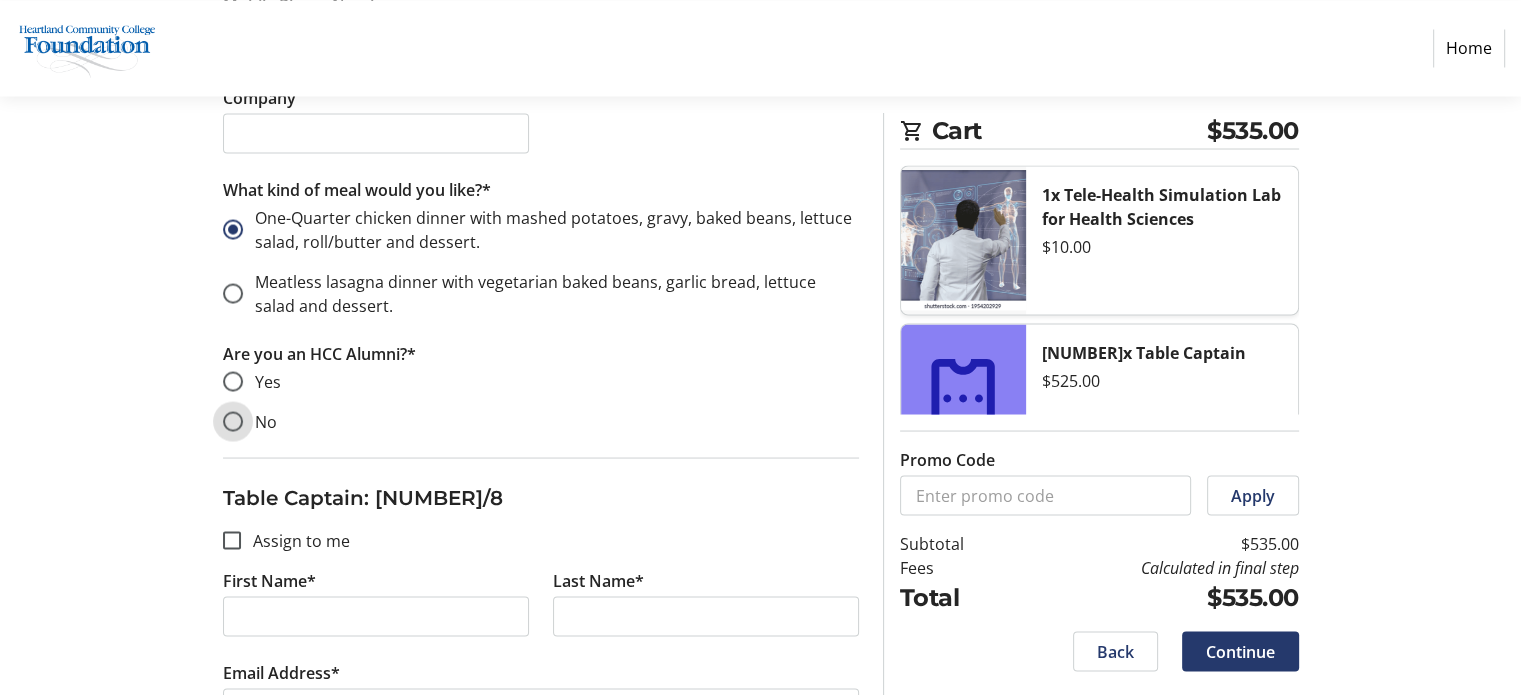 click on "No" at bounding box center (233, 421) 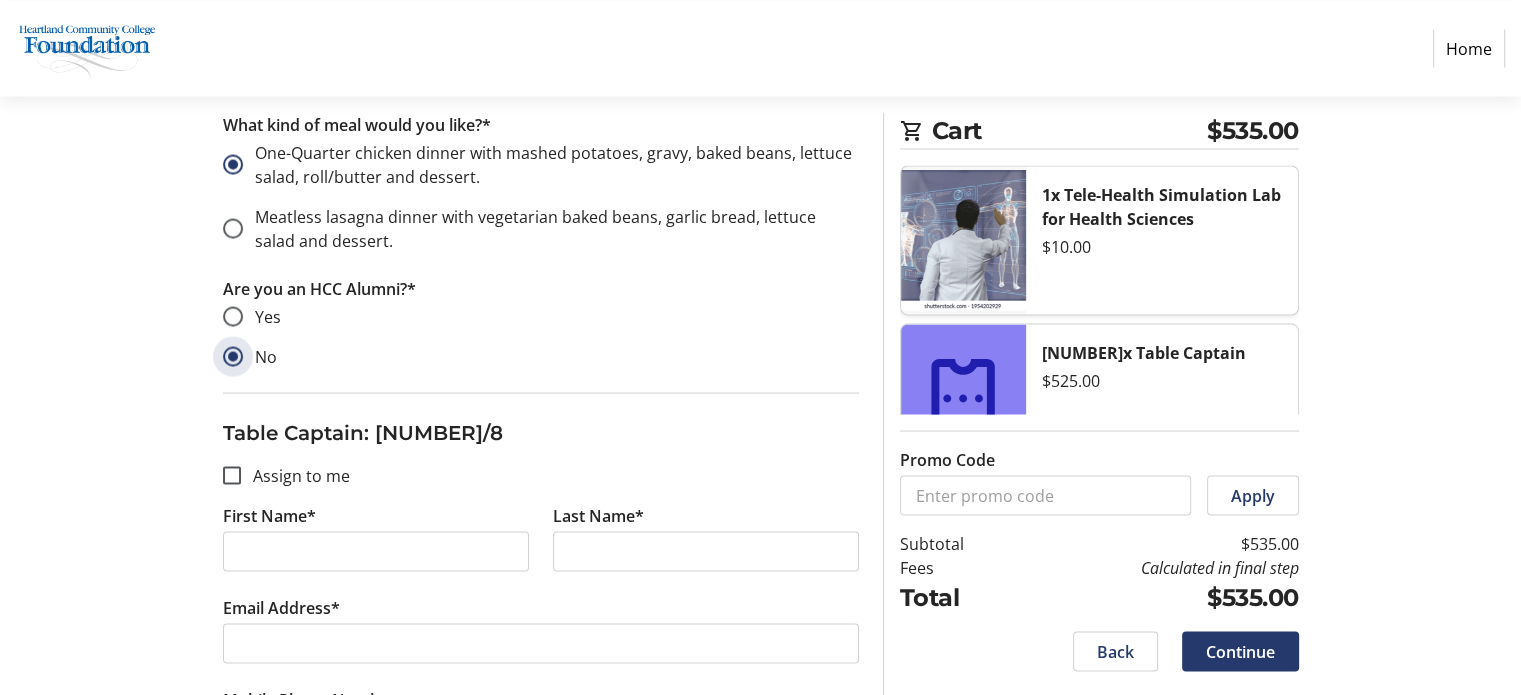 scroll, scrollTop: 3800, scrollLeft: 0, axis: vertical 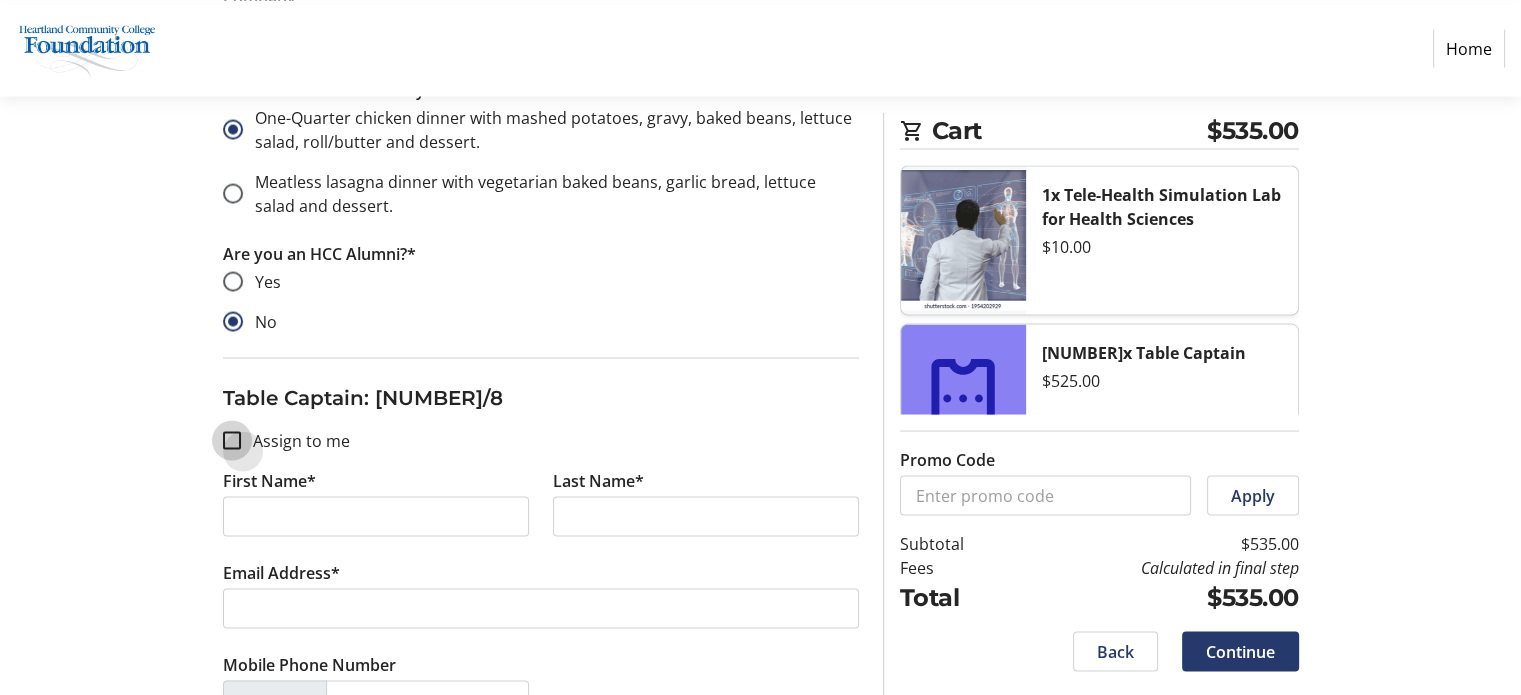 click on "Assign to me" at bounding box center (232, 440) 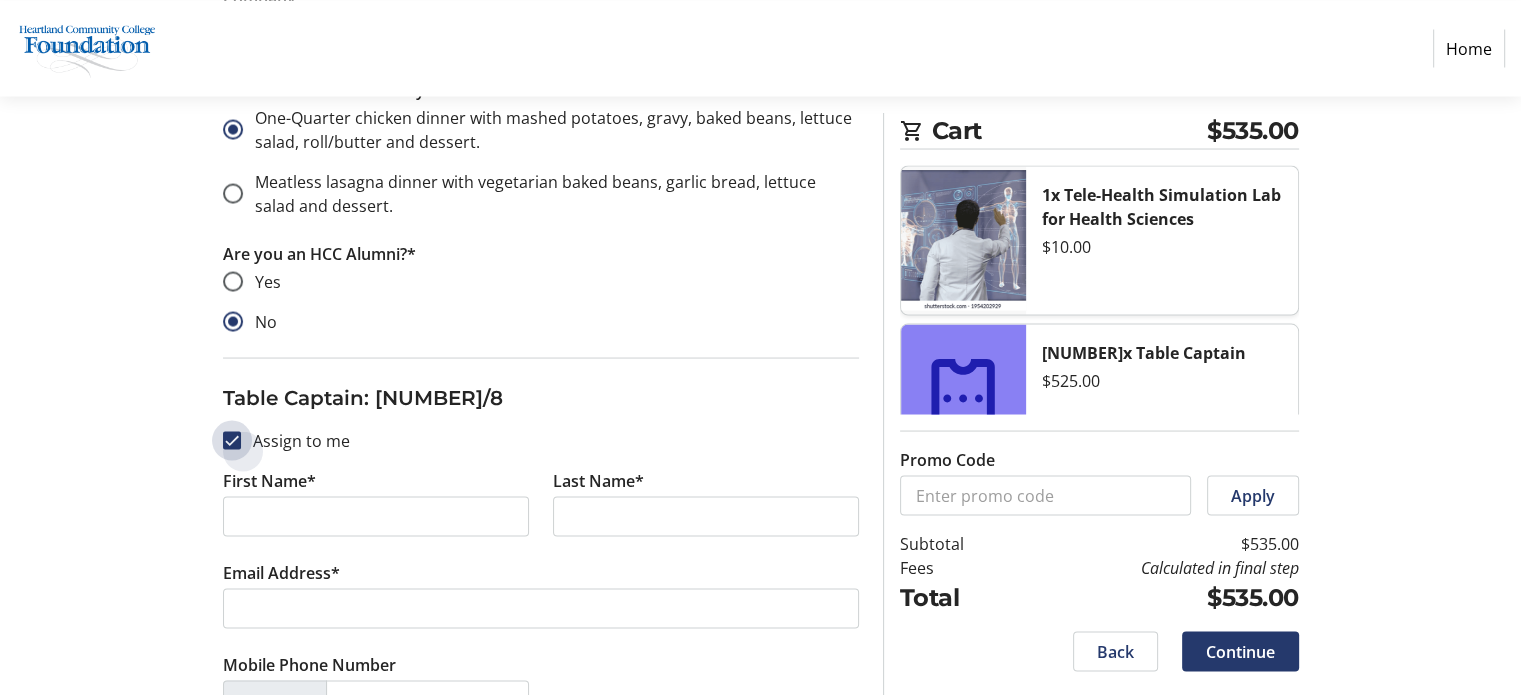 checkbox on "true" 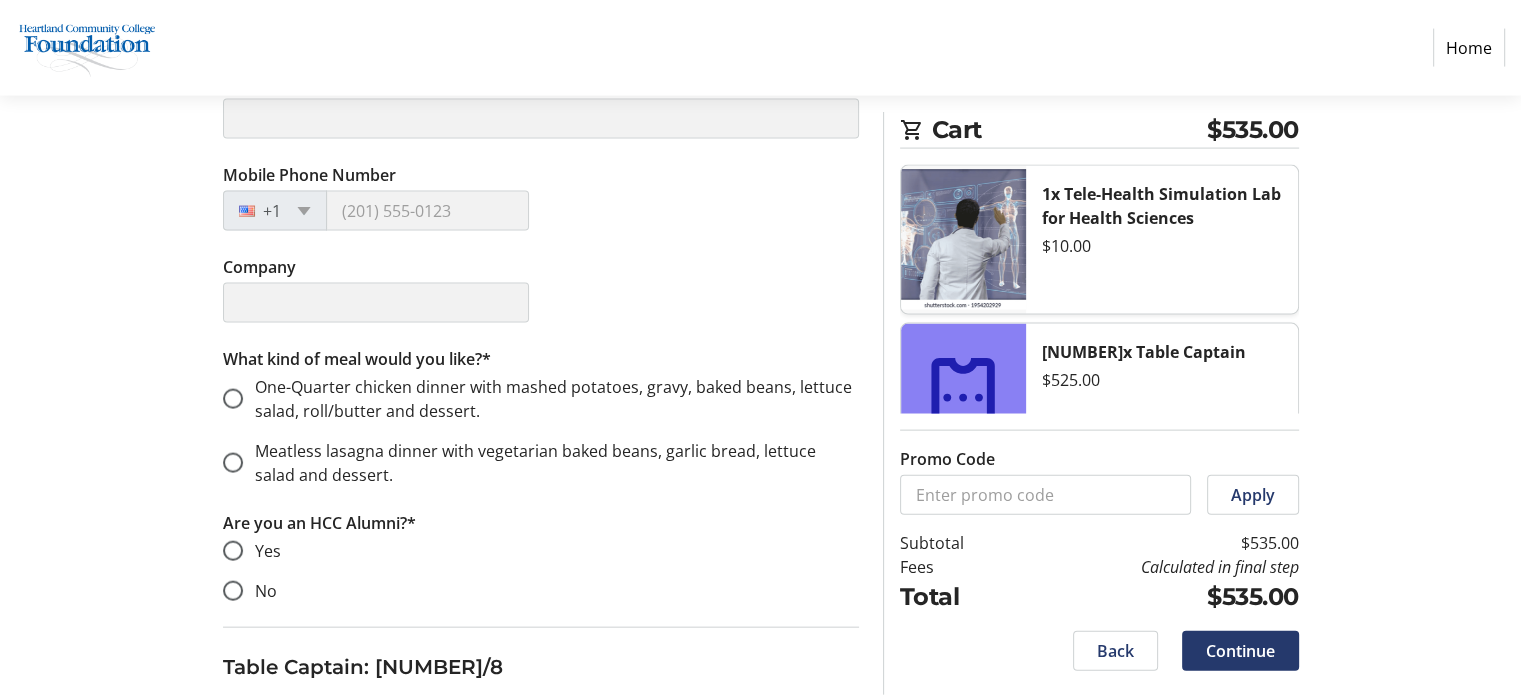 scroll, scrollTop: 4300, scrollLeft: 0, axis: vertical 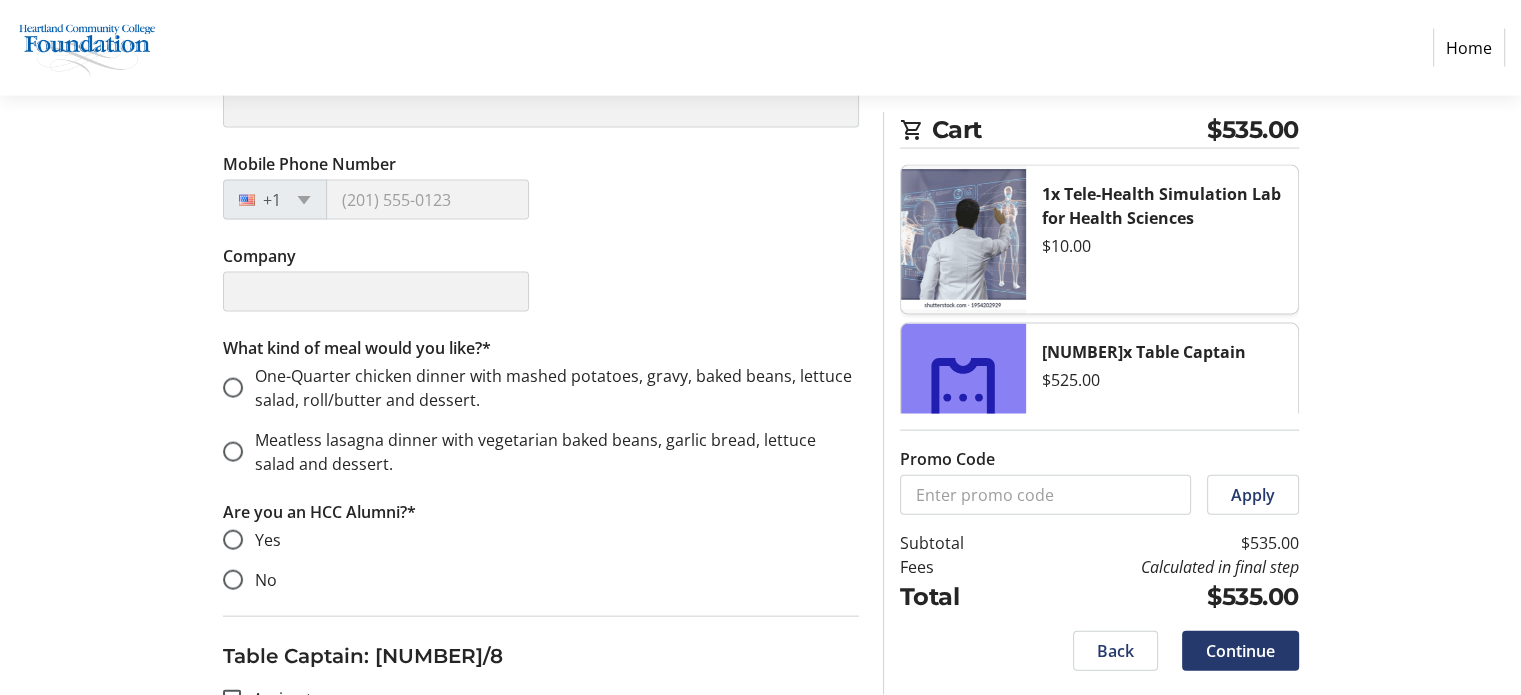 type on "[FIRST]" 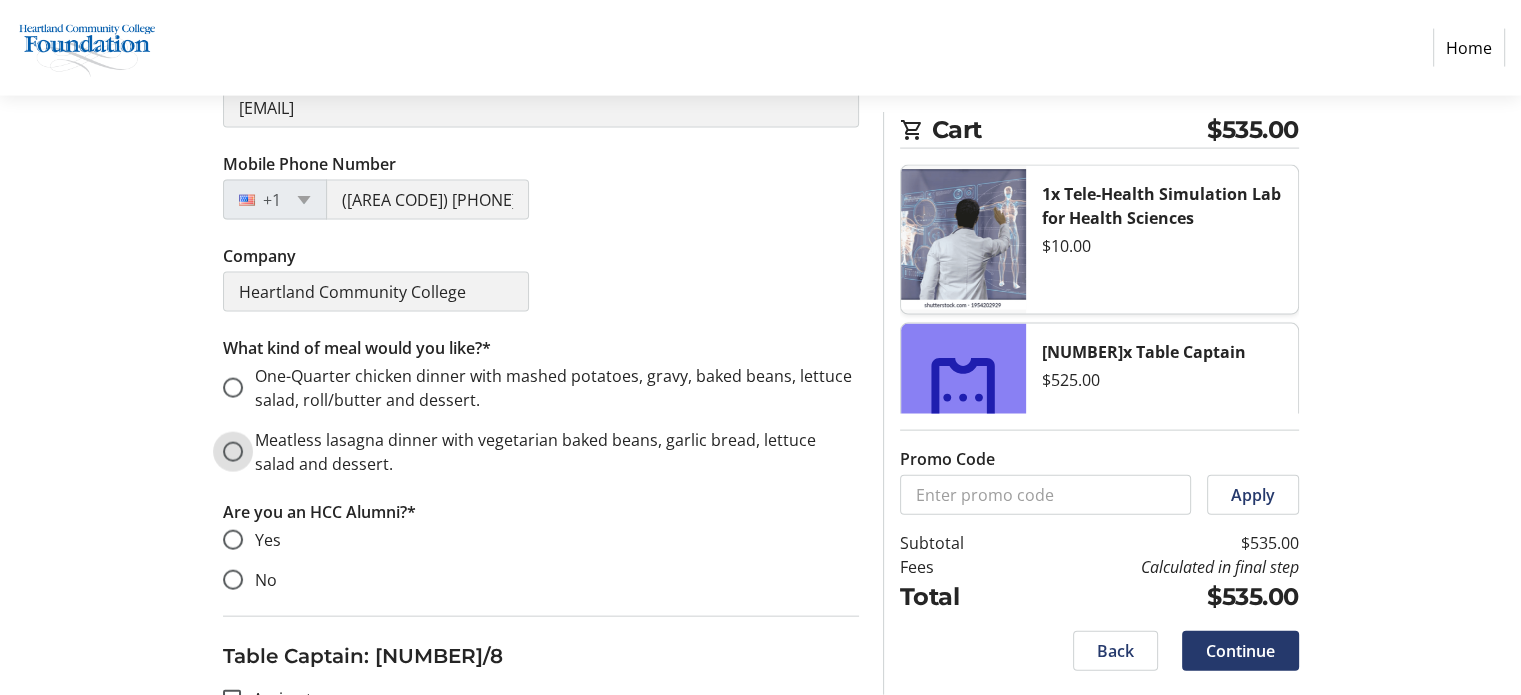 click on "Meatless lasagna dinner with vegetarian baked beans, garlic bread, lettuce salad and dessert." at bounding box center (233, 452) 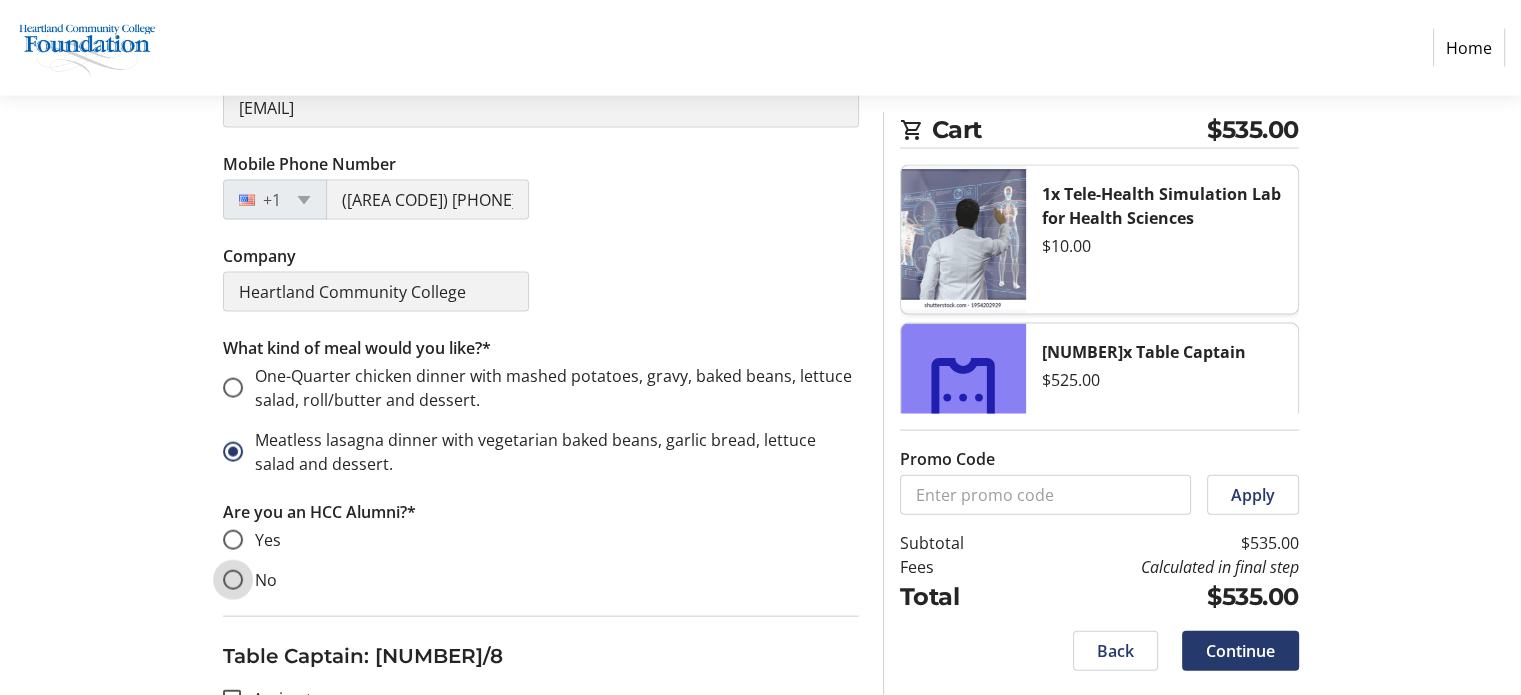 drag, startPoint x: 232, startPoint y: 570, endPoint x: 256, endPoint y: 499, distance: 74.94665 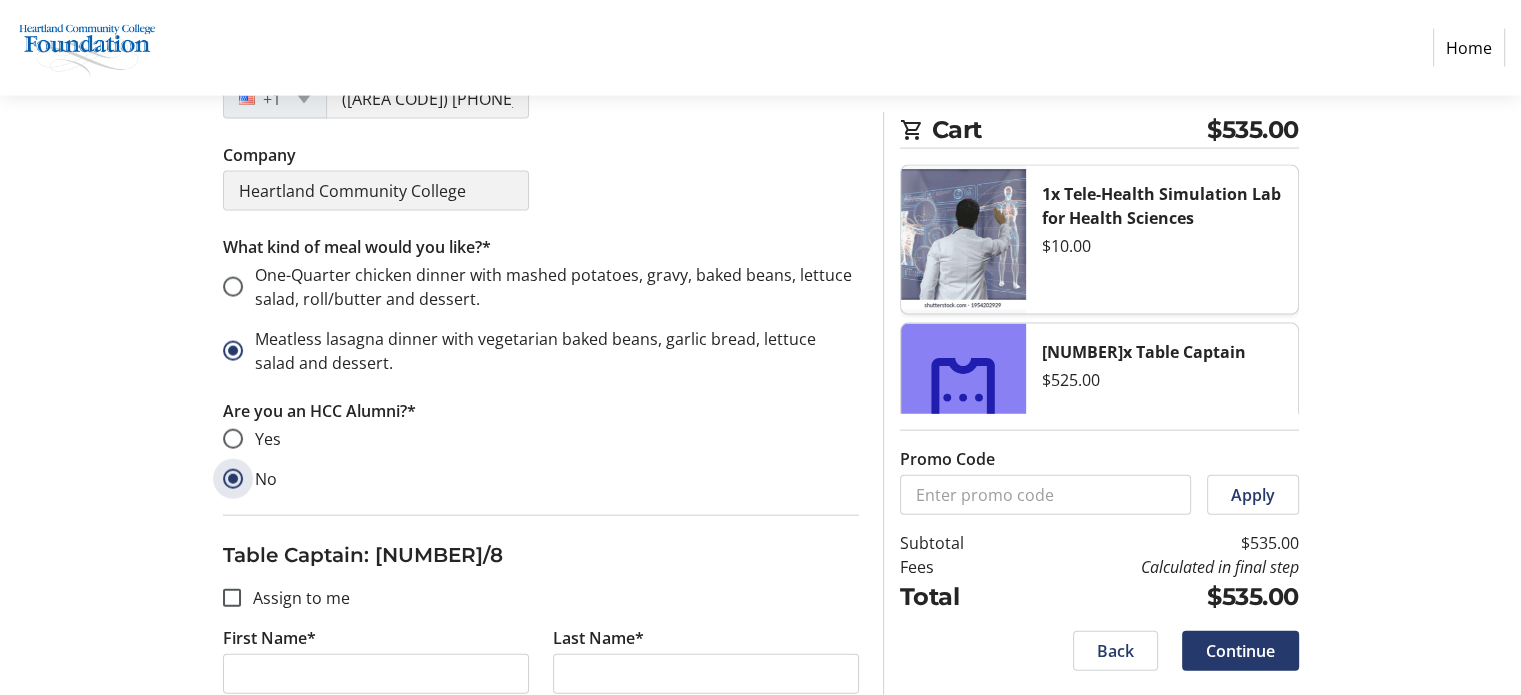 scroll, scrollTop: 4600, scrollLeft: 0, axis: vertical 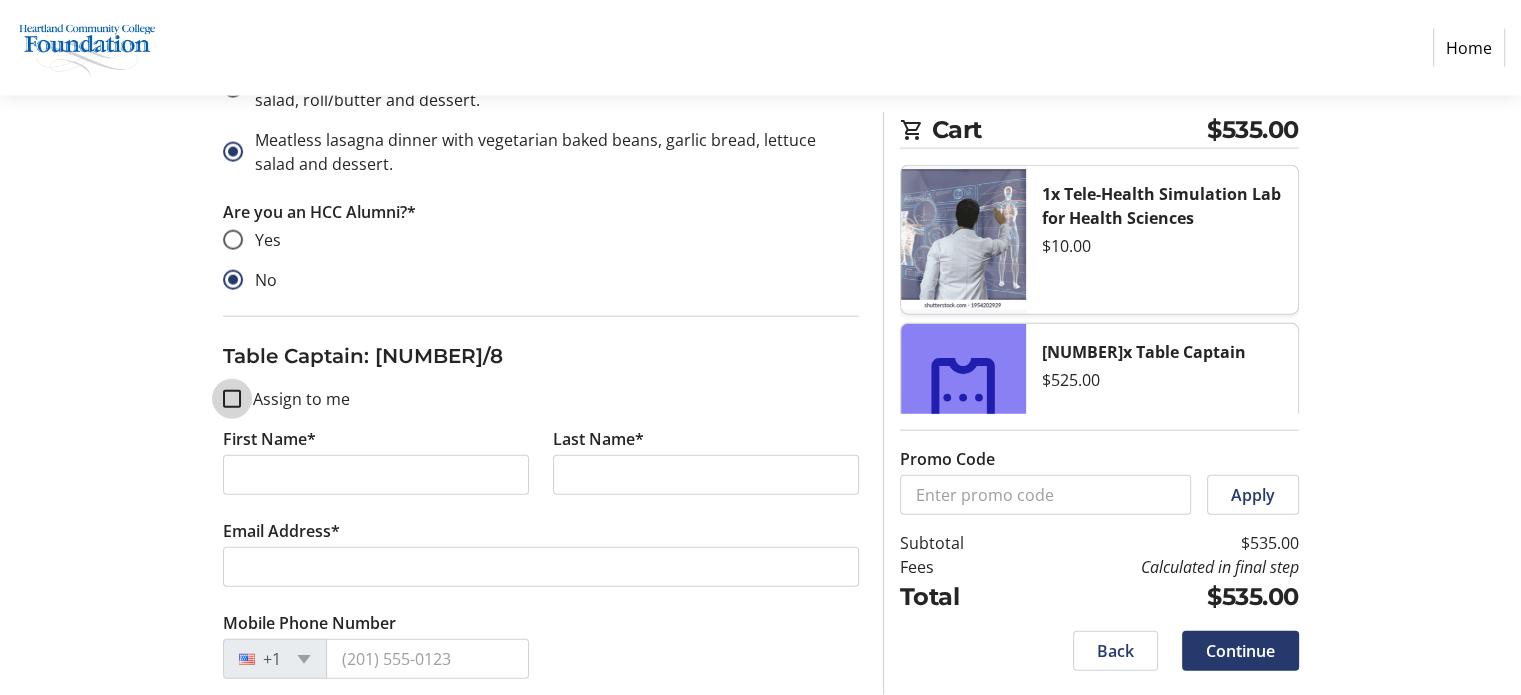 click on "Assign to me" at bounding box center [232, 399] 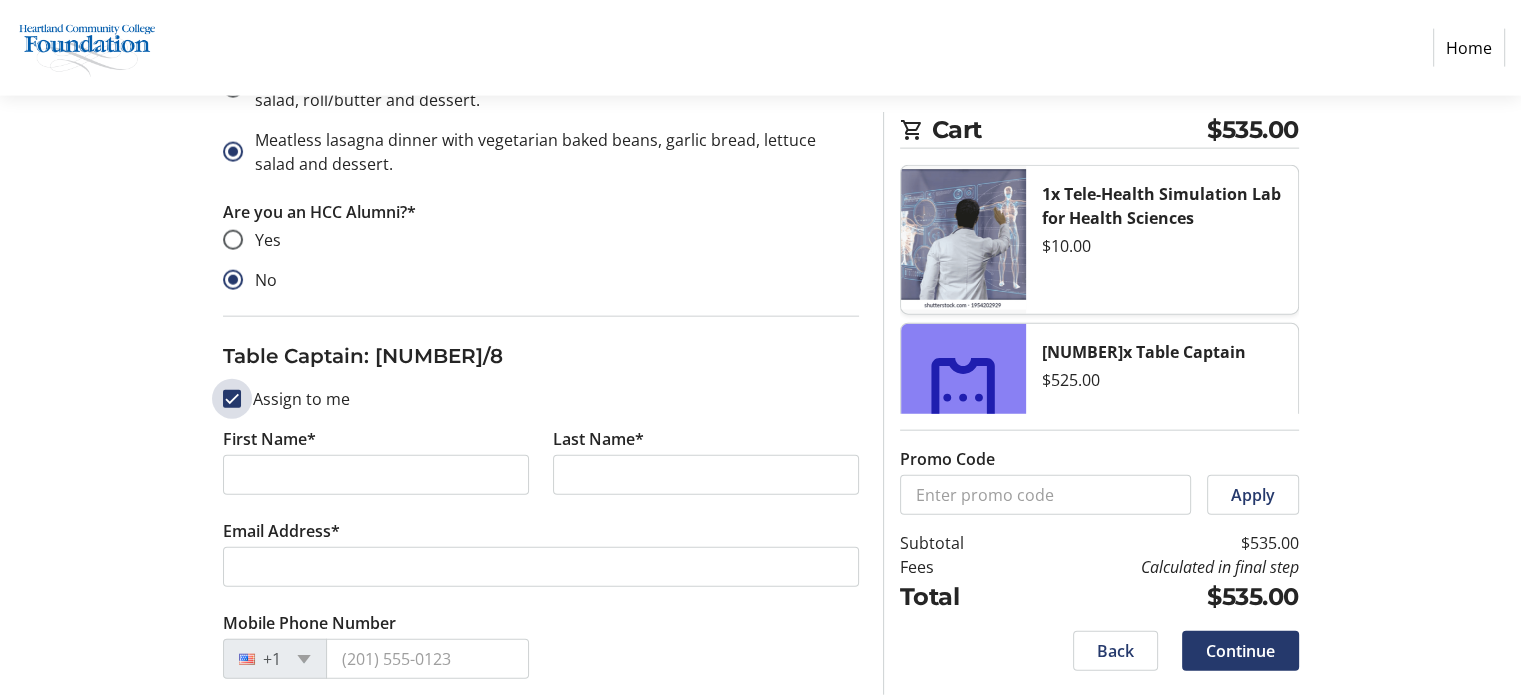 checkbox on "true" 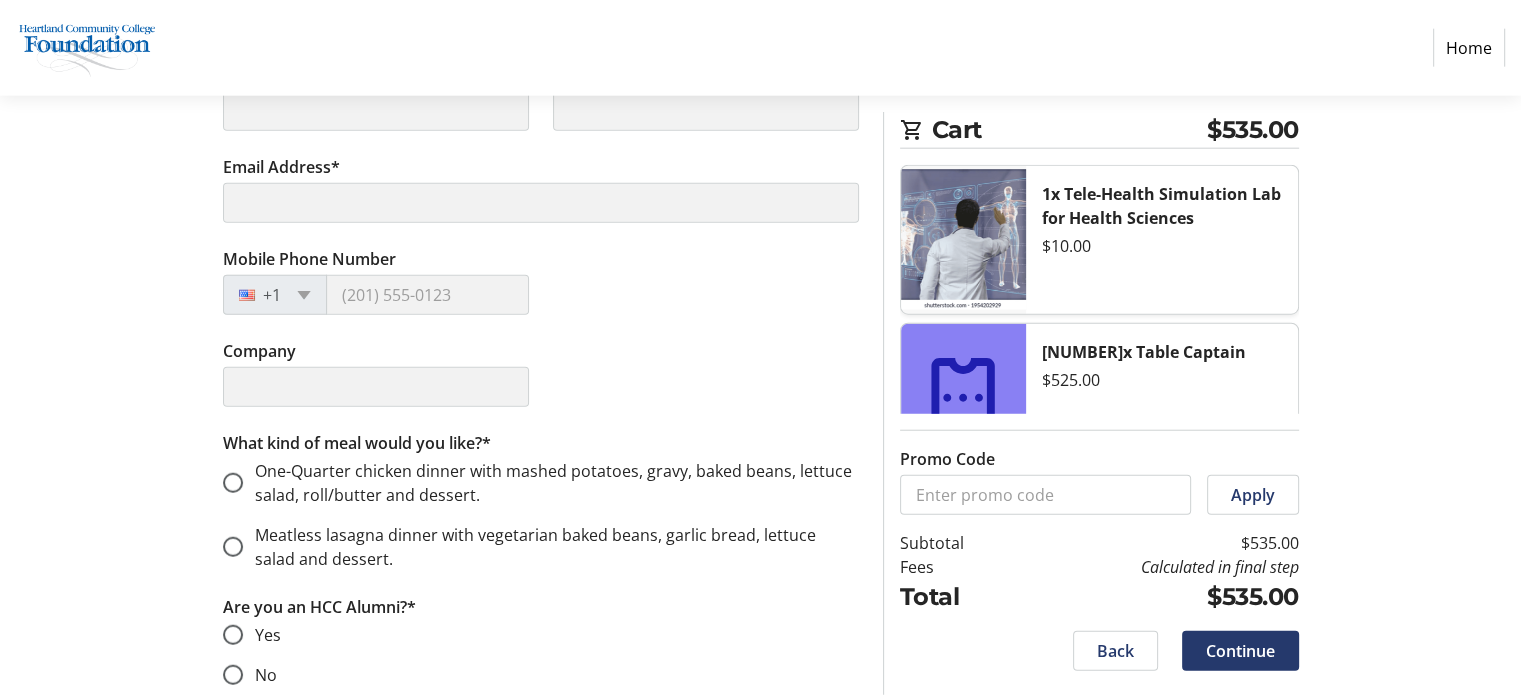 type on "[FIRST]" 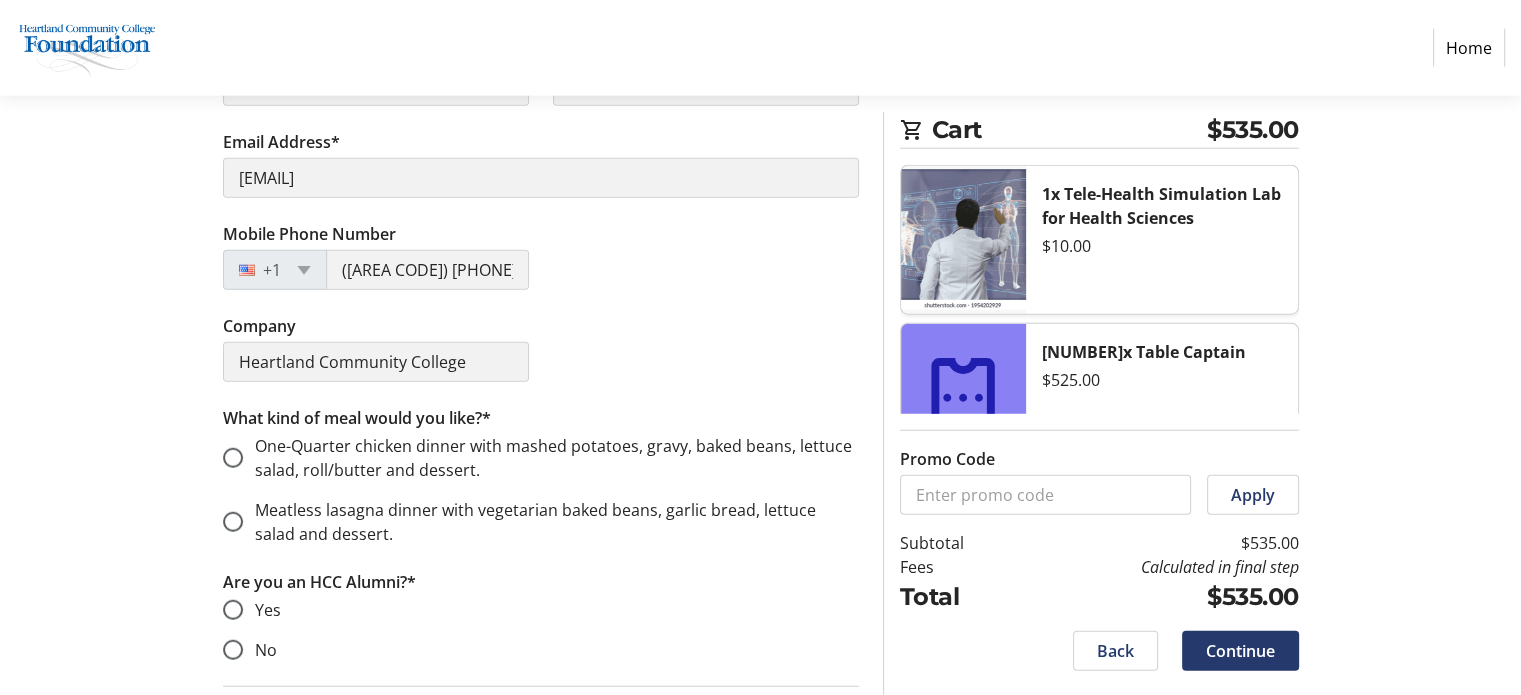 scroll, scrollTop: 5000, scrollLeft: 0, axis: vertical 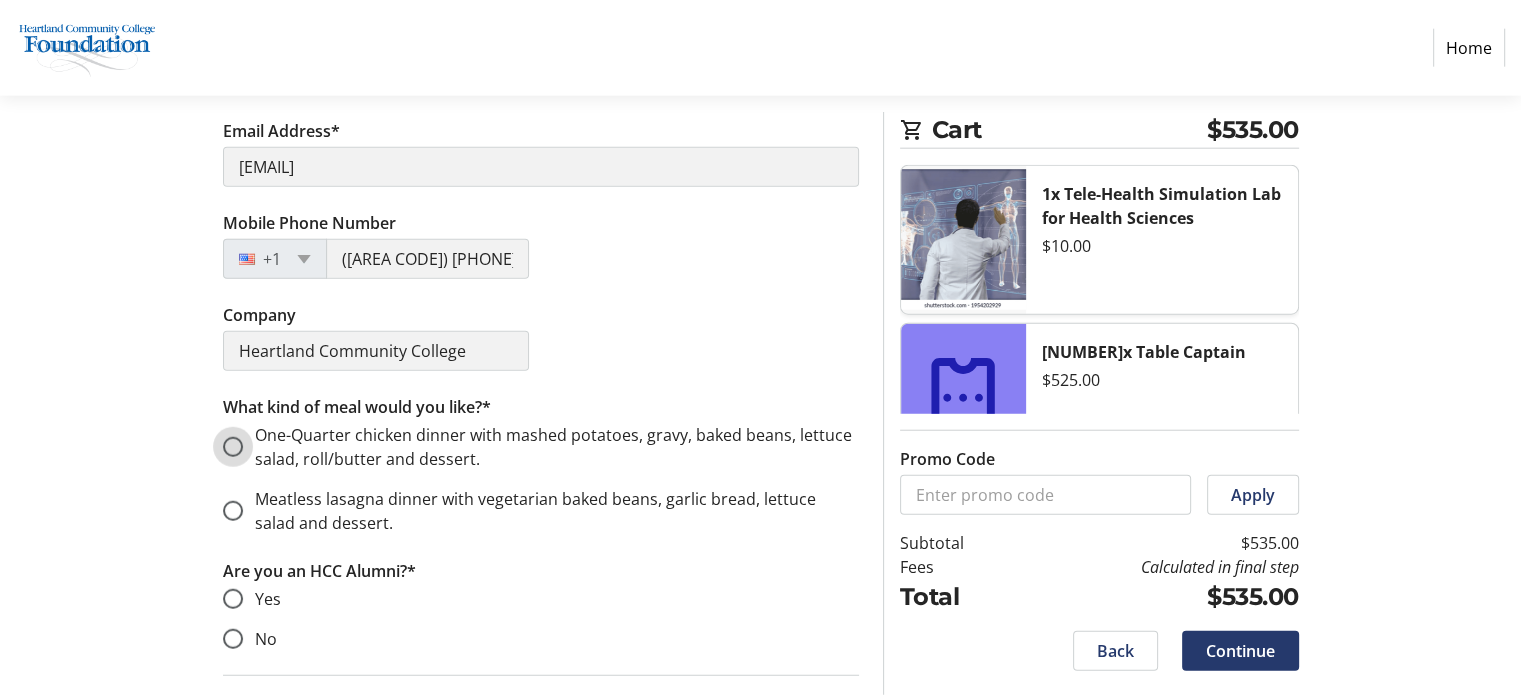 click on "One-Quarter chicken dinner with mashed potatoes, gravy, baked beans, lettuce salad, roll/butter and dessert." at bounding box center [233, 447] 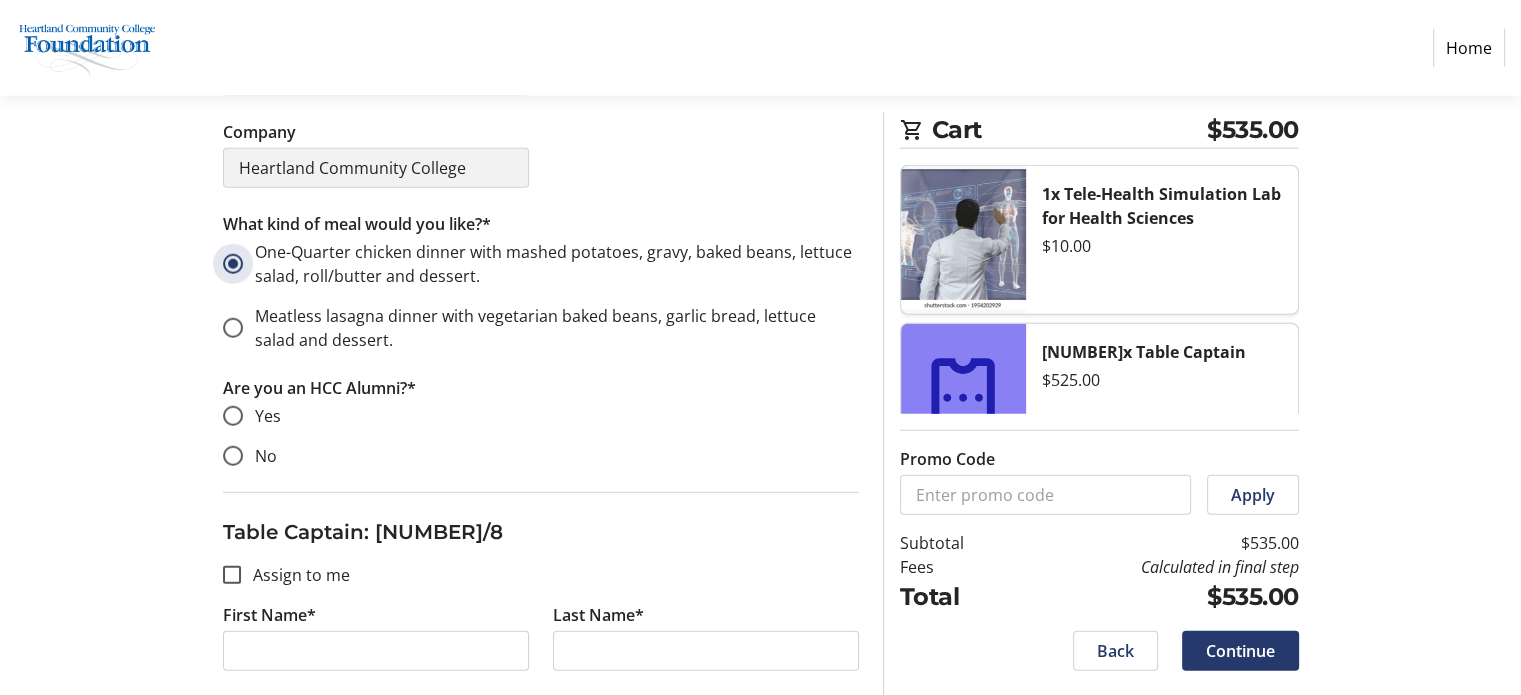 scroll, scrollTop: 5300, scrollLeft: 0, axis: vertical 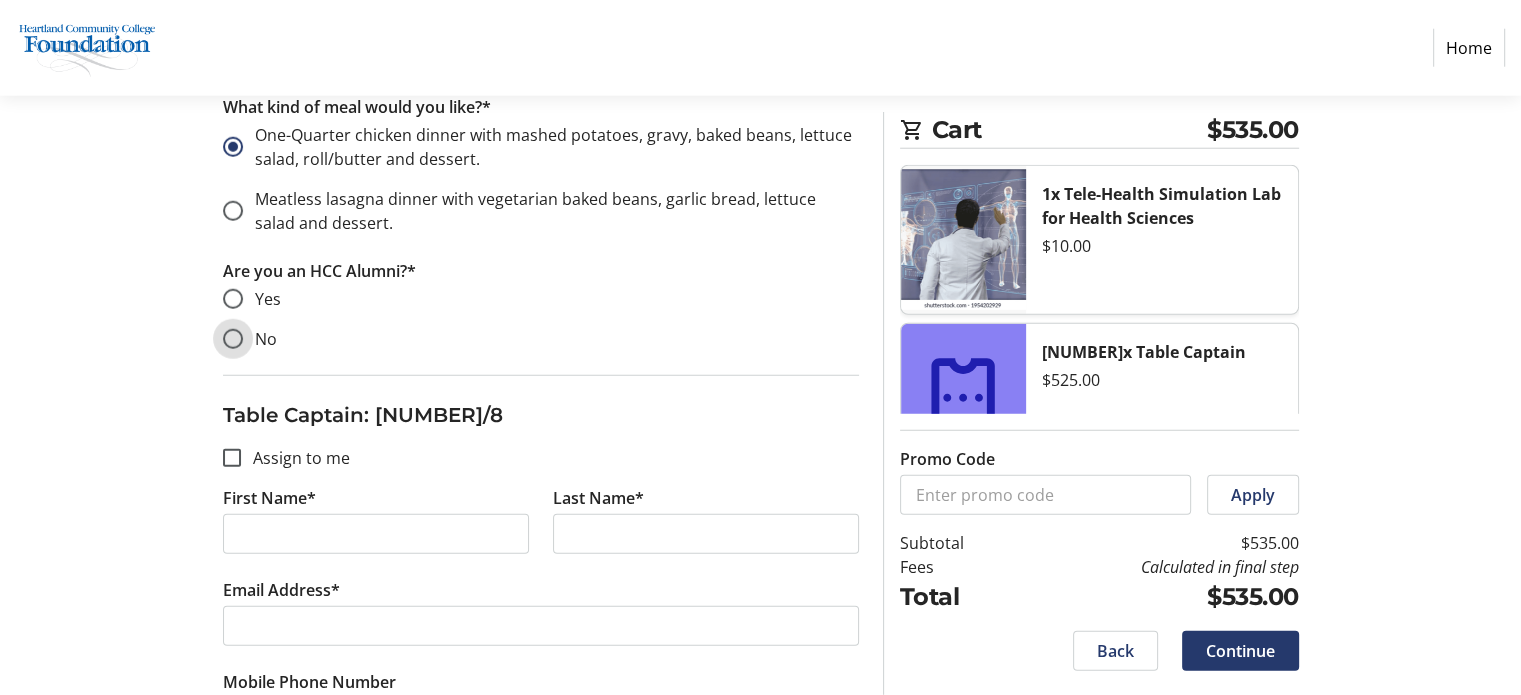 click on "No" at bounding box center [233, 339] 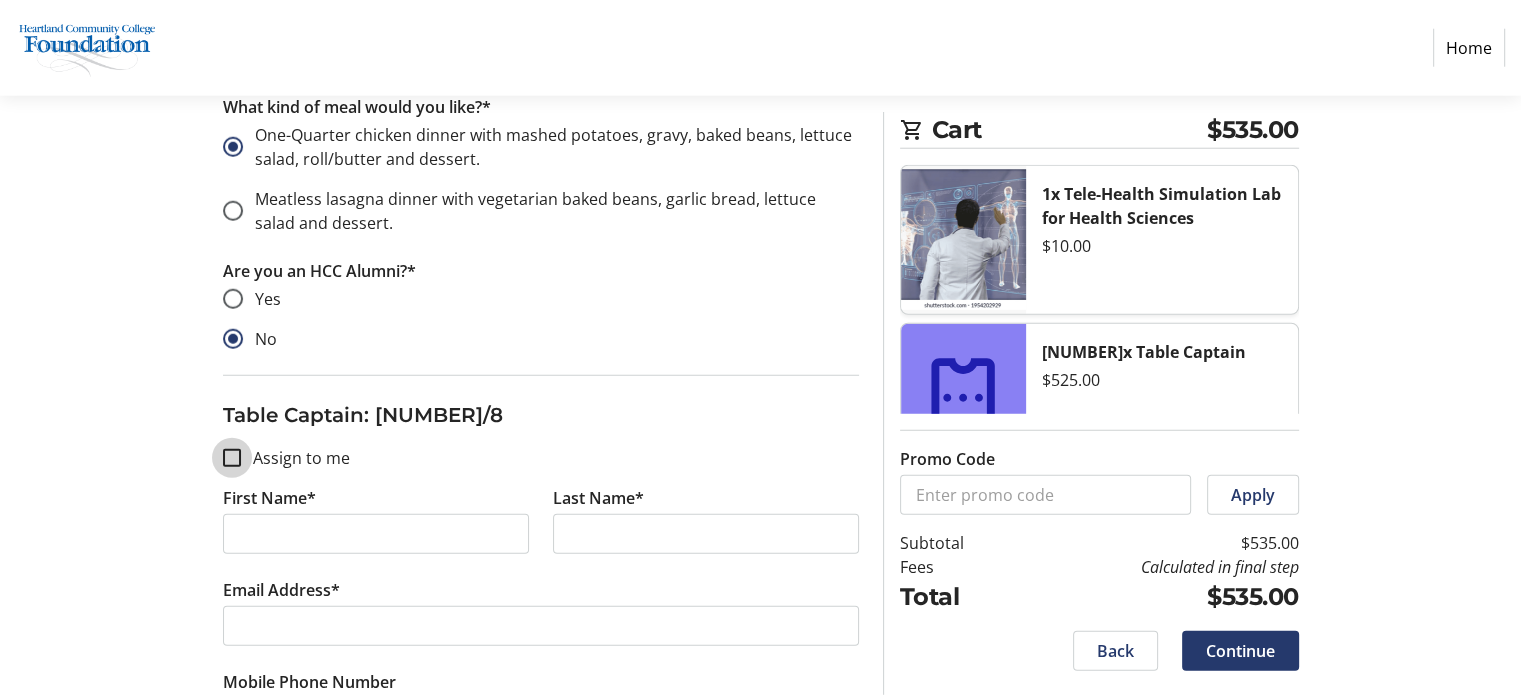 click on "Assign to me" at bounding box center [232, 458] 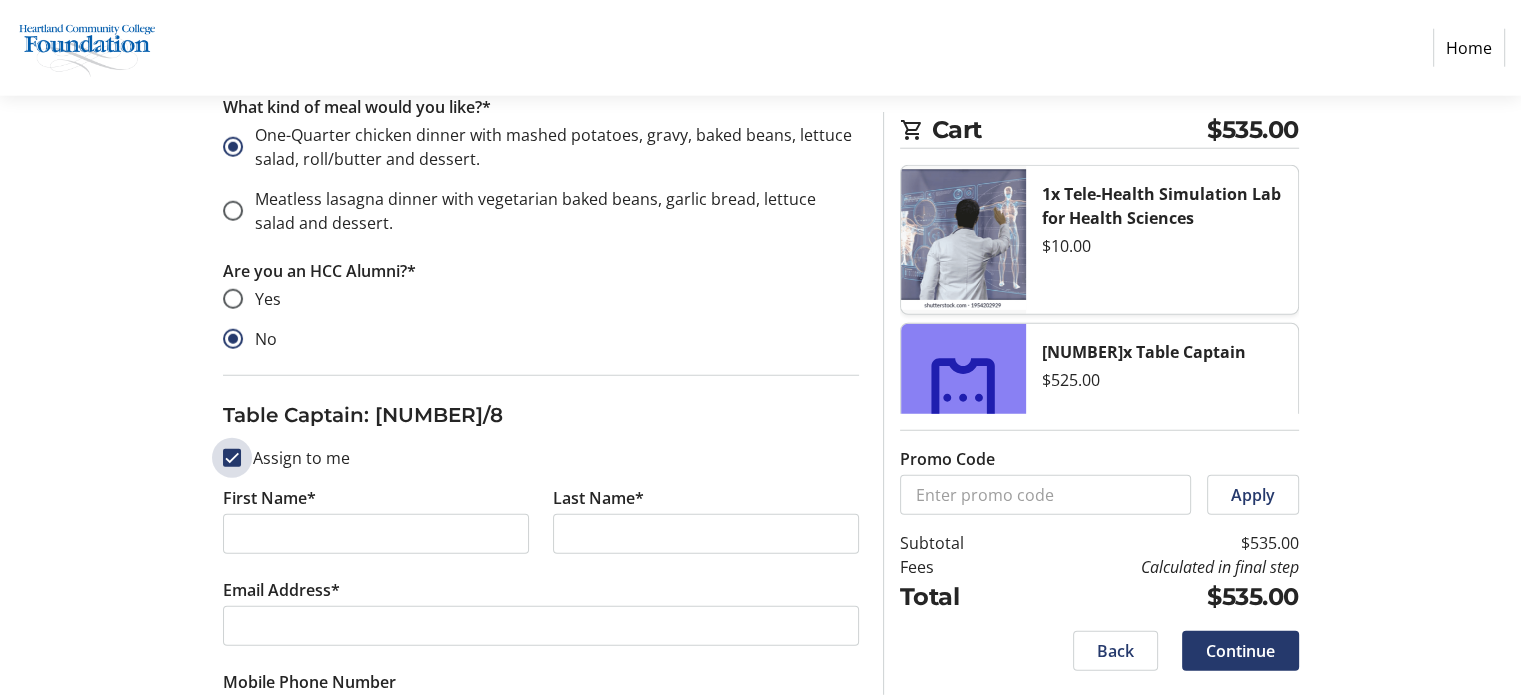 checkbox on "true" 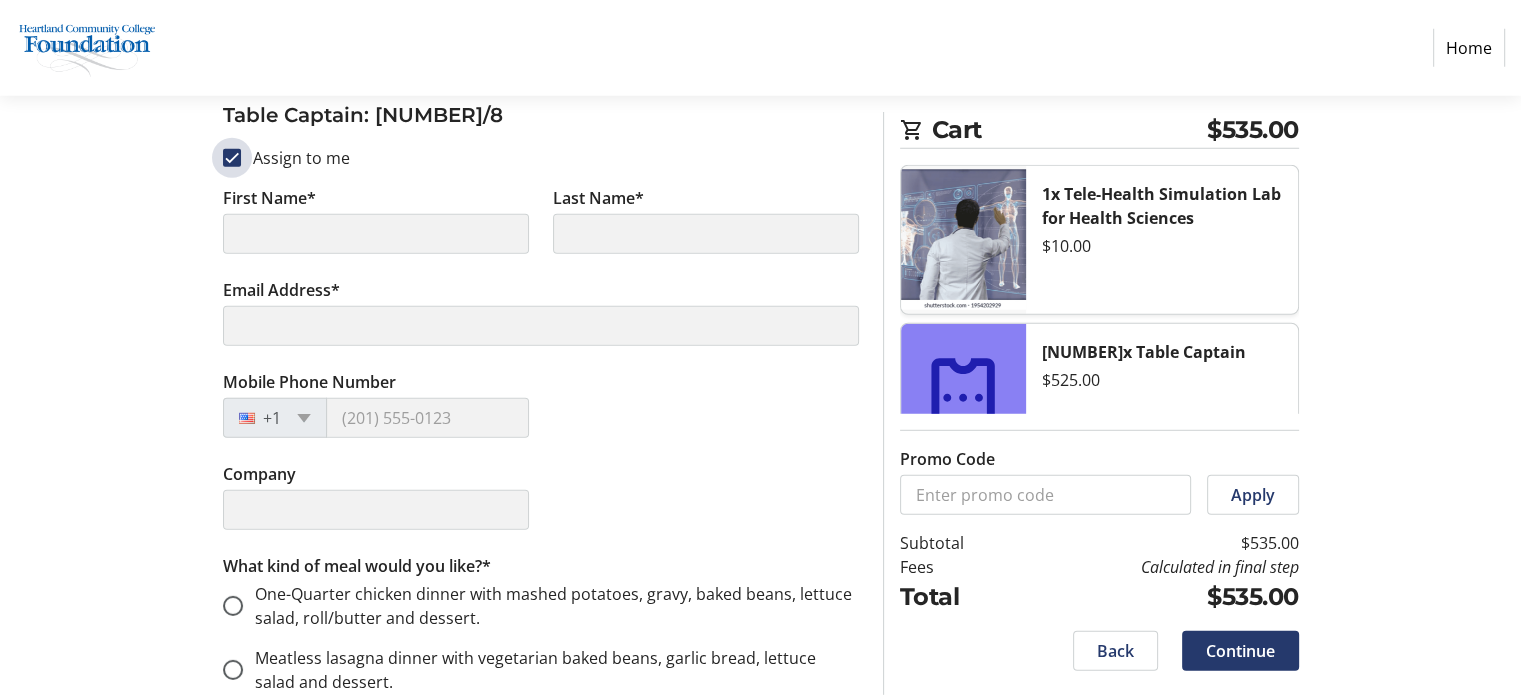 type on "[FIRST]" 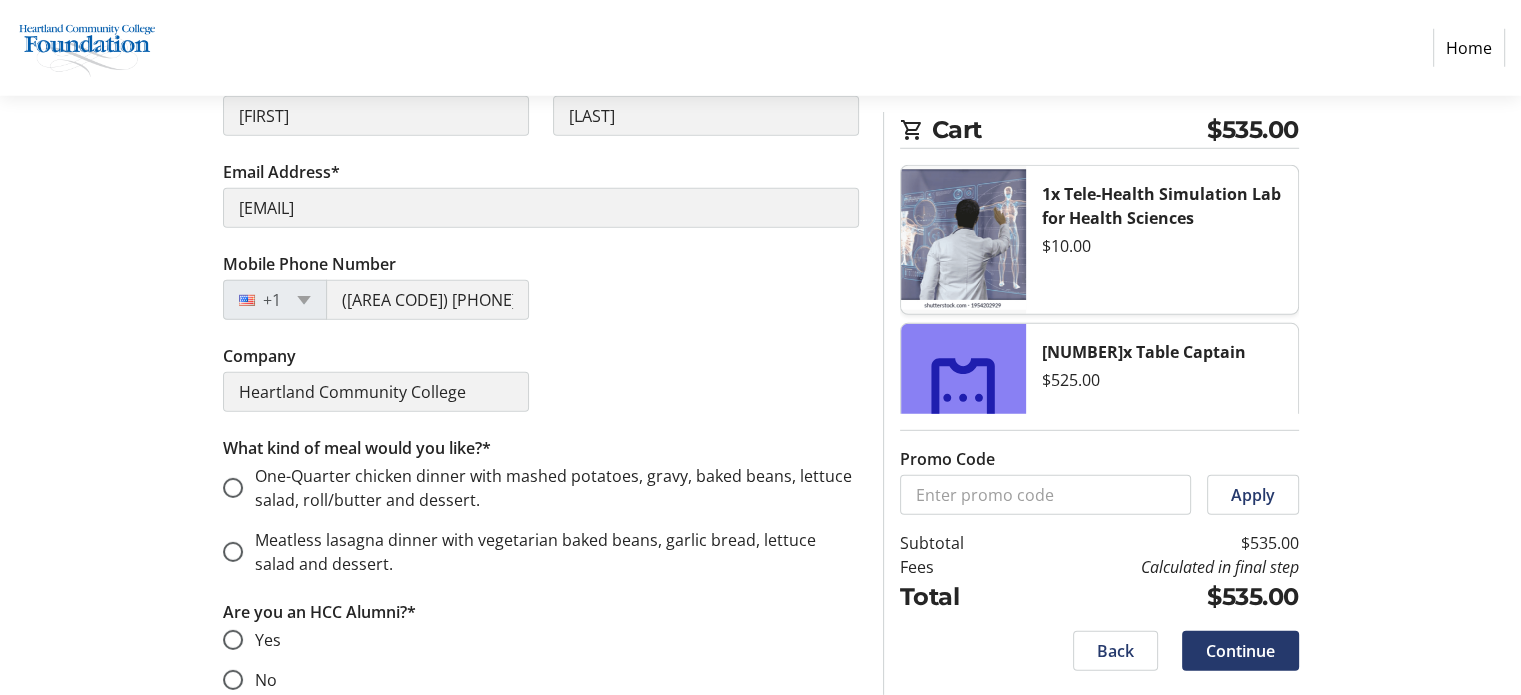 scroll, scrollTop: 5728, scrollLeft: 0, axis: vertical 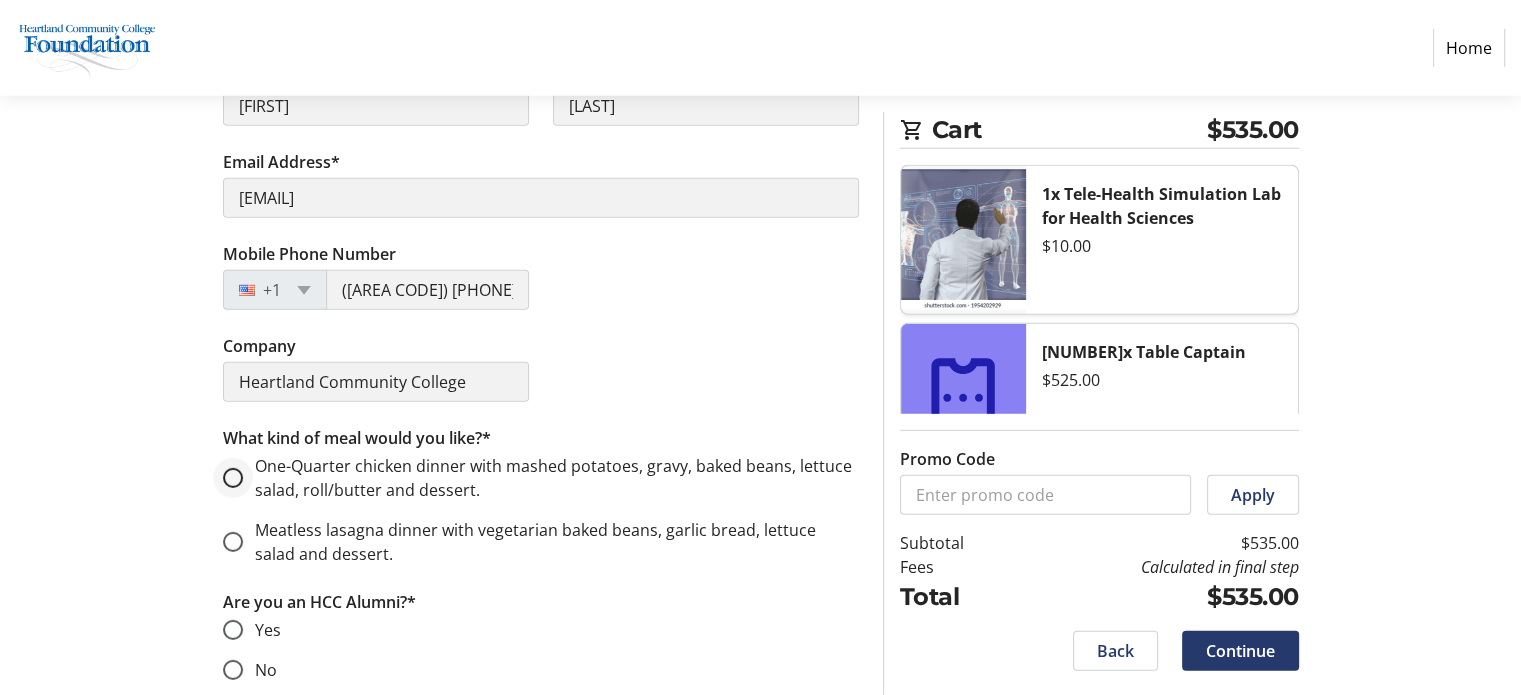 click at bounding box center [233, 478] 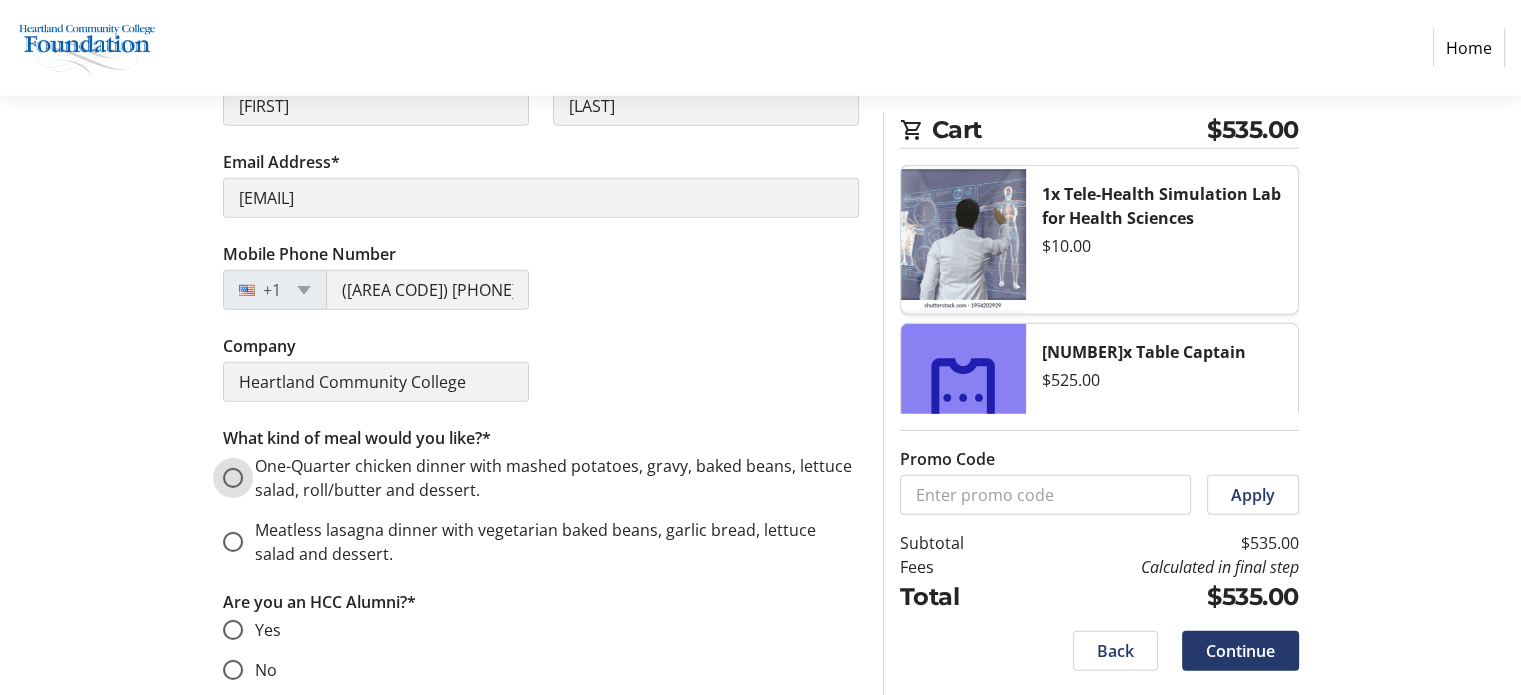 radio on "true" 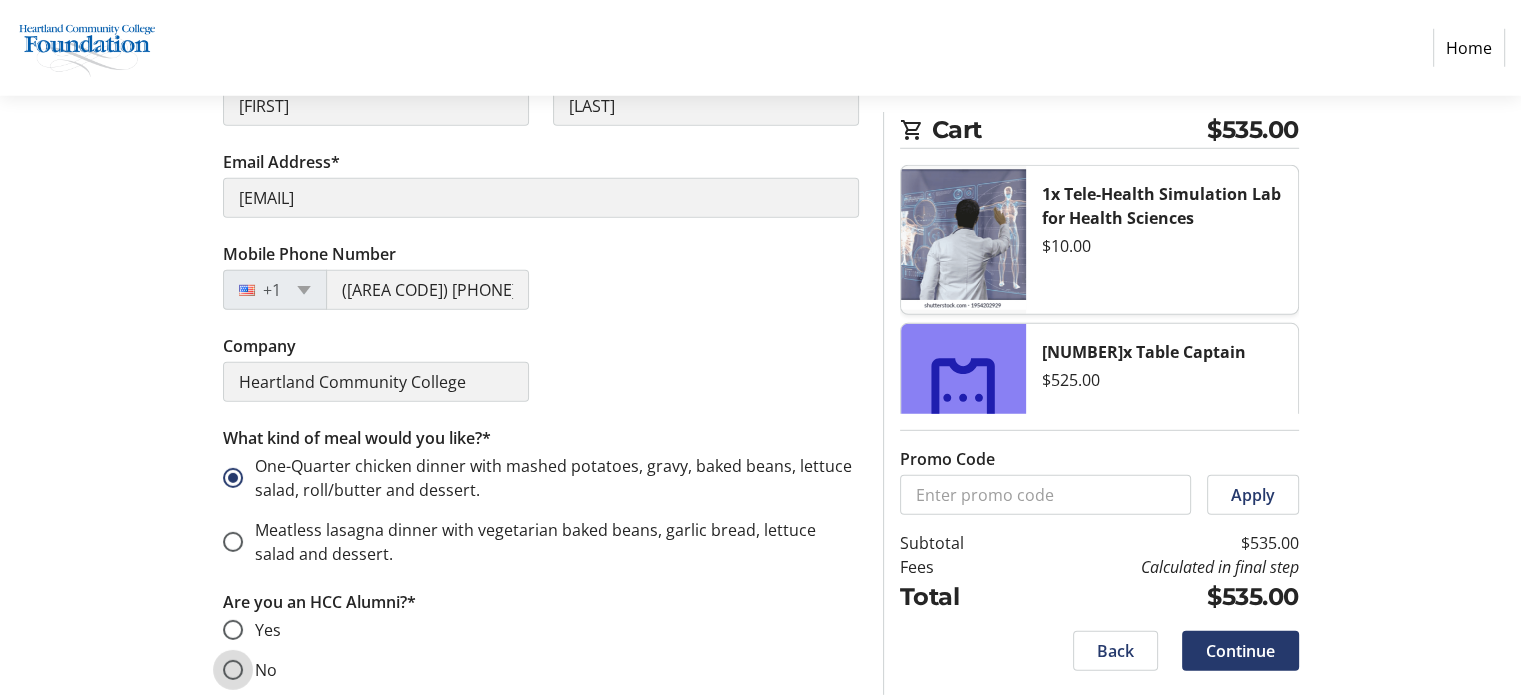 click on "No" at bounding box center [233, 670] 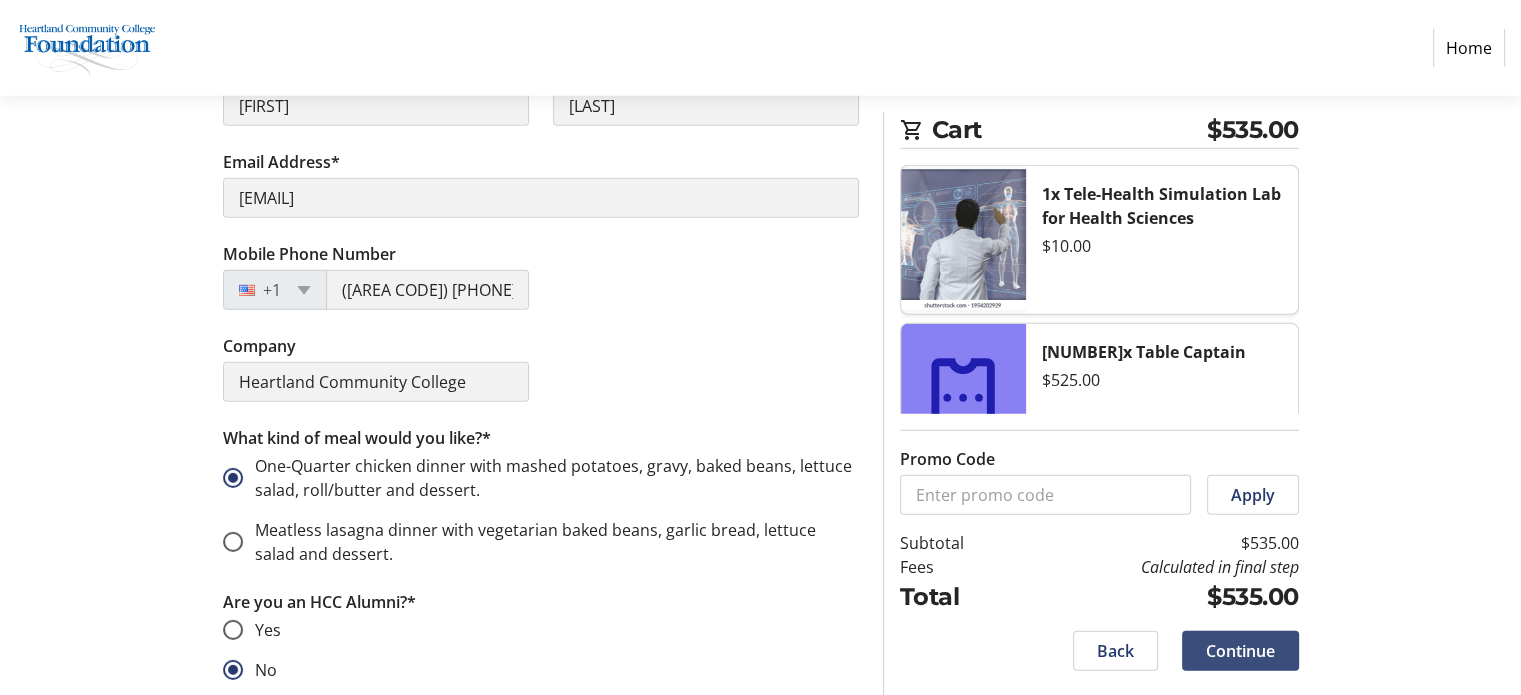 click on "Continue" 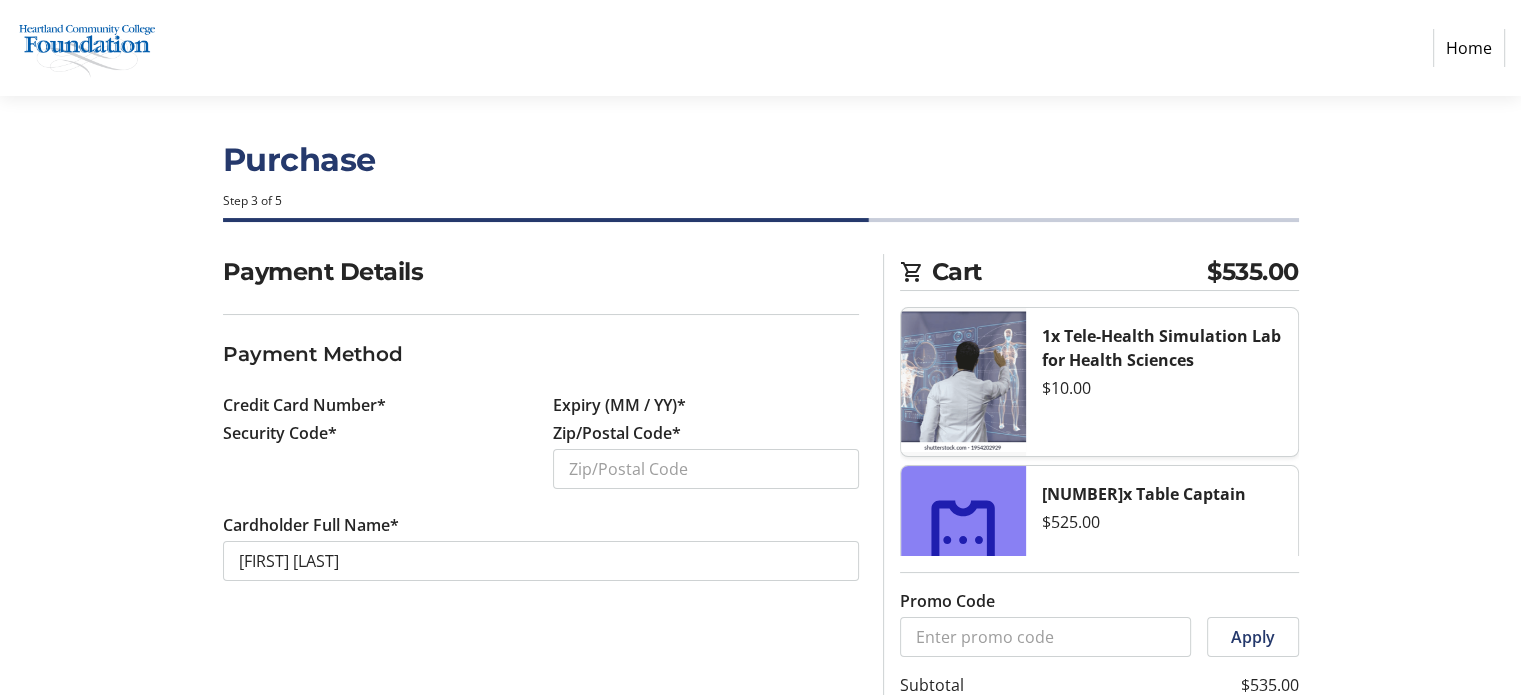 scroll, scrollTop: 0, scrollLeft: 0, axis: both 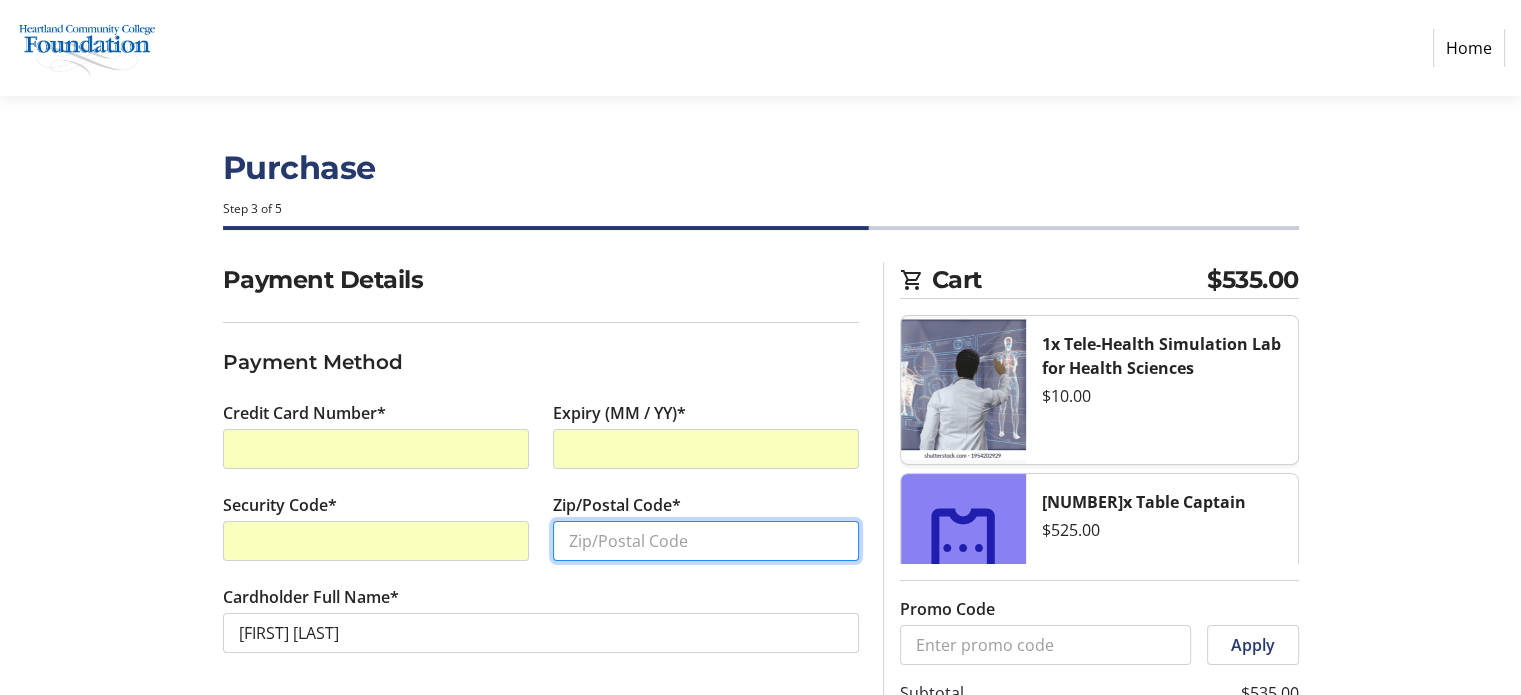 click on "Zip/Postal Code*" at bounding box center (706, 541) 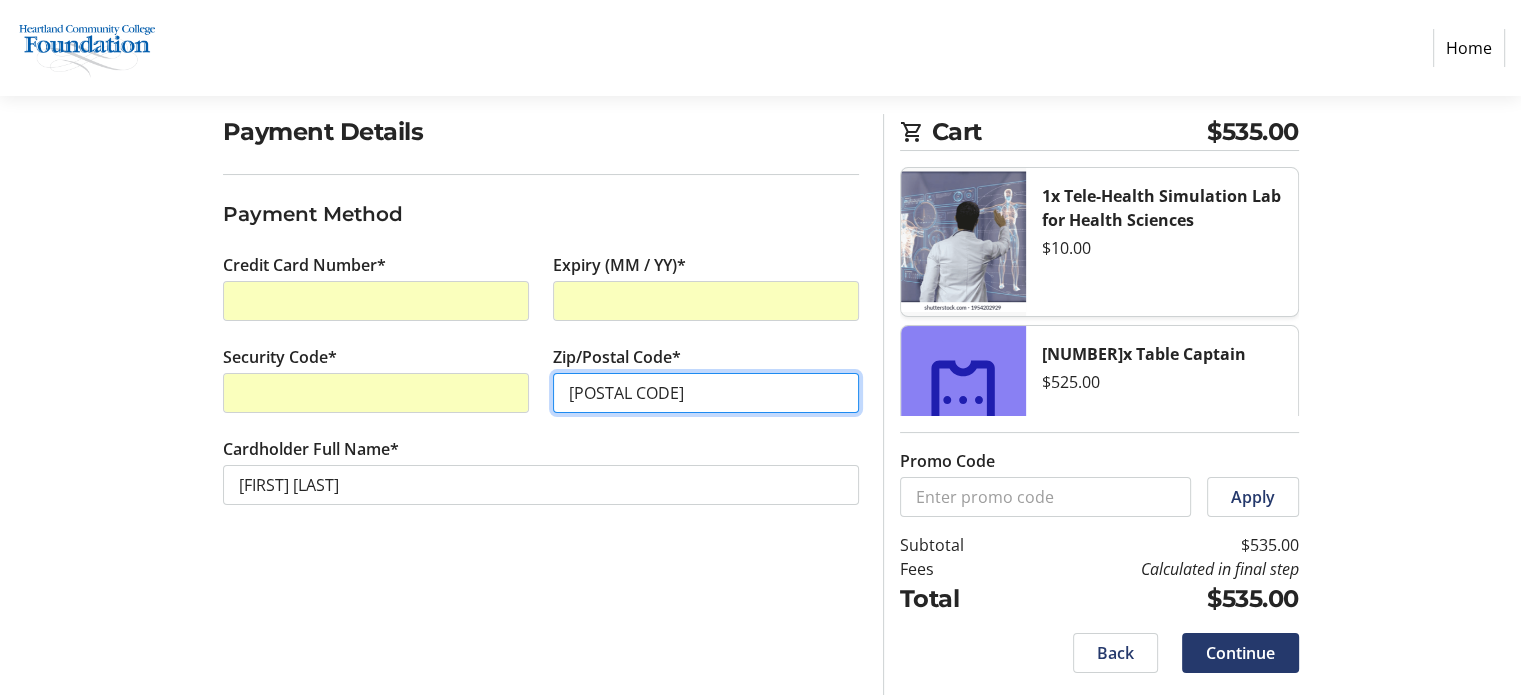 scroll, scrollTop: 150, scrollLeft: 0, axis: vertical 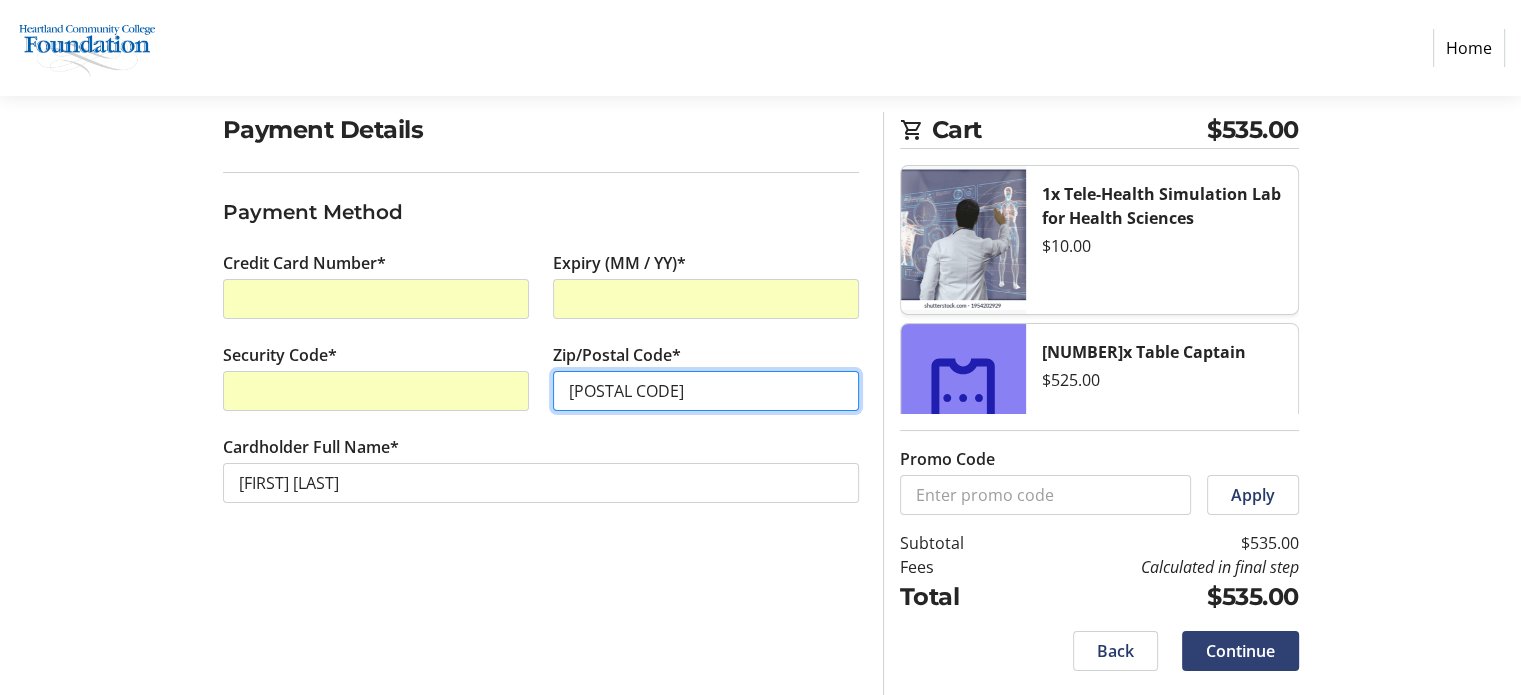 type on "[POSTAL CODE]" 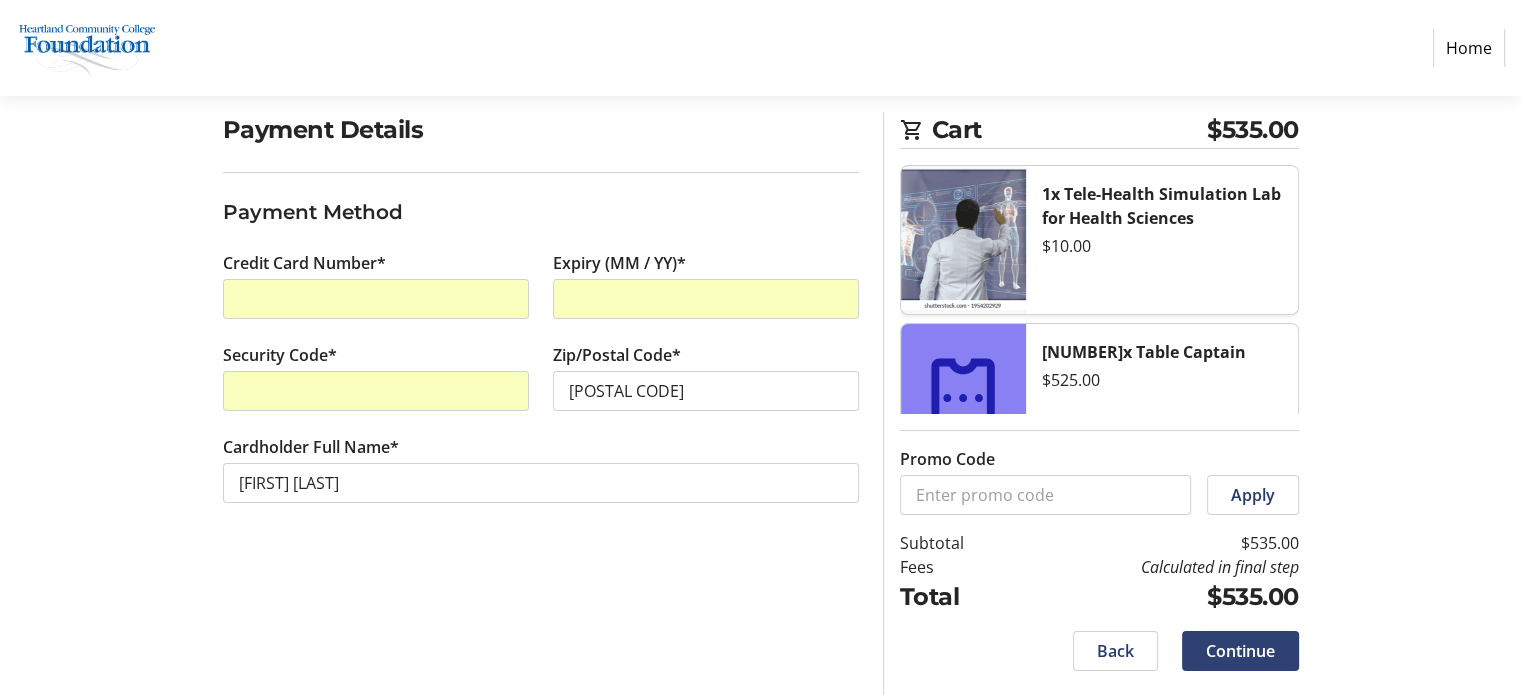 click on "Continue" 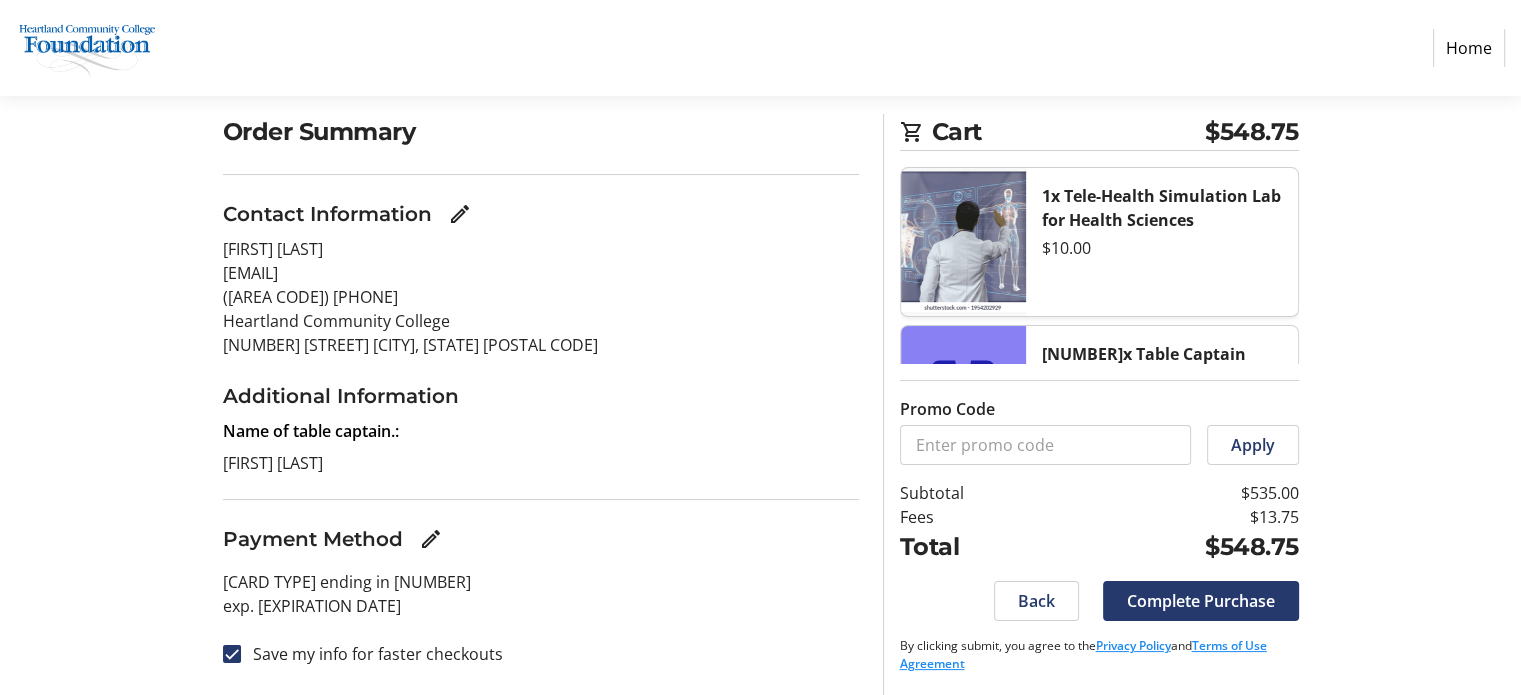 scroll, scrollTop: 150, scrollLeft: 0, axis: vertical 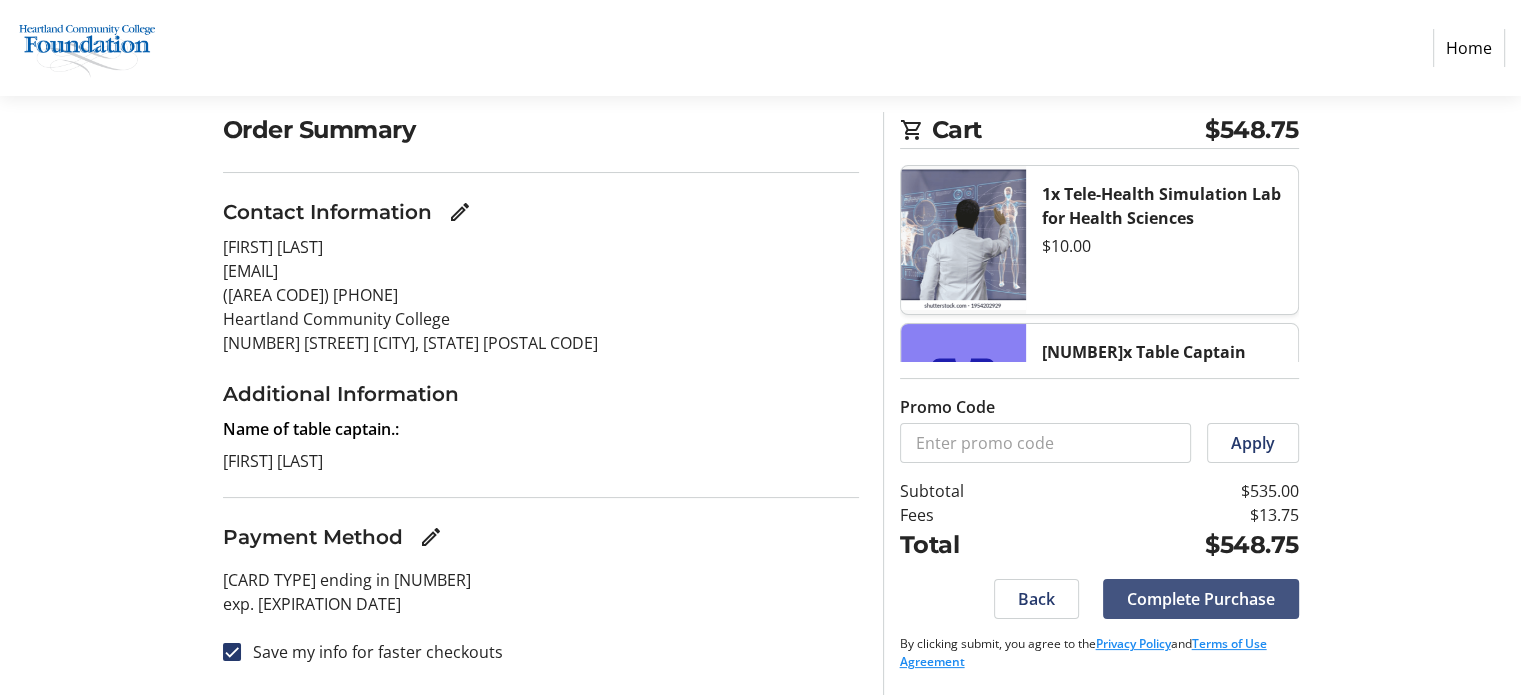 click on "Complete Purchase" 